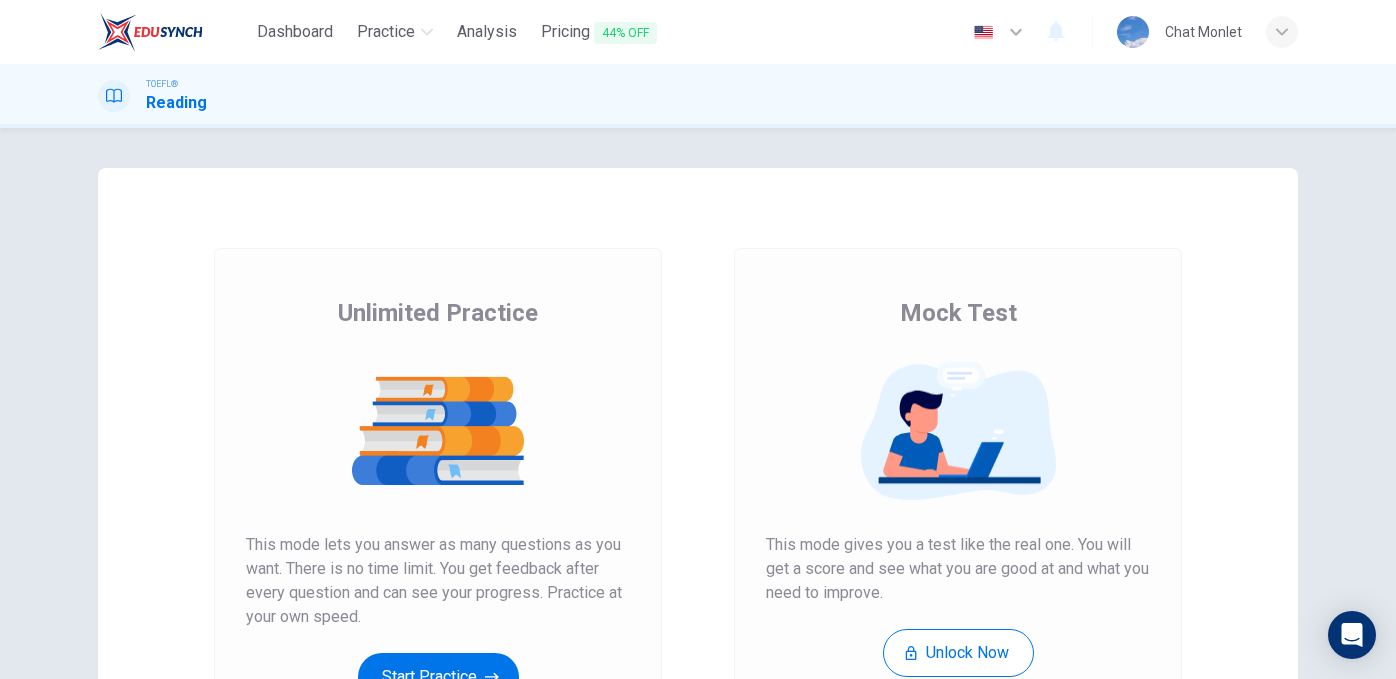 scroll, scrollTop: 0, scrollLeft: 0, axis: both 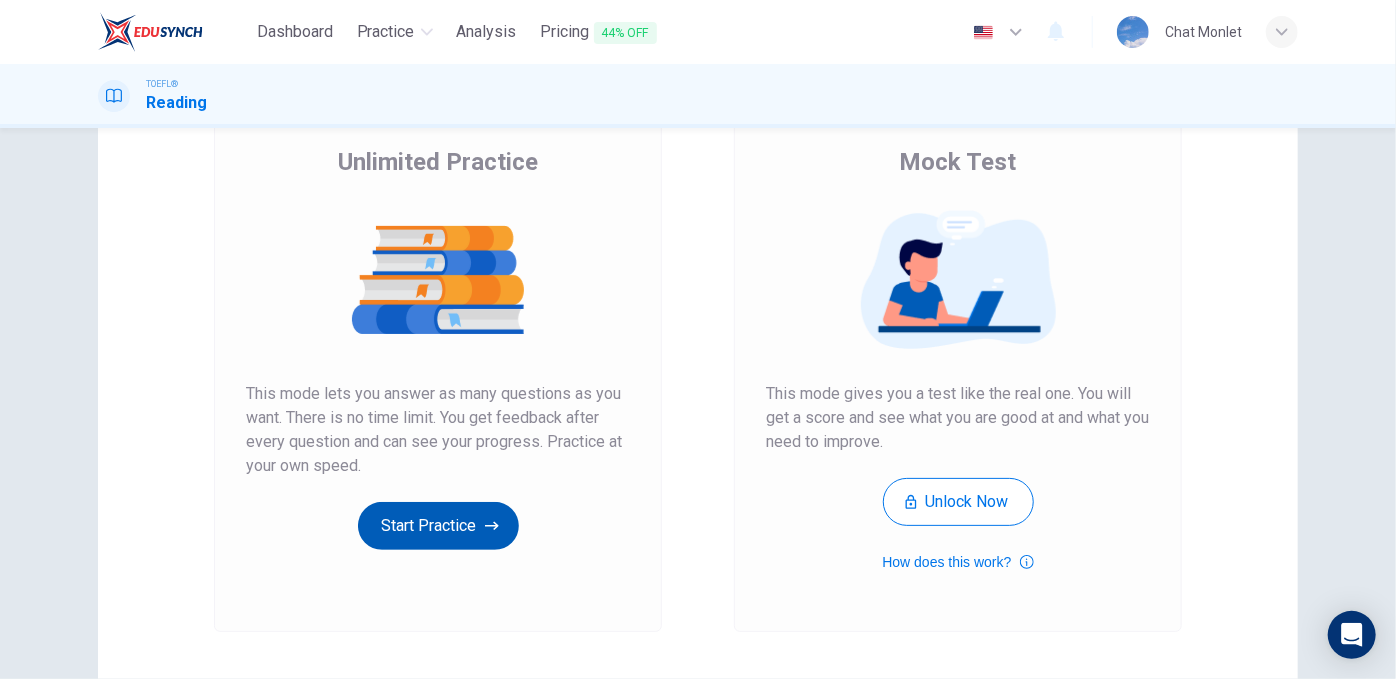 click on "Start Practice" at bounding box center (438, 526) 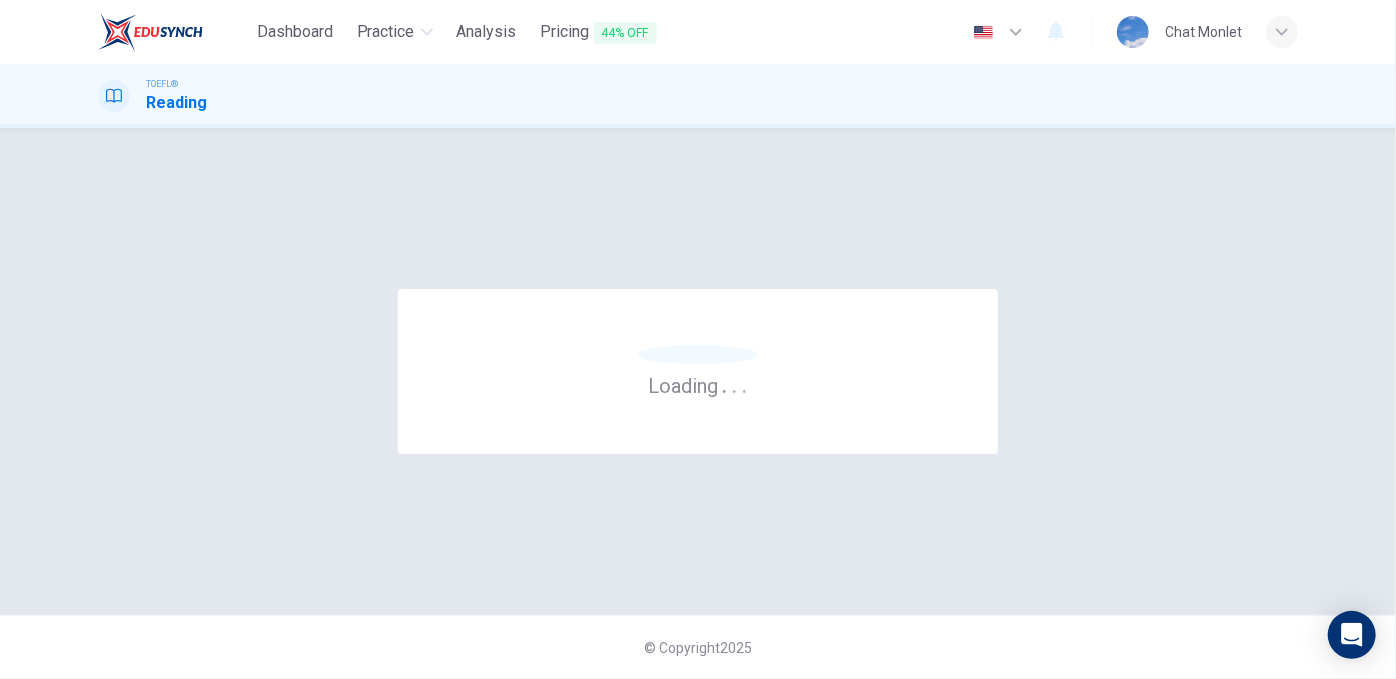 scroll, scrollTop: 0, scrollLeft: 0, axis: both 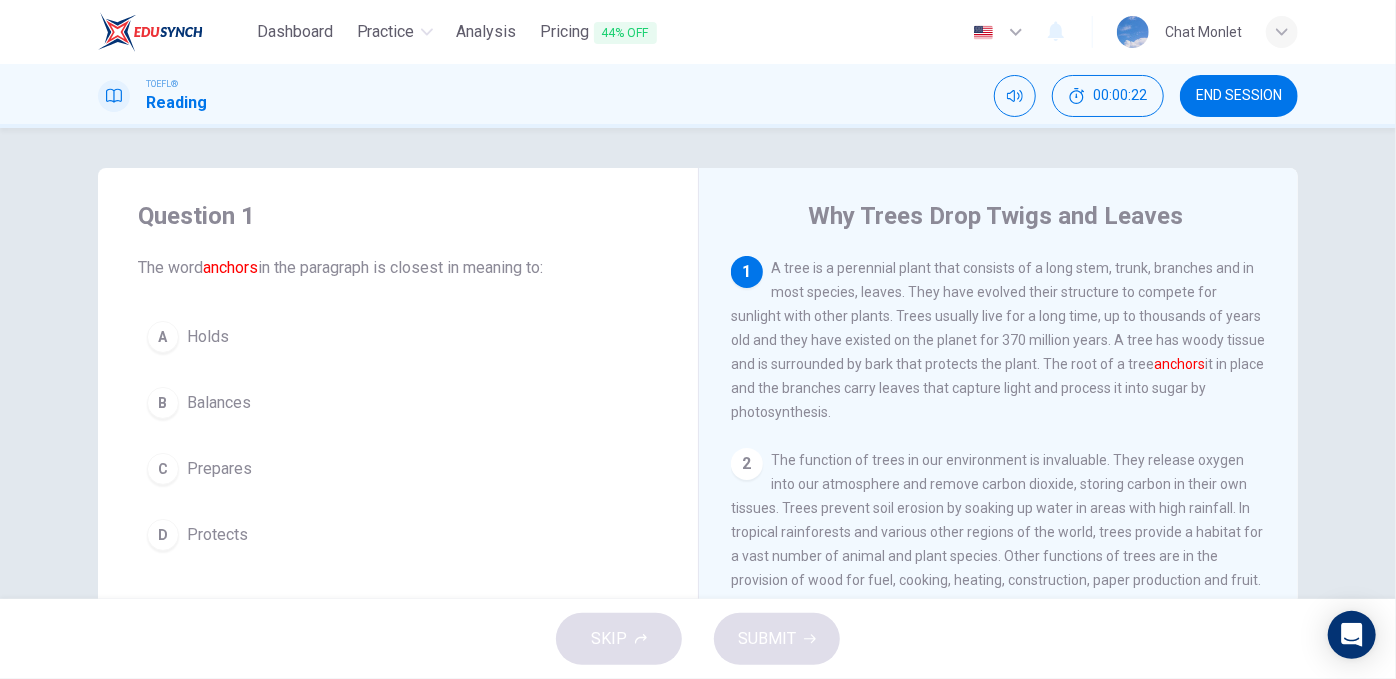 click on "A Holds" at bounding box center [398, 337] 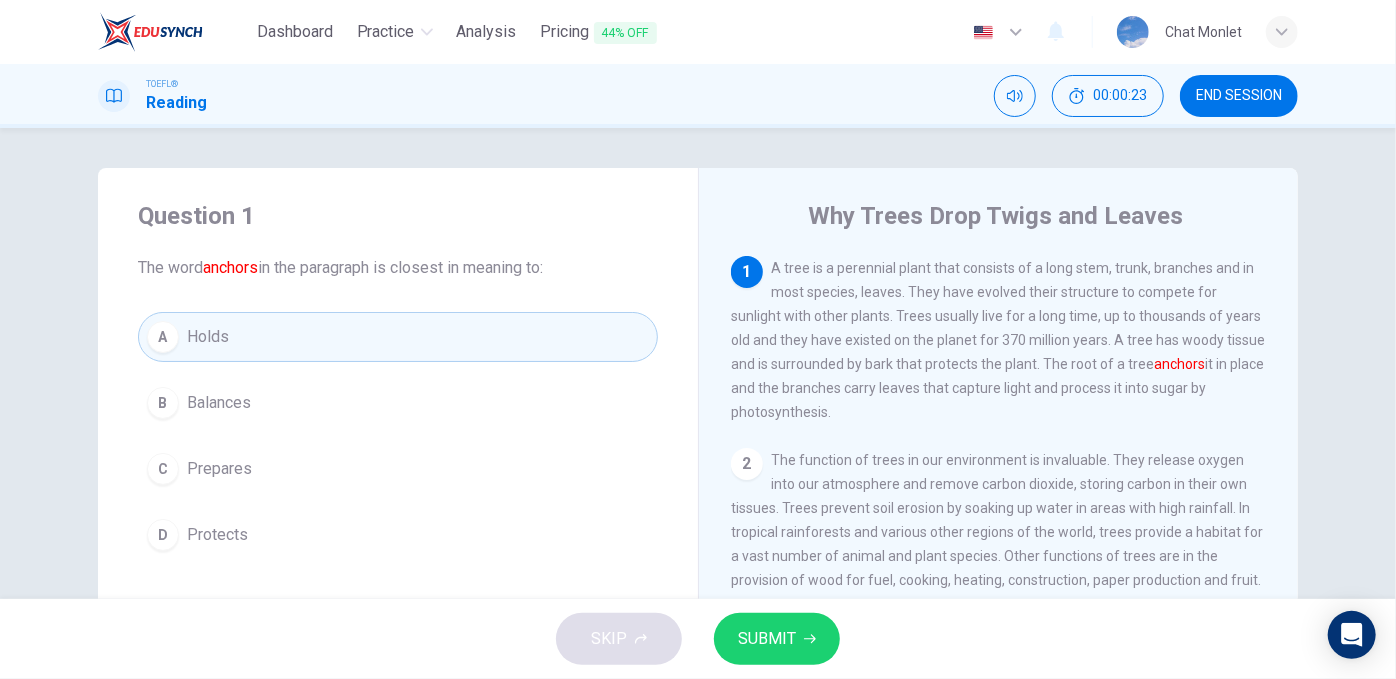 click on "SUBMIT" at bounding box center (767, 639) 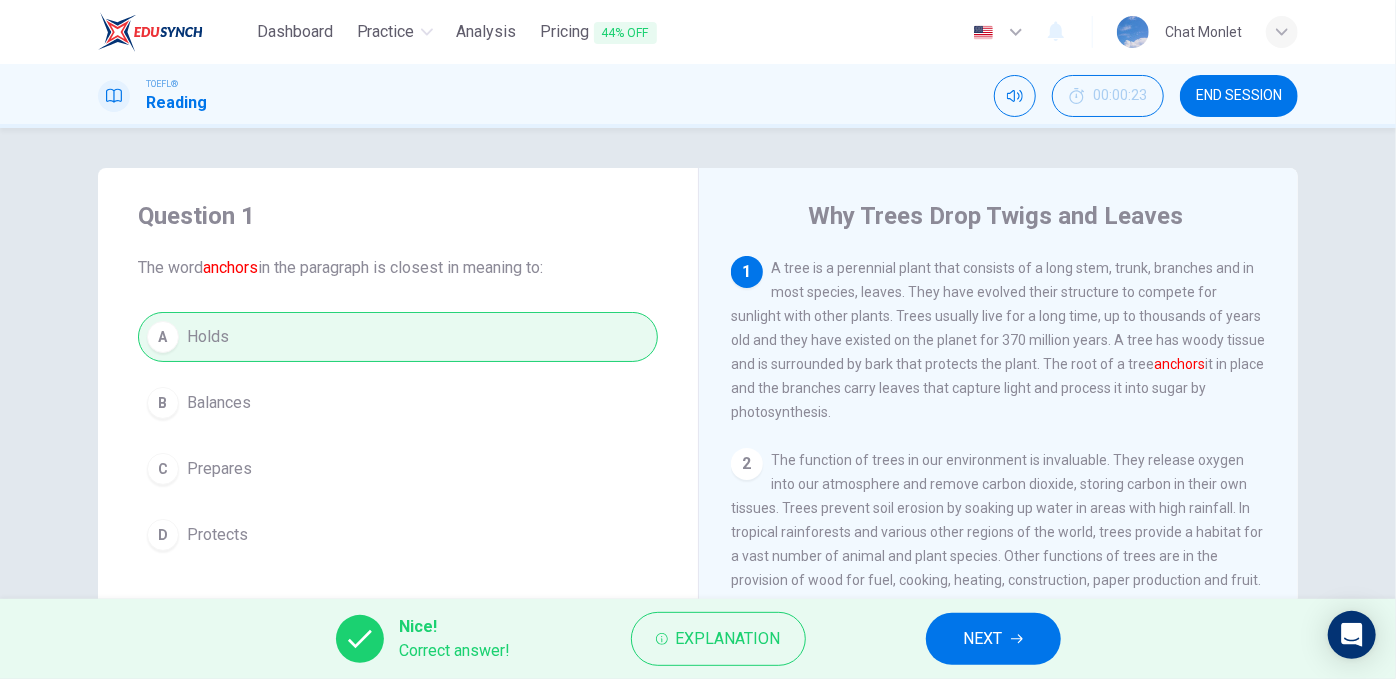 click on "NEXT" at bounding box center (983, 639) 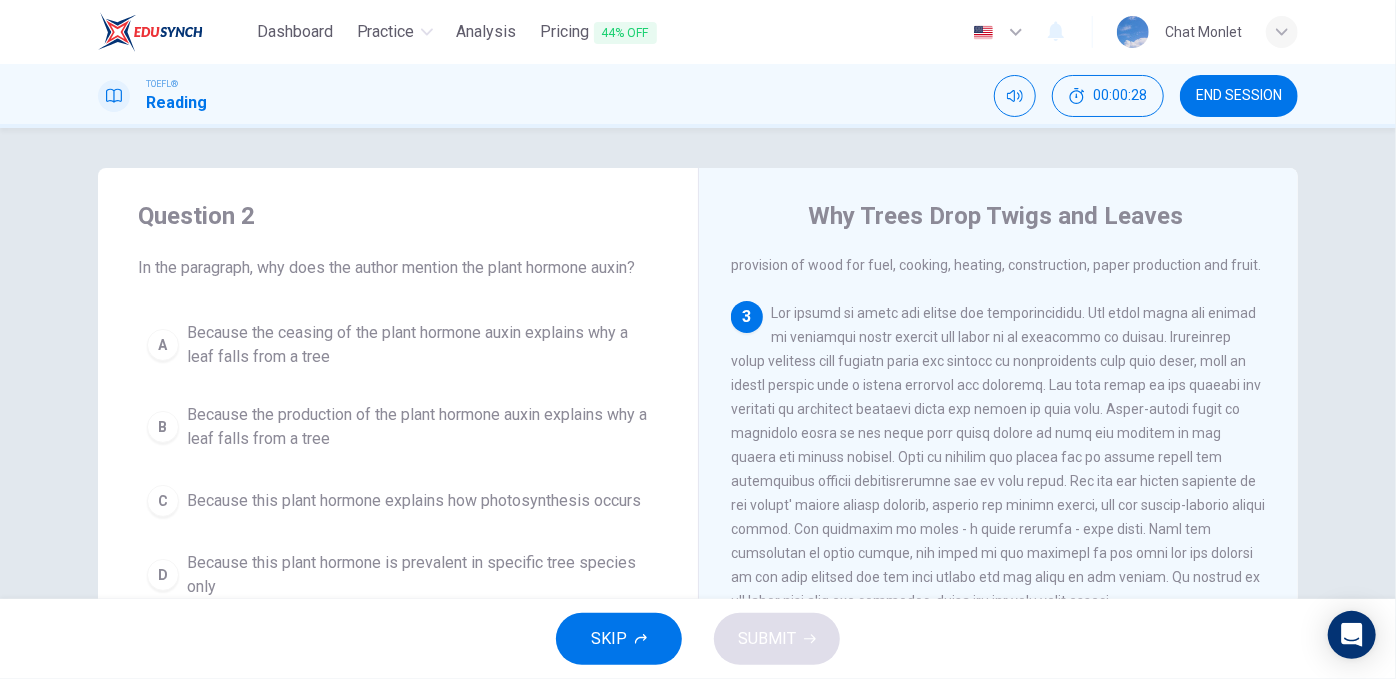 scroll, scrollTop: 164, scrollLeft: 0, axis: vertical 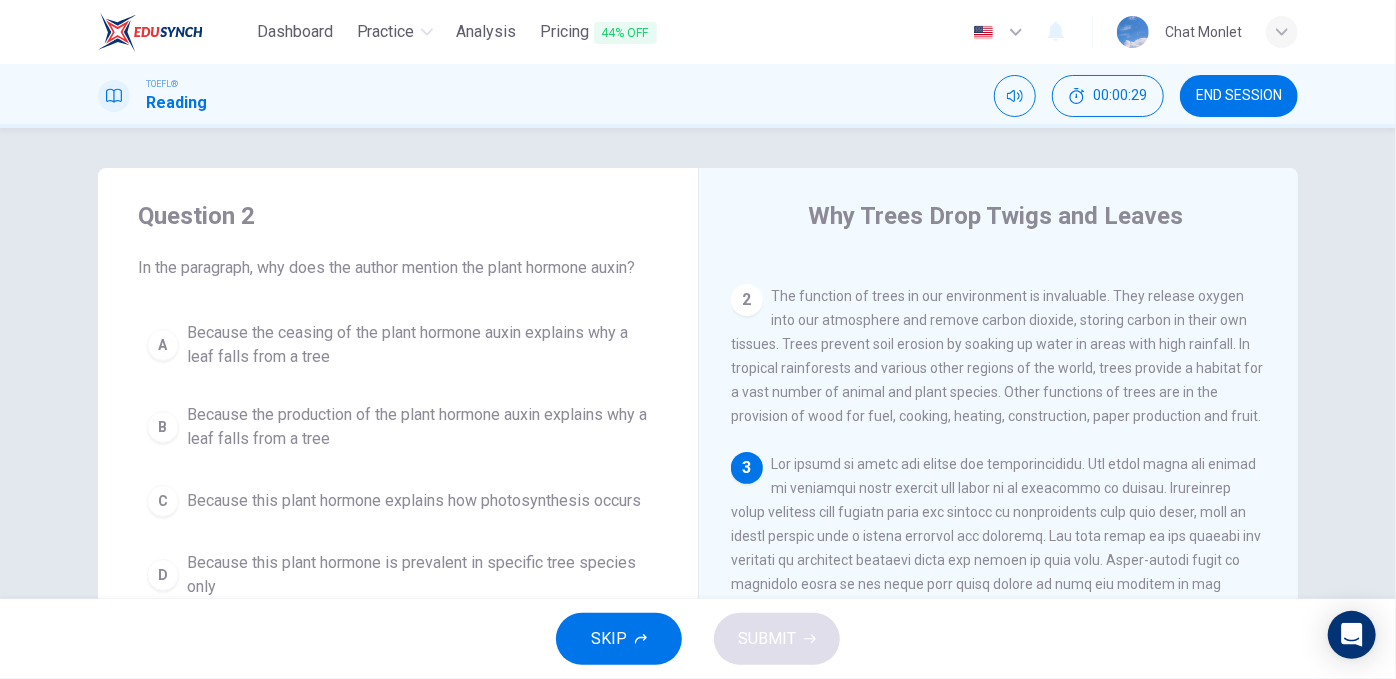 click on "In the paragraph, why does the author mention the plant hormone auxin?" at bounding box center [398, 268] 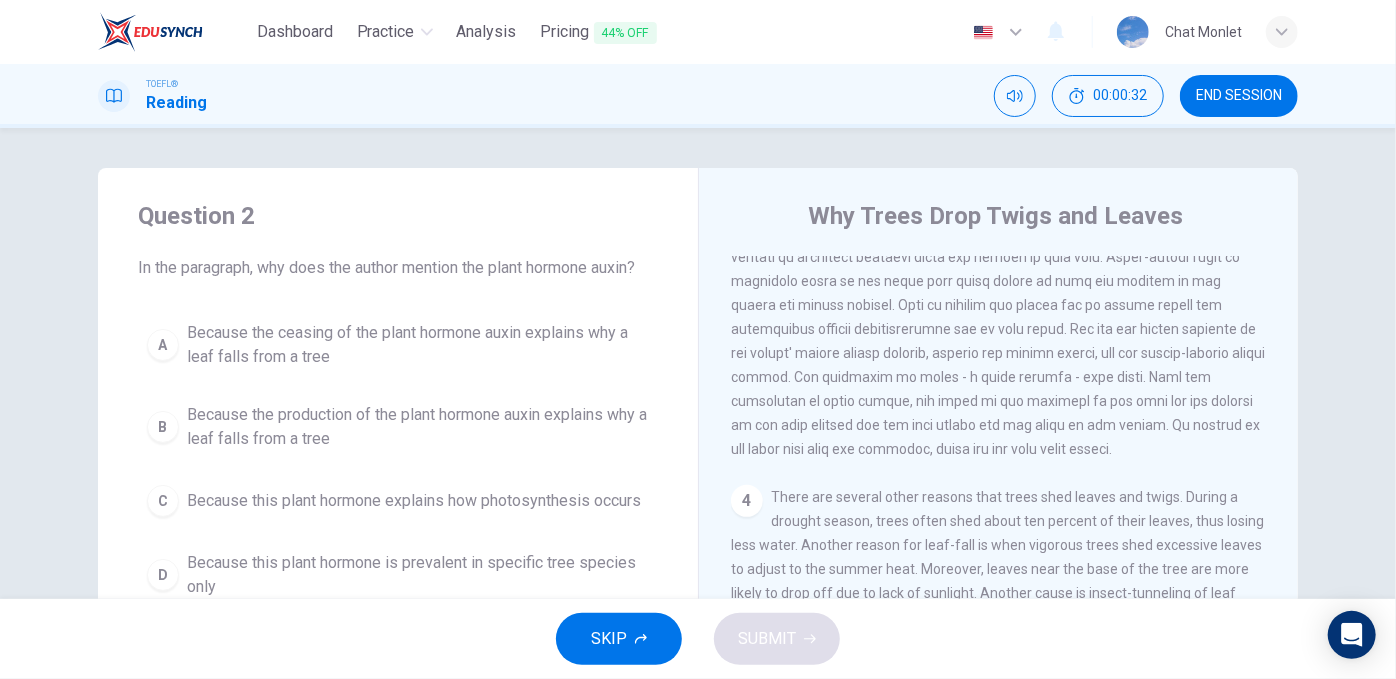 scroll, scrollTop: 315, scrollLeft: 0, axis: vertical 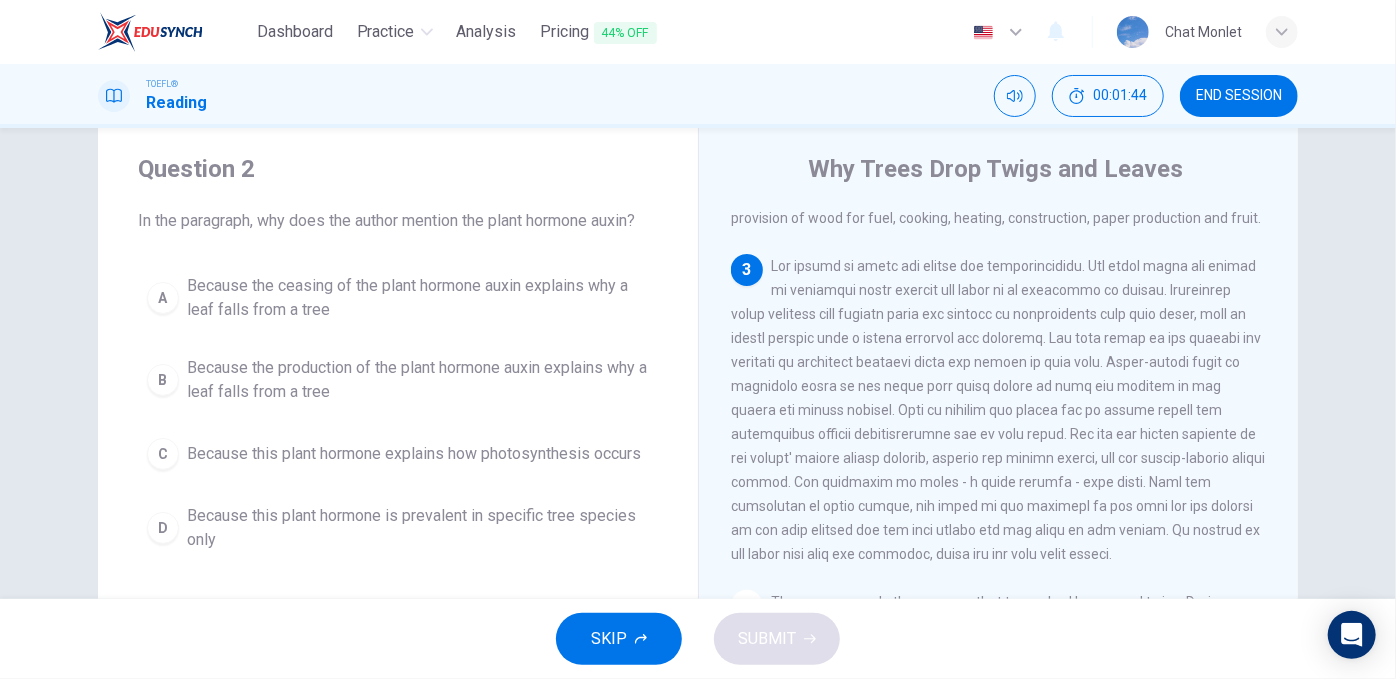 click on "Because the ceasing of the plant hormone auxin explains why a leaf falls from a tree" at bounding box center (418, 298) 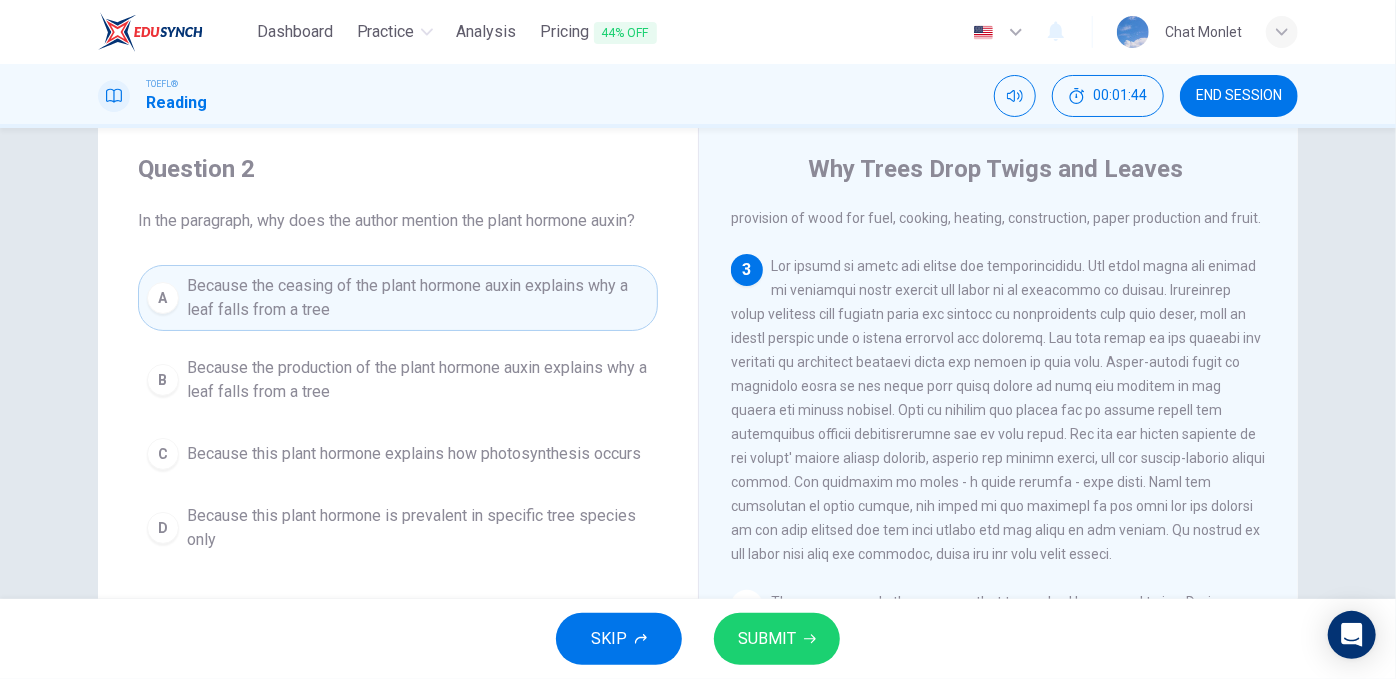 click on "SUBMIT" at bounding box center [767, 639] 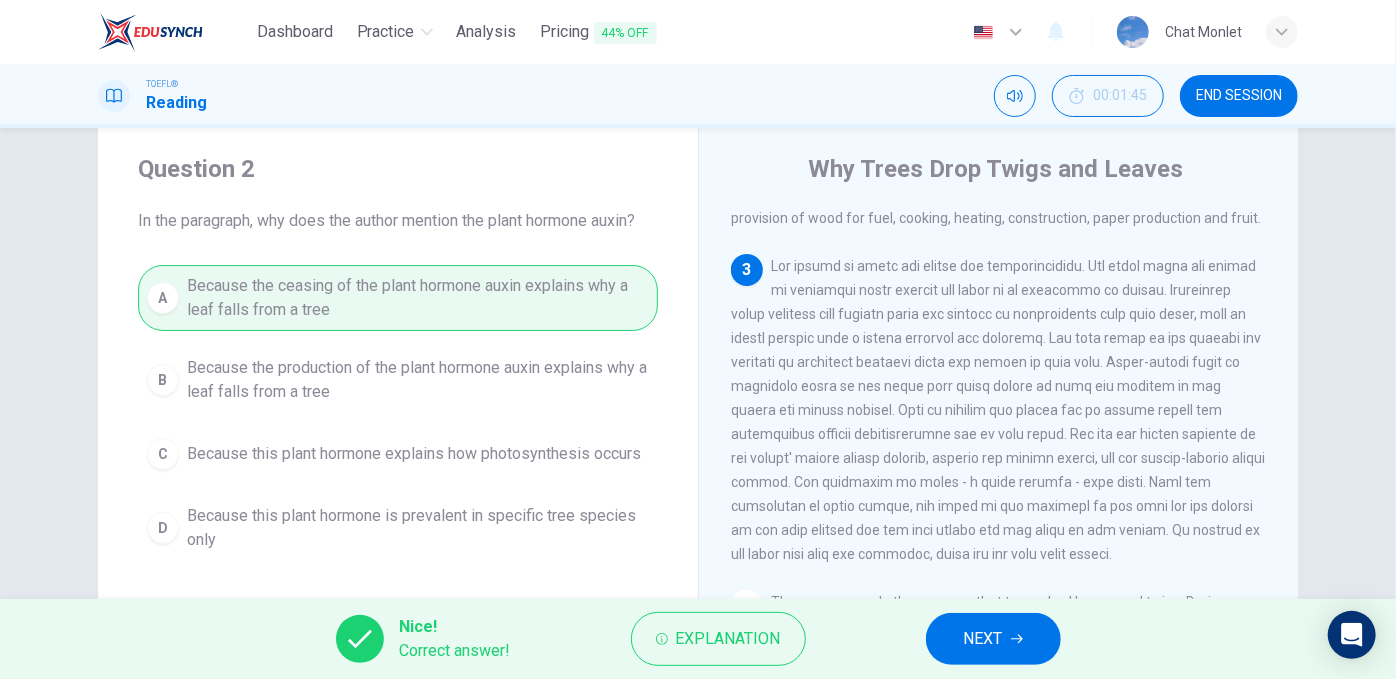 click on "NEXT" at bounding box center [993, 639] 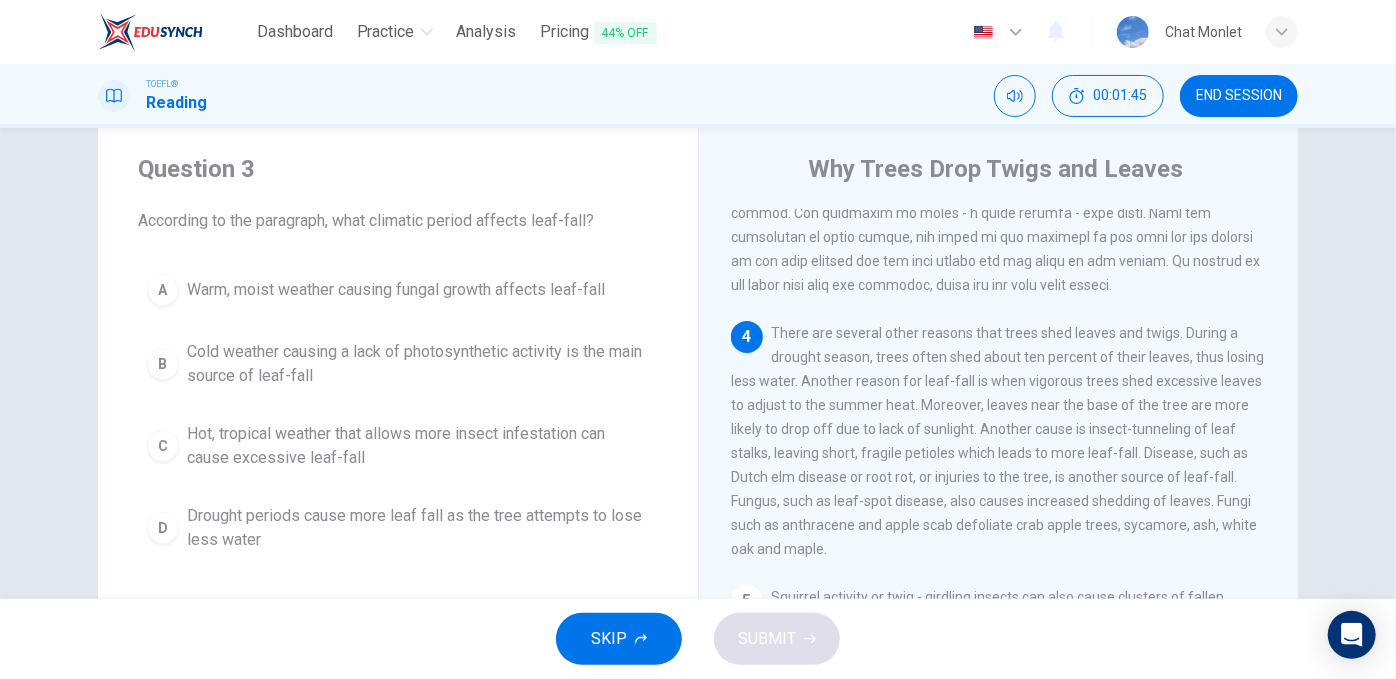 scroll, scrollTop: 586, scrollLeft: 0, axis: vertical 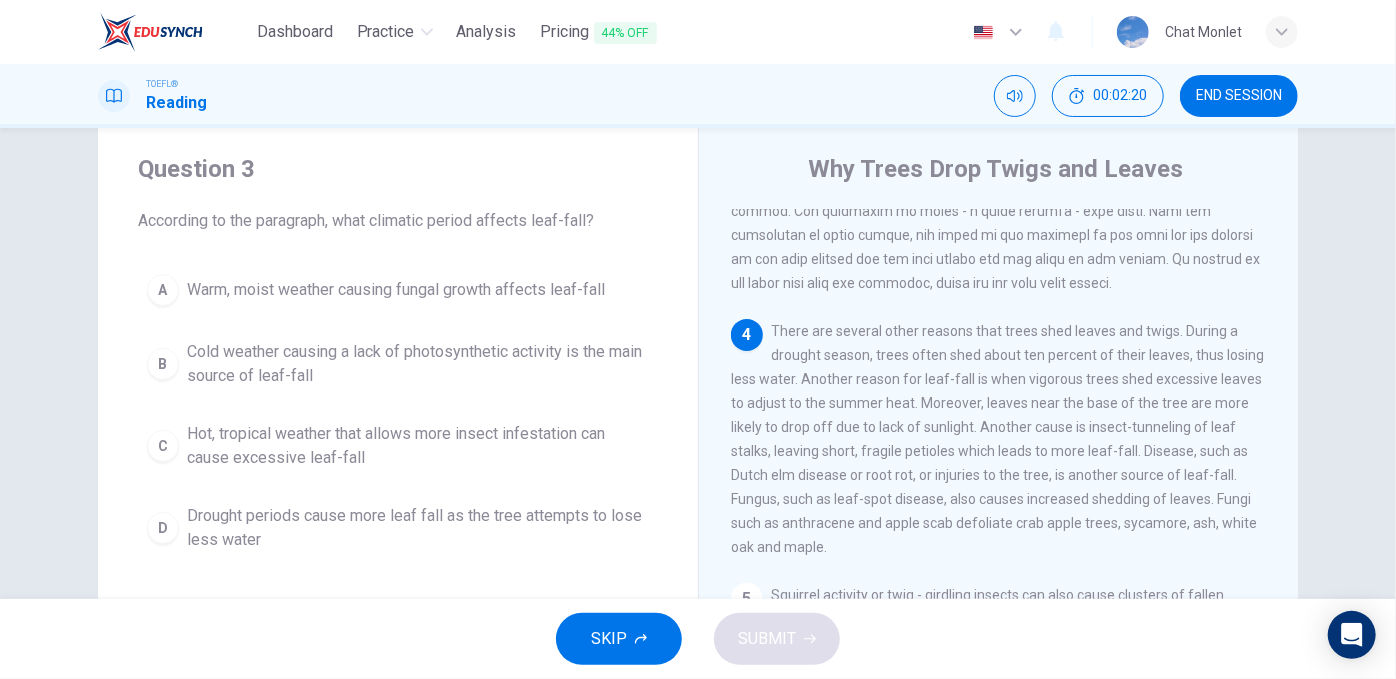 click on "Drought periods cause more leaf fall as the tree attempts to lose less water" at bounding box center [418, 528] 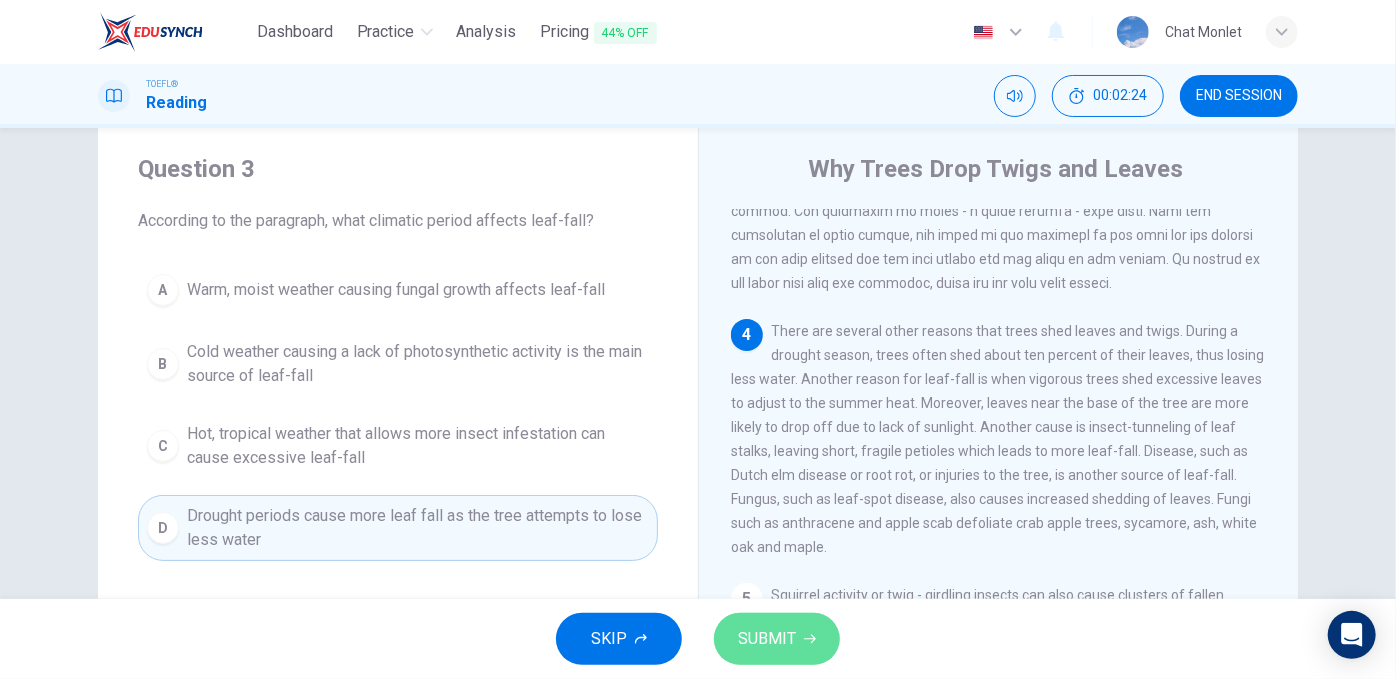 click on "SUBMIT" at bounding box center (767, 639) 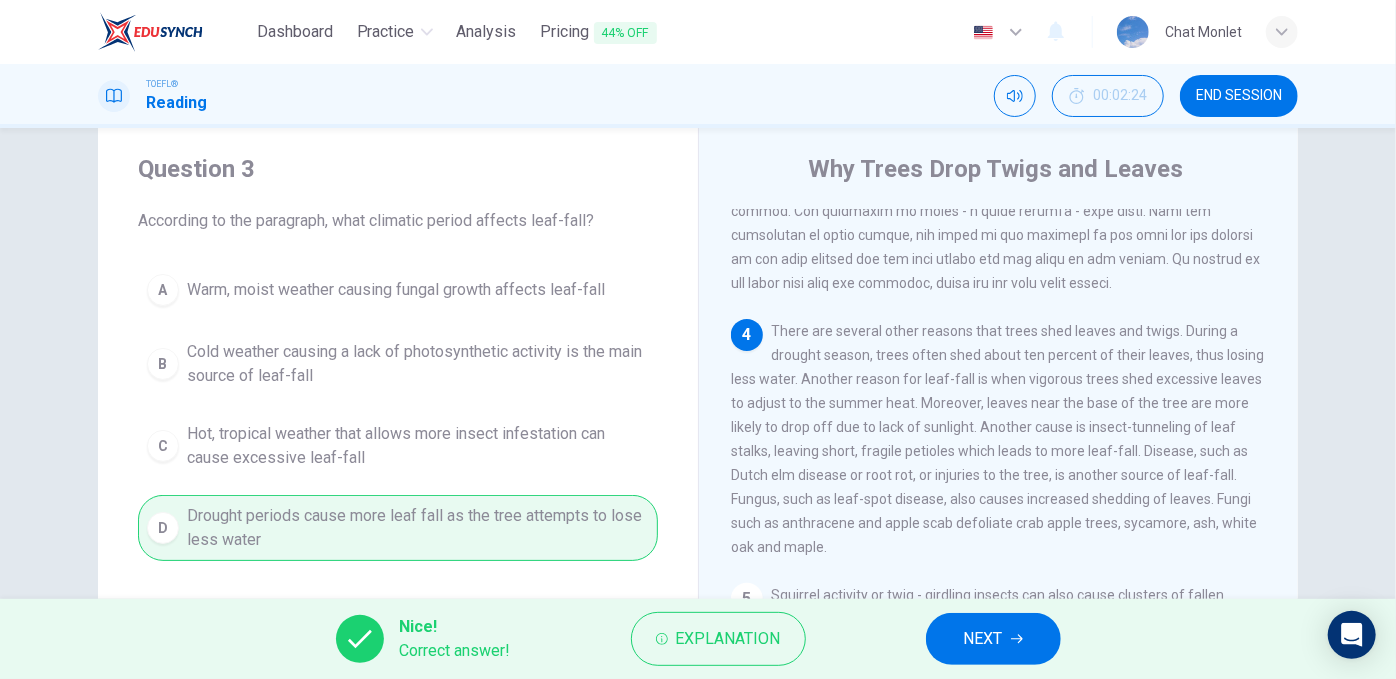 click on "NEXT" at bounding box center (993, 639) 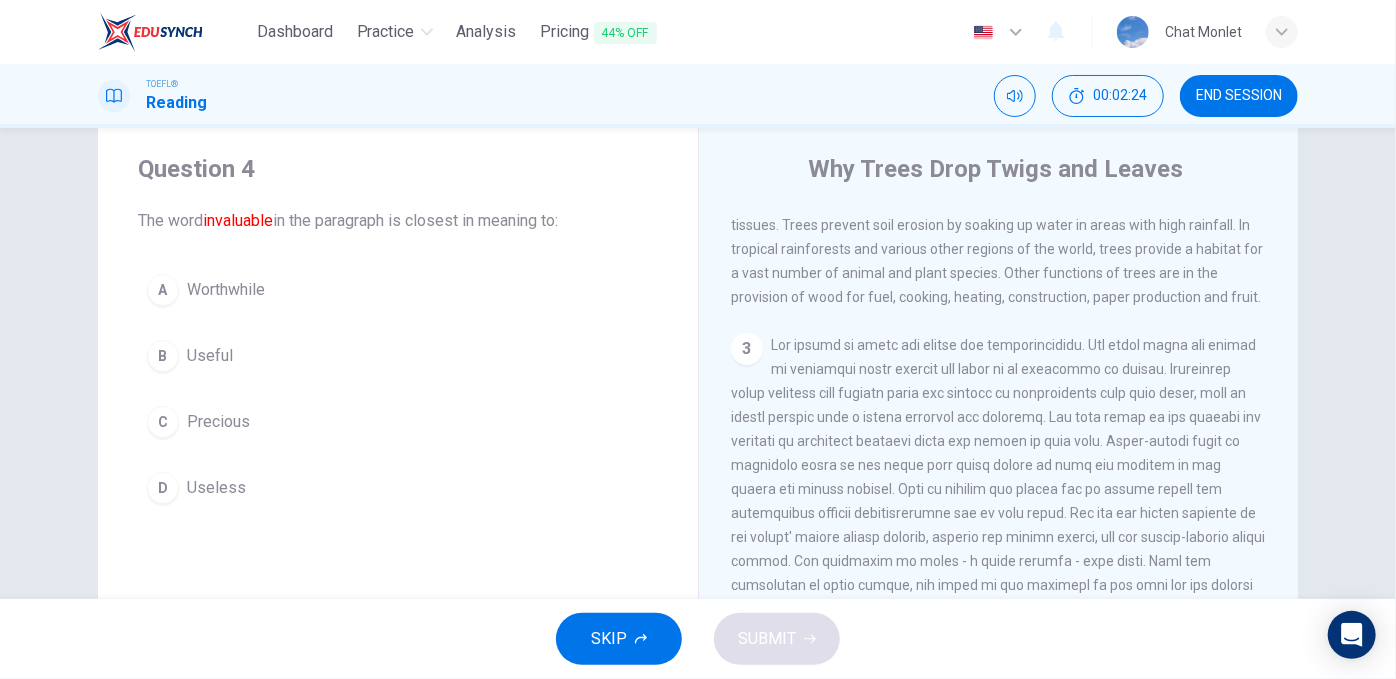 scroll, scrollTop: 197, scrollLeft: 0, axis: vertical 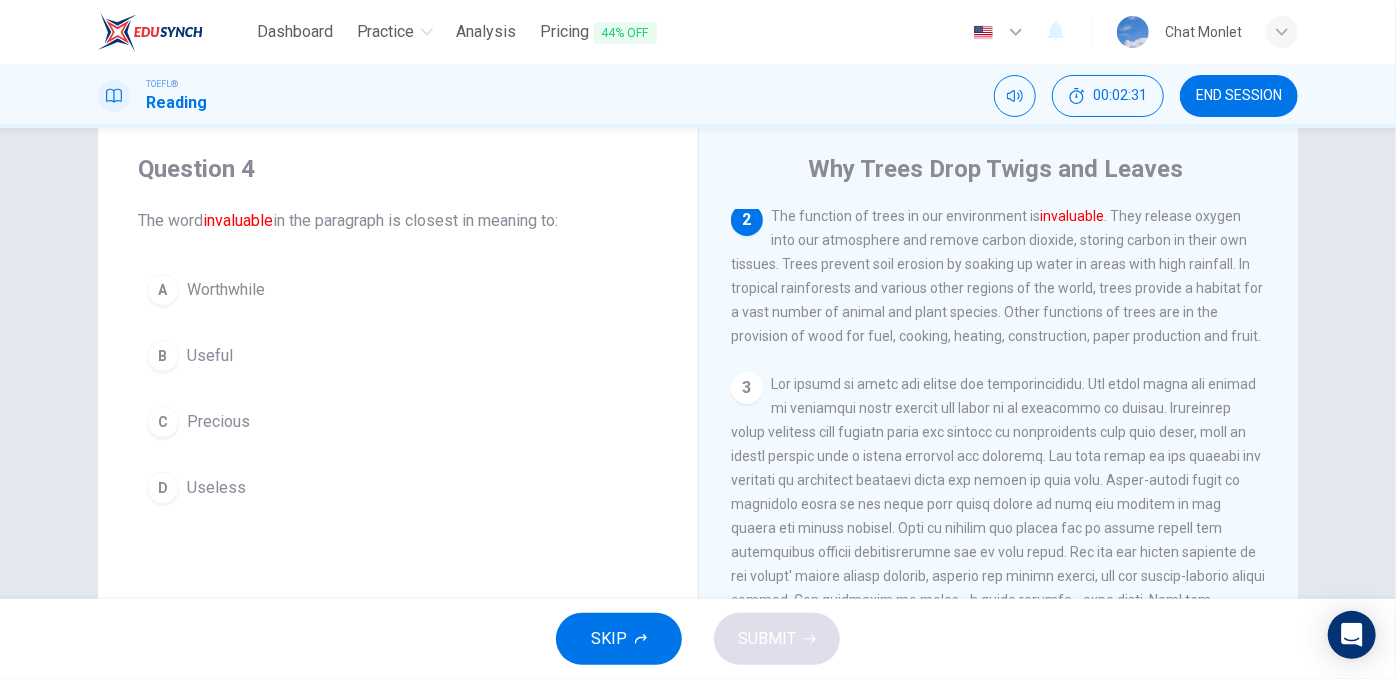click on "D Useless" at bounding box center (398, 488) 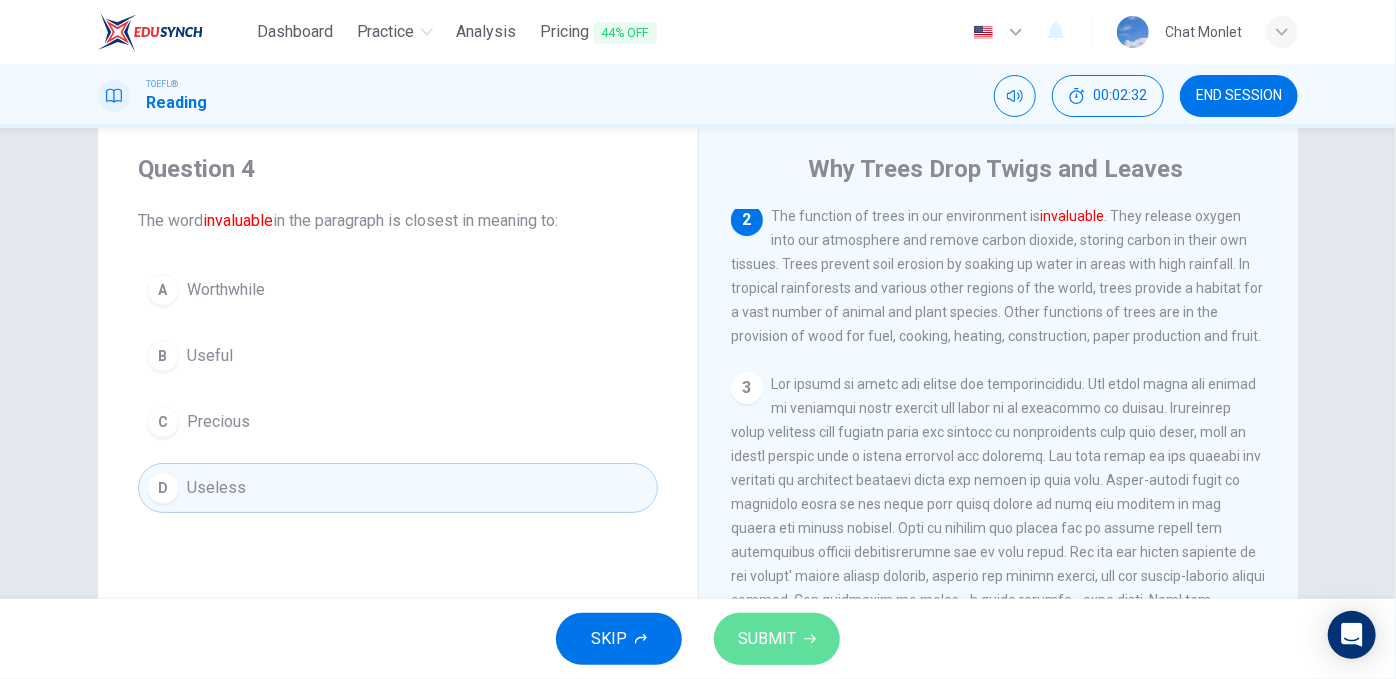 click on "SUBMIT" at bounding box center [767, 639] 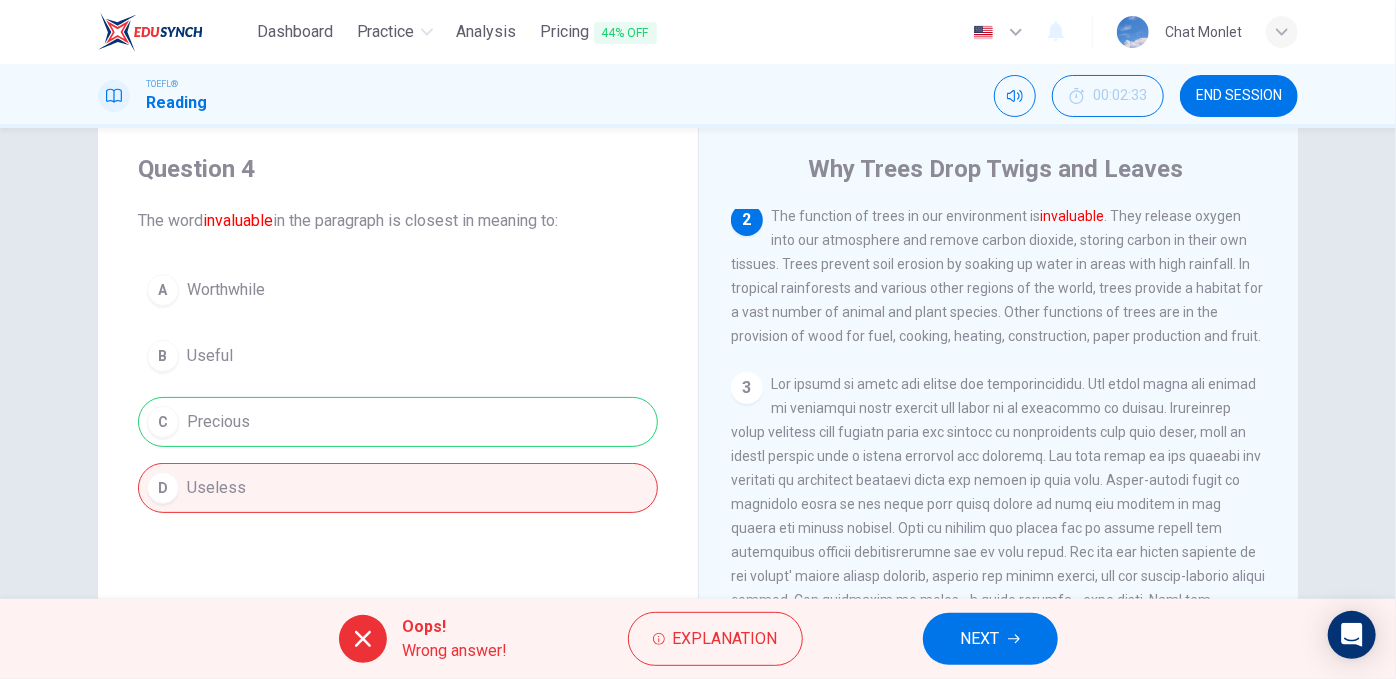 click on "invaluable" at bounding box center (238, 220) 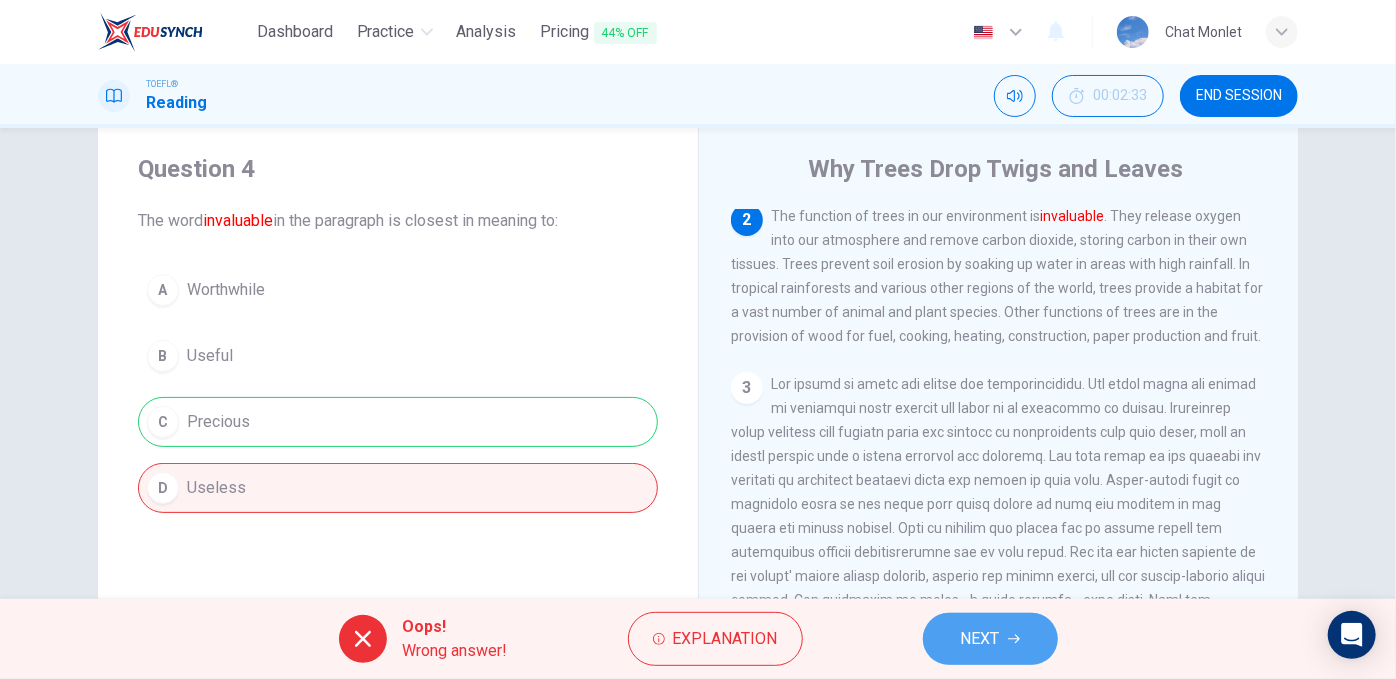 click on "NEXT" at bounding box center [990, 639] 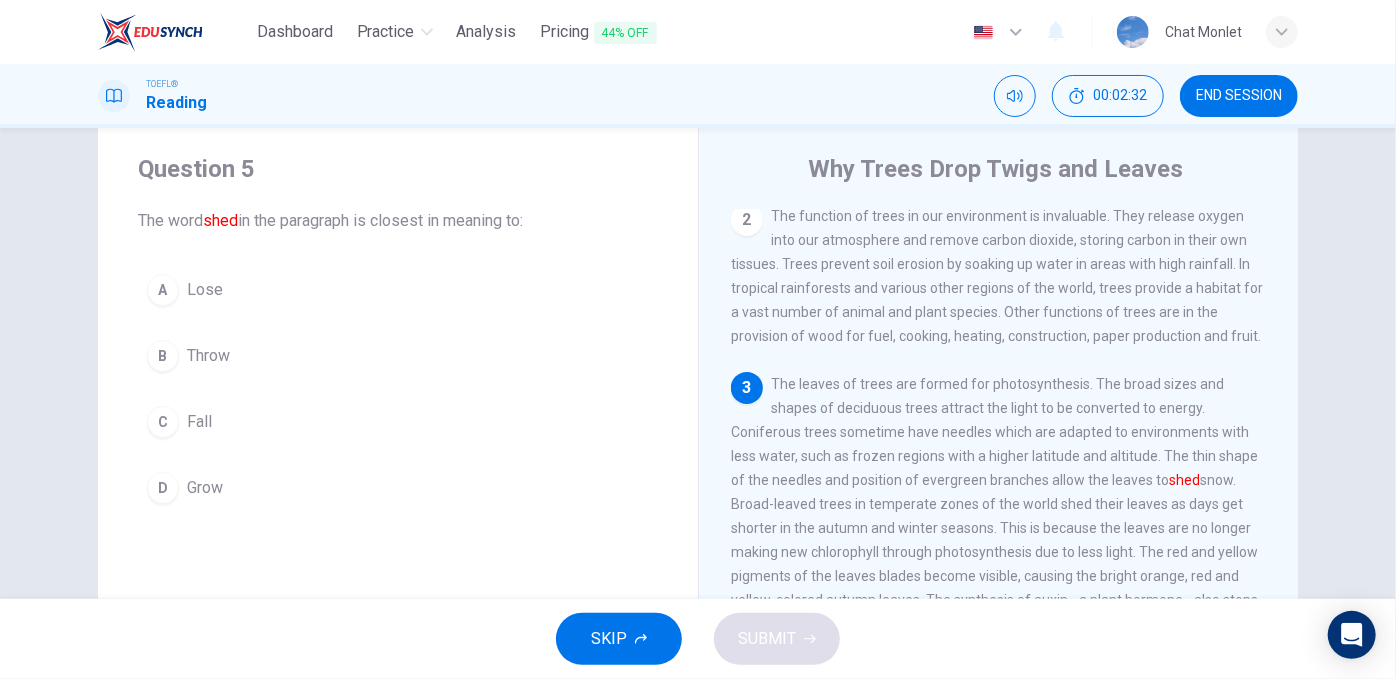 scroll, scrollTop: 315, scrollLeft: 0, axis: vertical 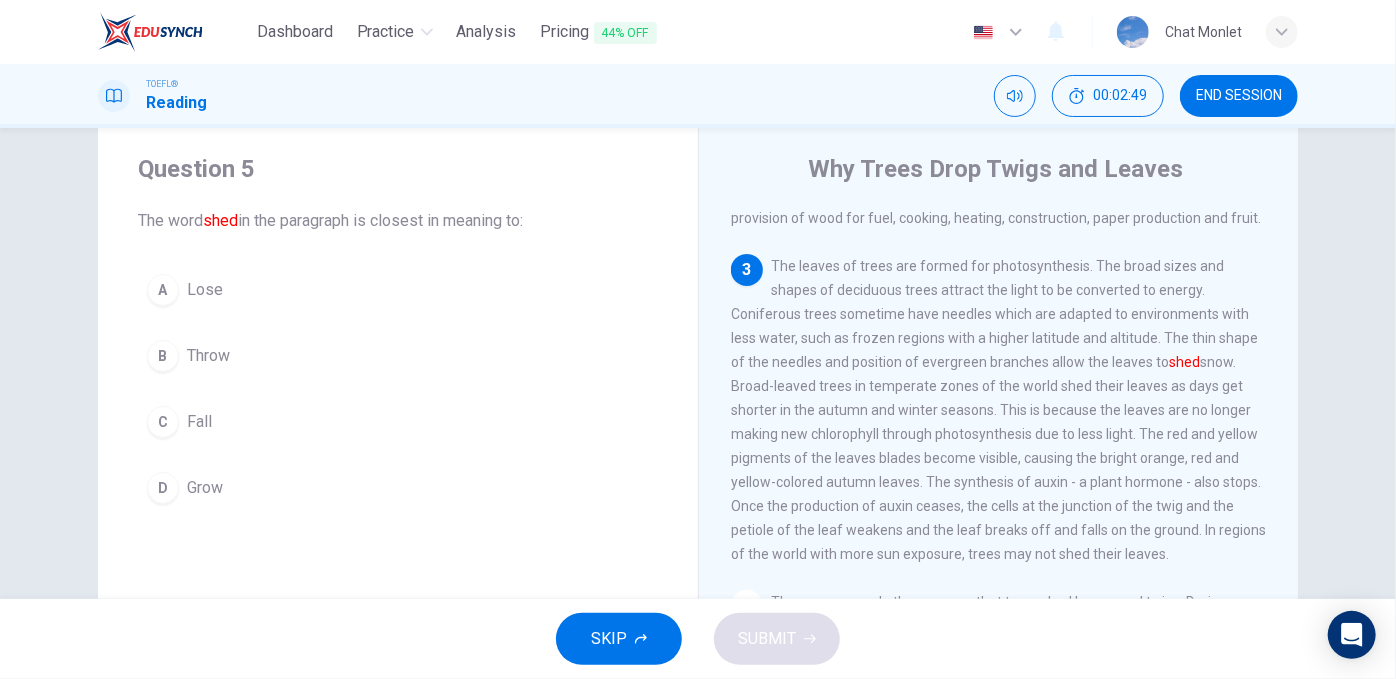 click on "C Fall" at bounding box center [398, 422] 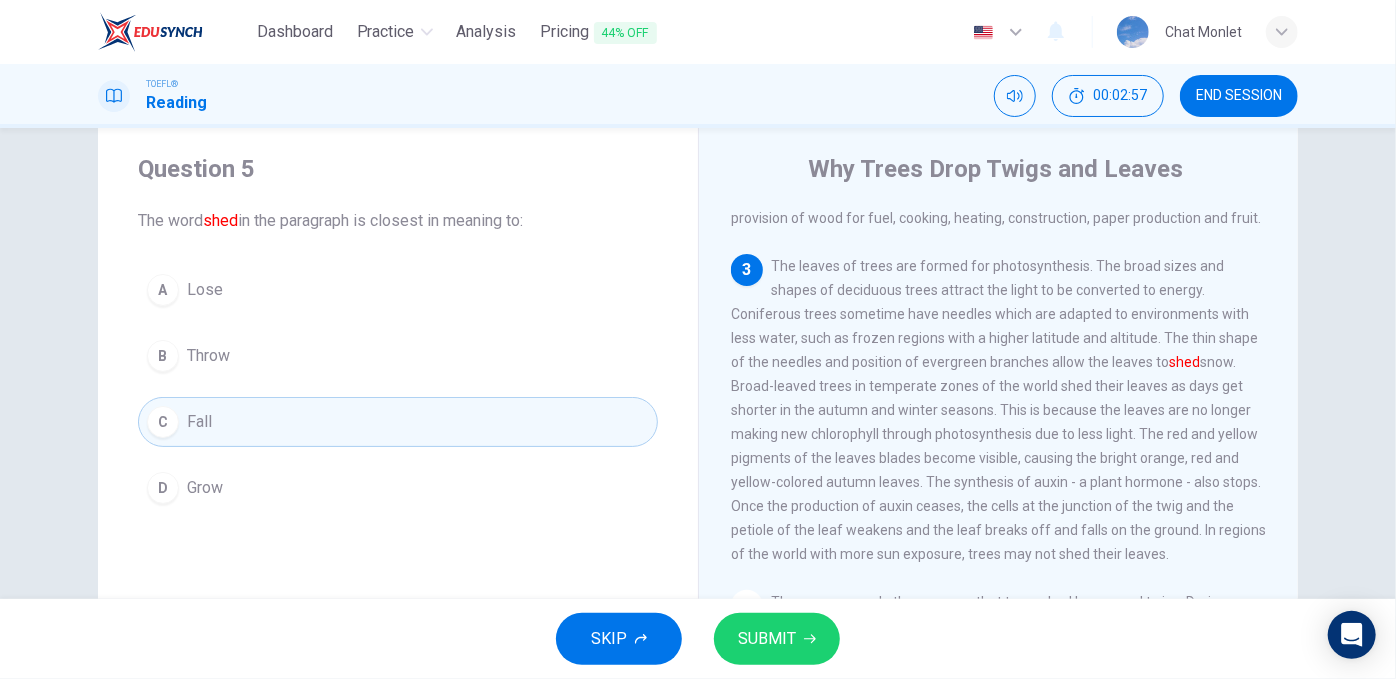 click on "SUBMIT" at bounding box center [767, 639] 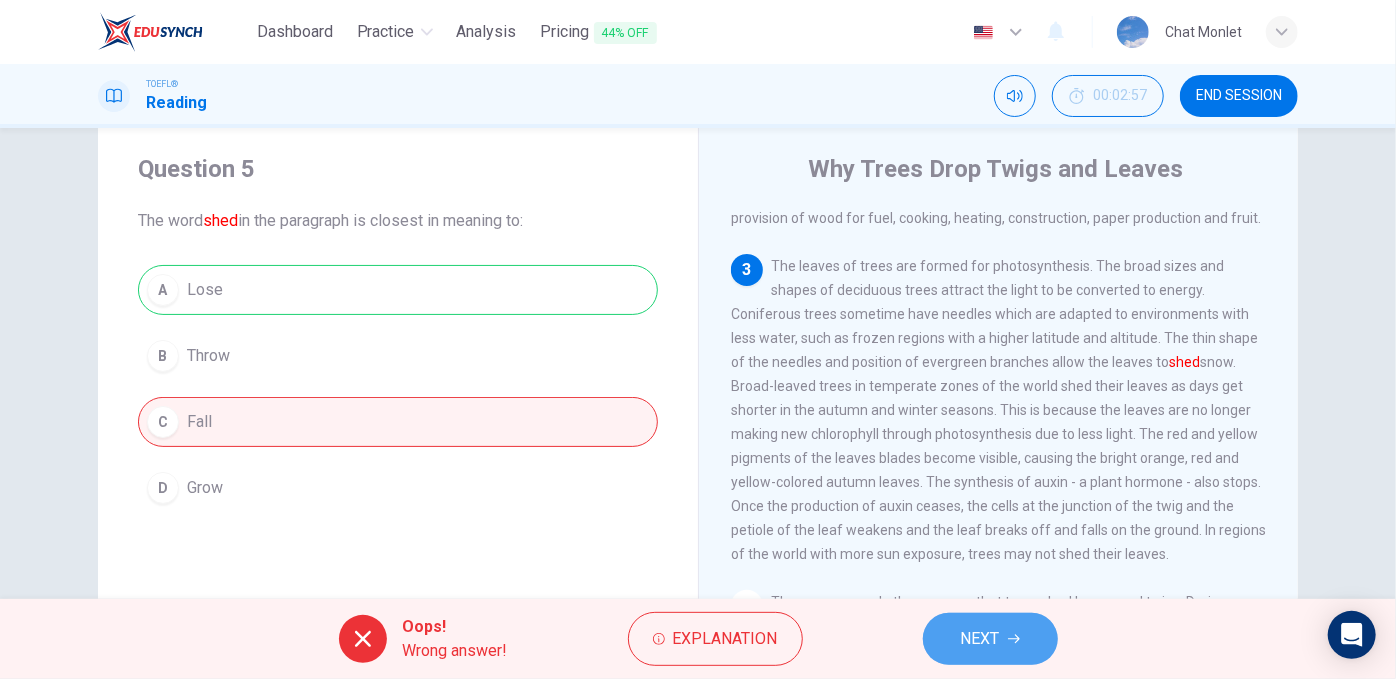 click on "NEXT" at bounding box center (990, 639) 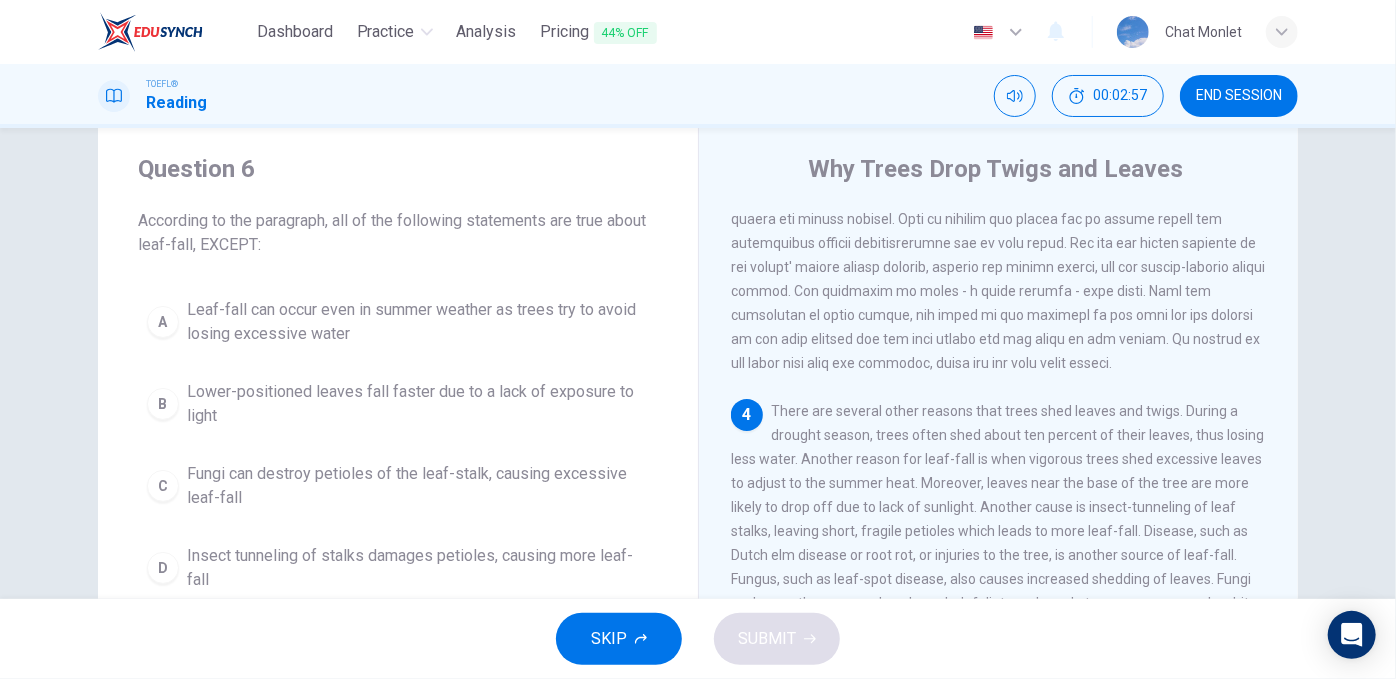 scroll, scrollTop: 586, scrollLeft: 0, axis: vertical 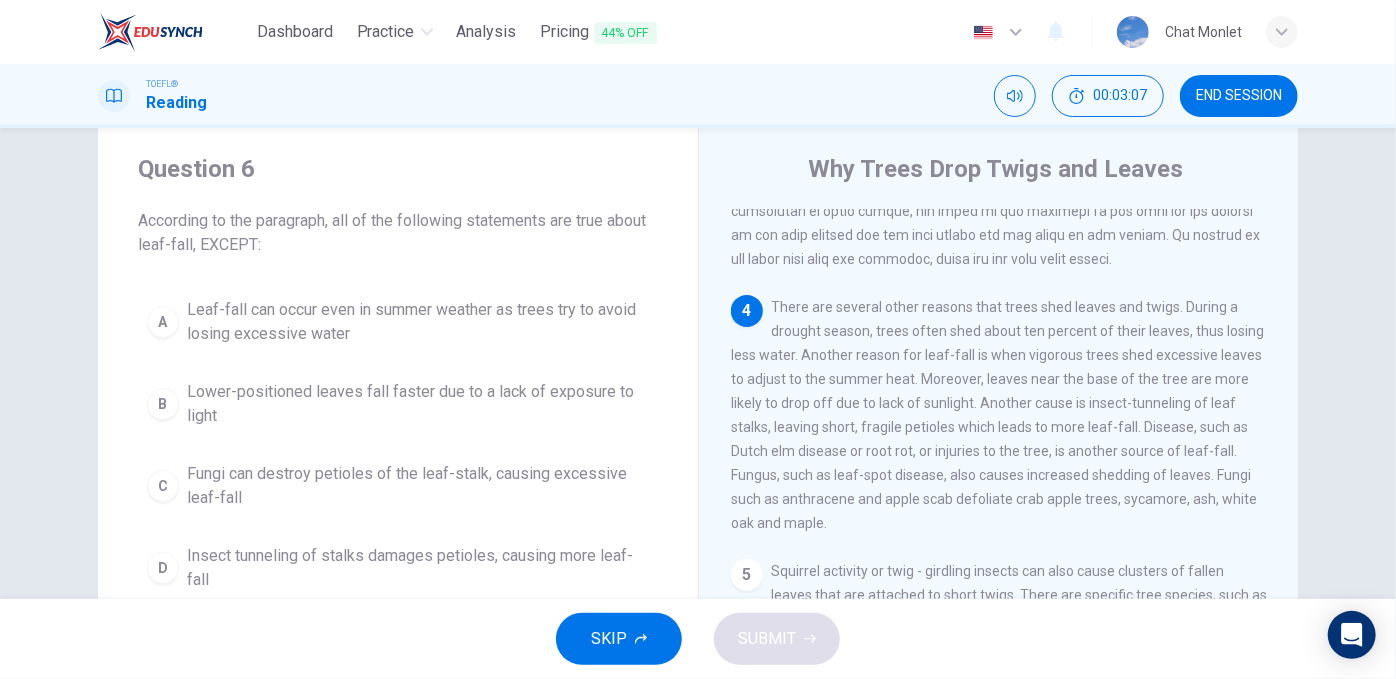 drag, startPoint x: 818, startPoint y: 296, endPoint x: 818, endPoint y: 330, distance: 34 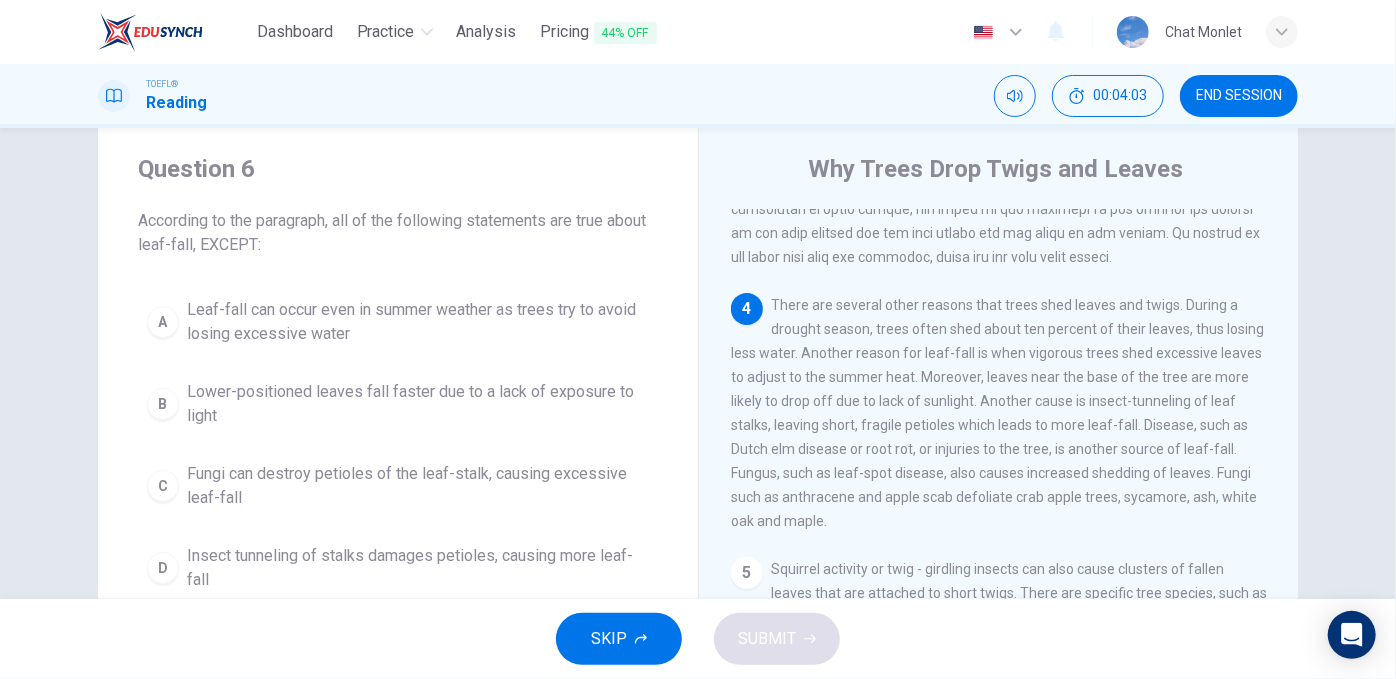 click on "Insect tunneling of stalks damages petioles, causing more leaf-fall" at bounding box center (418, 568) 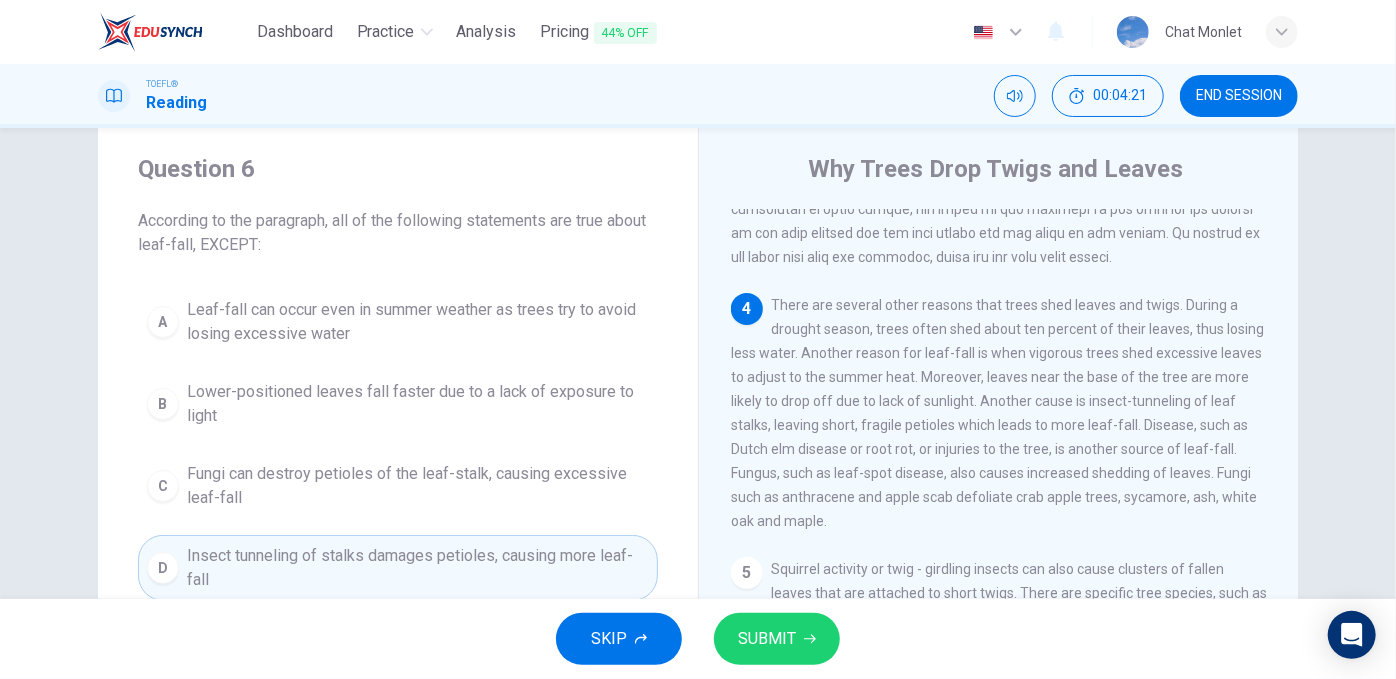 click on "Fungi can destroy petioles of the leaf-stalk, causing excessive leaf-fall" at bounding box center [418, 486] 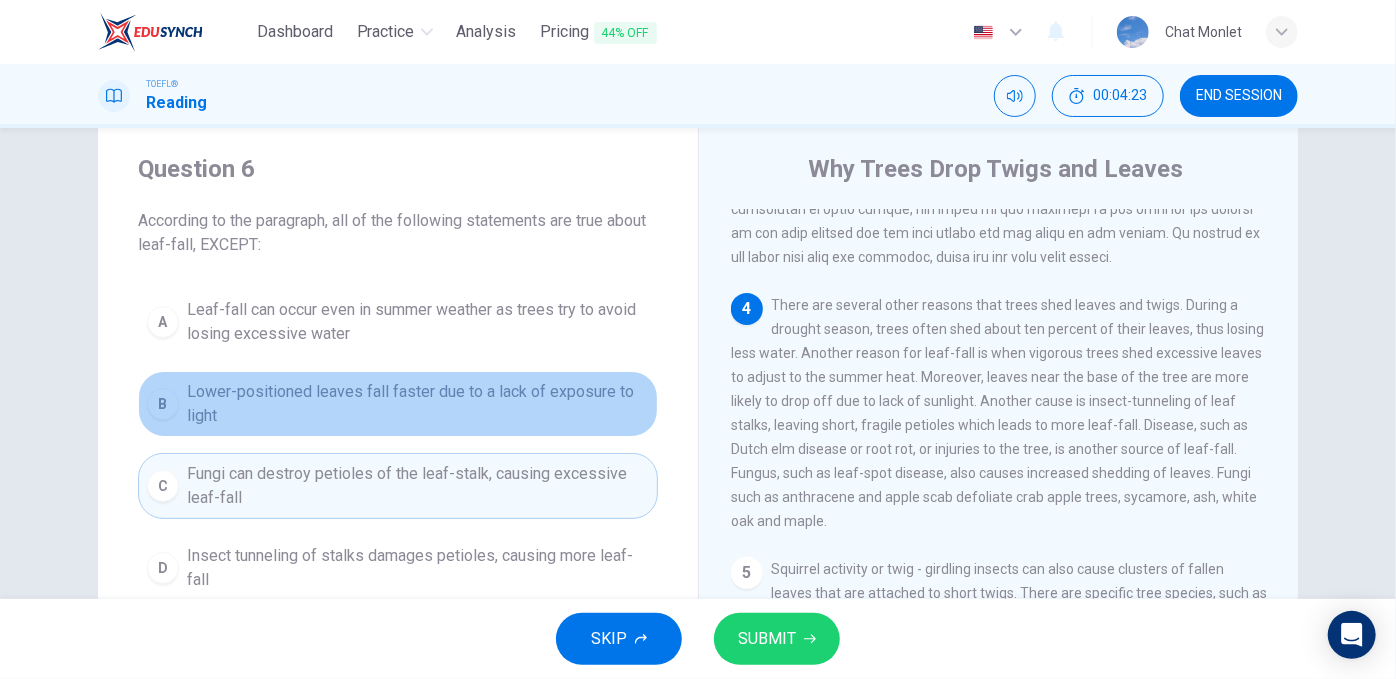 click on "B Lower-positioned leaves fall faster due to a lack of exposure to light" at bounding box center [398, 404] 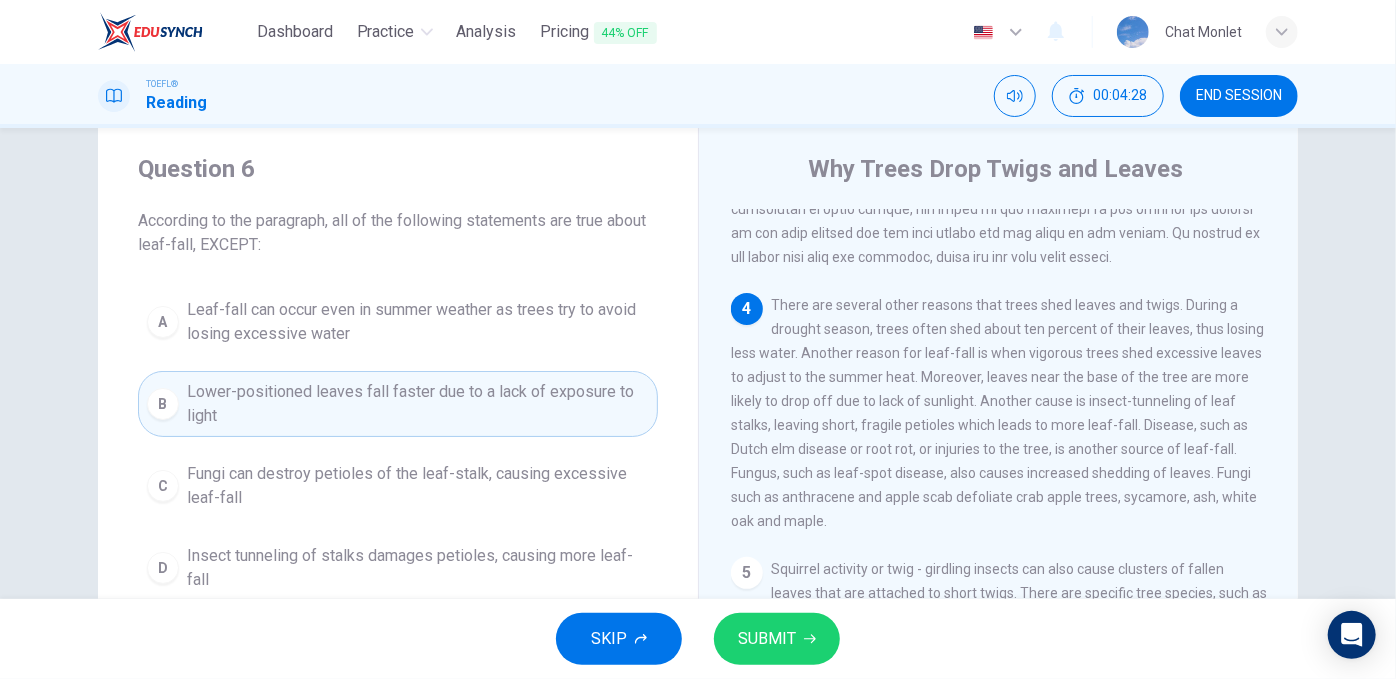 click on "SUBMIT" at bounding box center (767, 639) 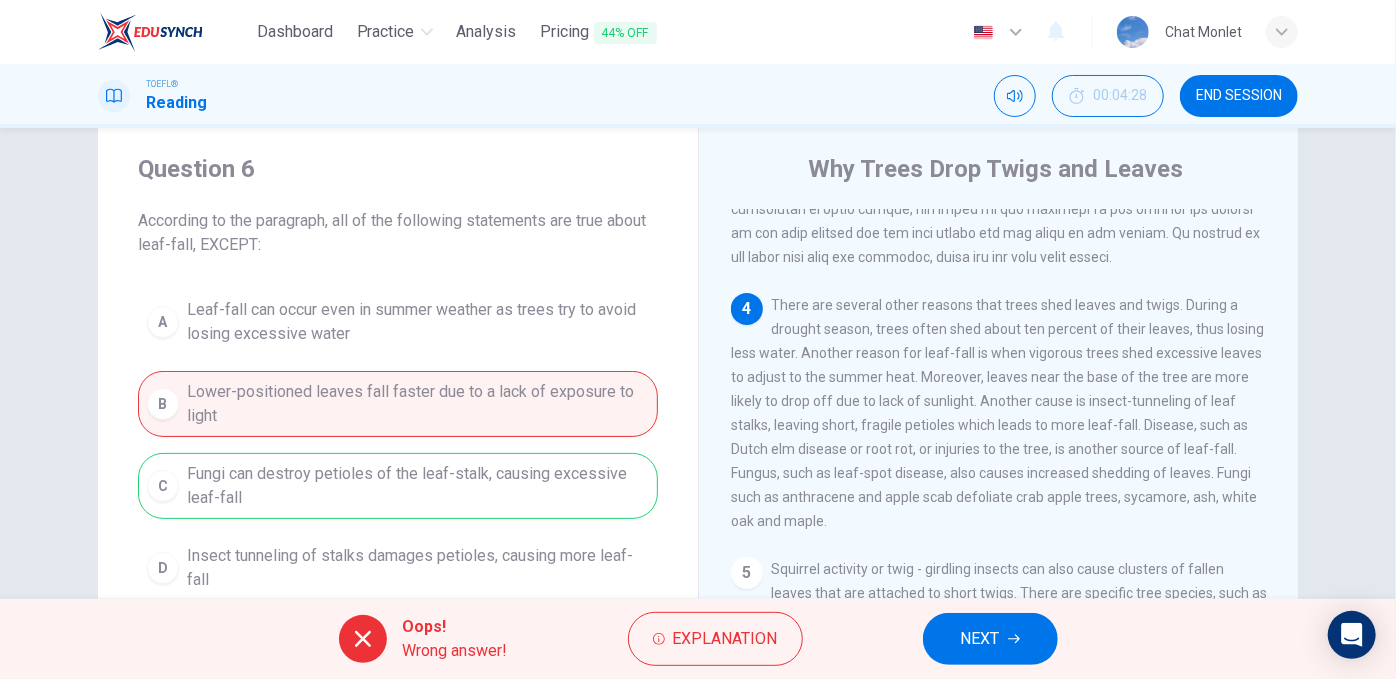 click on "There are several other reasons that trees shed leaves and twigs. During a drought season, trees often shed about ten percent of their leaves, thus losing less water. Another reason for leaf-fall is when vigorous trees shed excessive leaves to adjust to the summer heat. Moreover, leaves near the base of the tree are more likely to drop off due to lack of sunlight. Another cause is insect-tunneling of leaf stalks, leaving short, fragile petioles which leads to more leaf-fall. Disease, such as Dutch elm disease or root rot, or injuries to the tree, is another source of leaf-fall. Fungus, such as leaf-spot disease, also causes increased shedding of leaves. Fungi such as anthracene and apple scab defoliate crab apple trees, sycamore, ash, white oak and maple." at bounding box center (997, 413) 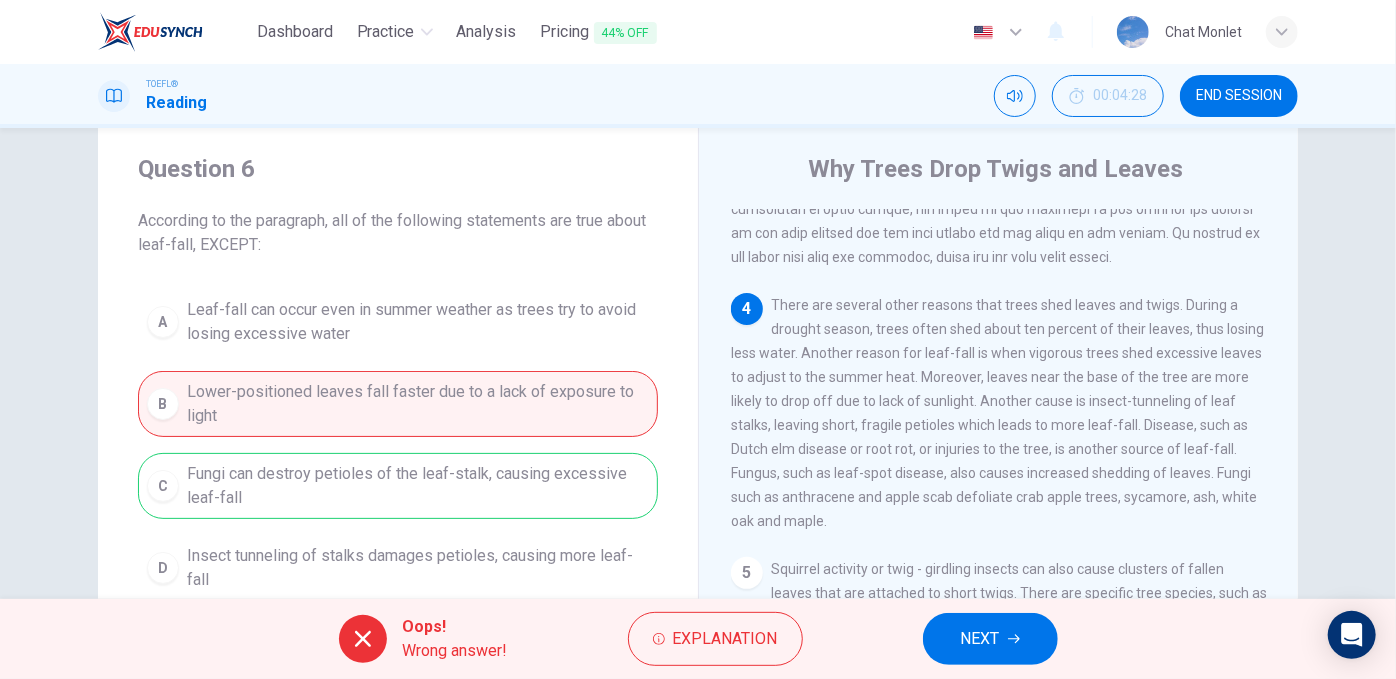 drag, startPoint x: 846, startPoint y: 497, endPoint x: 867, endPoint y: 497, distance: 21 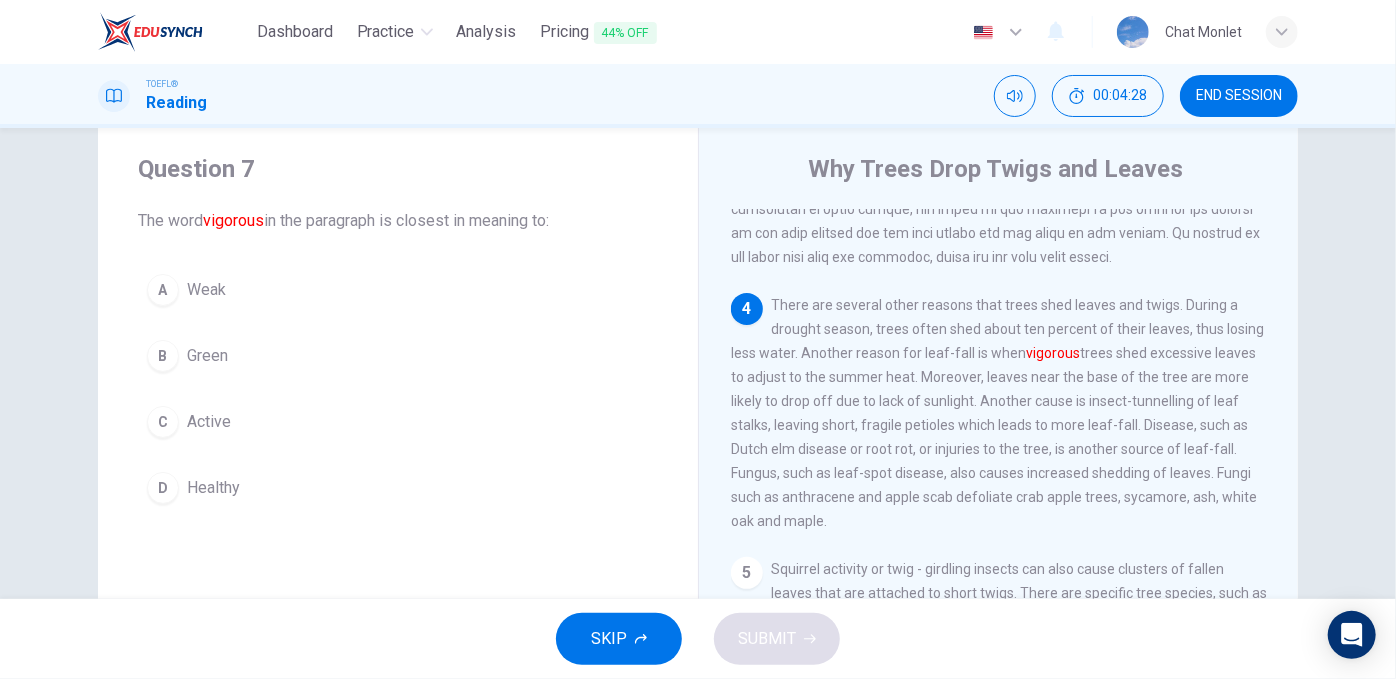 scroll, scrollTop: 682, scrollLeft: 0, axis: vertical 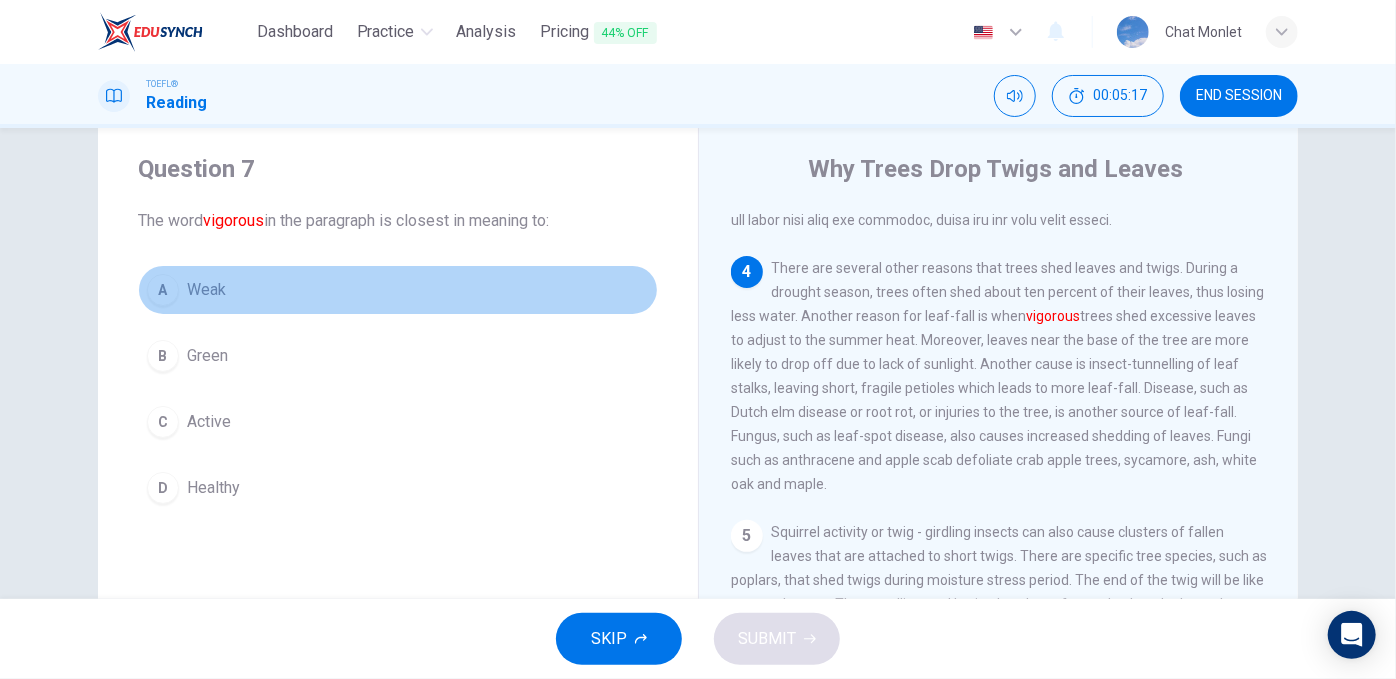 click on "A Weak" at bounding box center (398, 290) 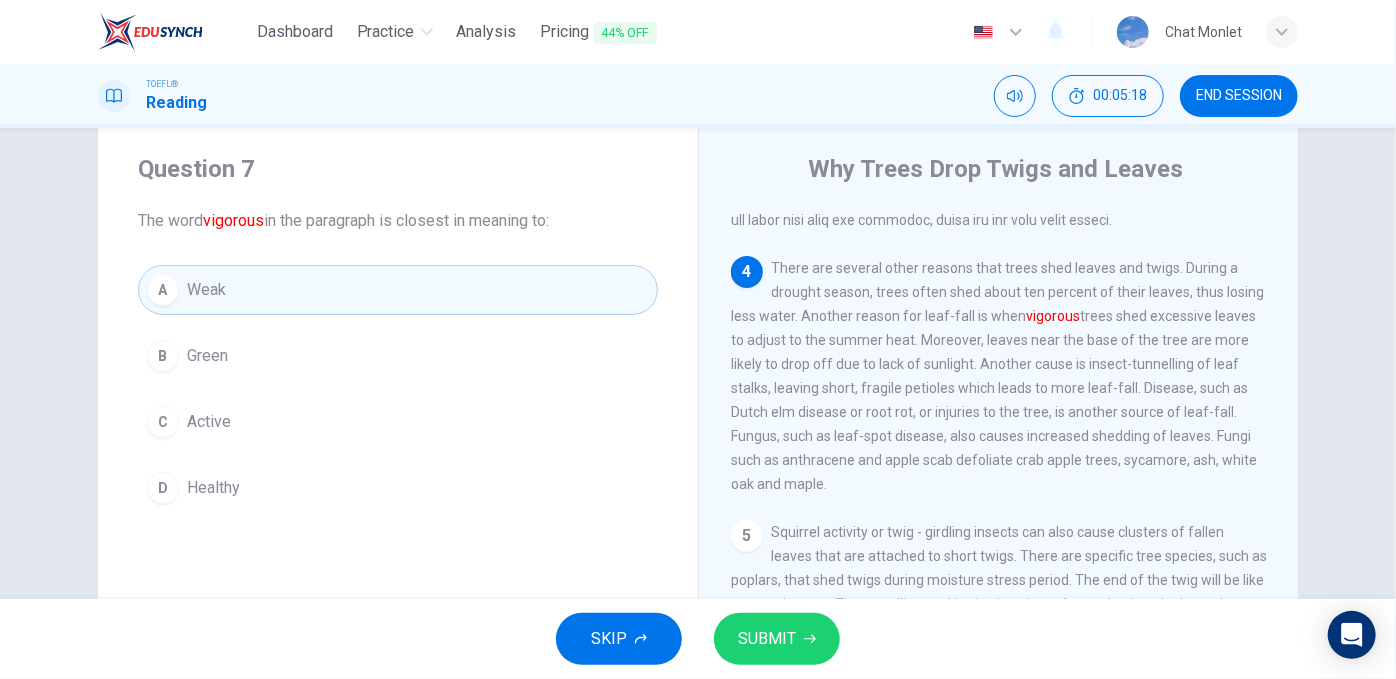 click on "SKIP SUBMIT" at bounding box center (698, 639) 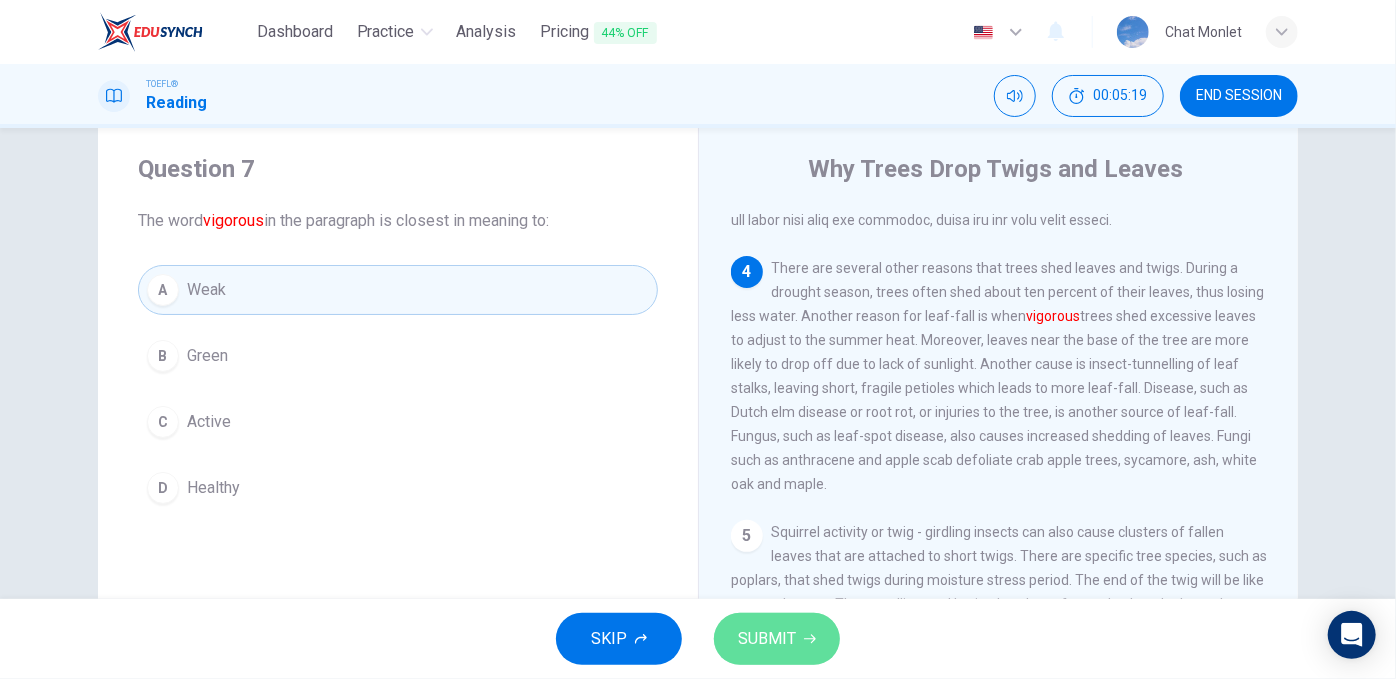 click on "SUBMIT" at bounding box center (767, 639) 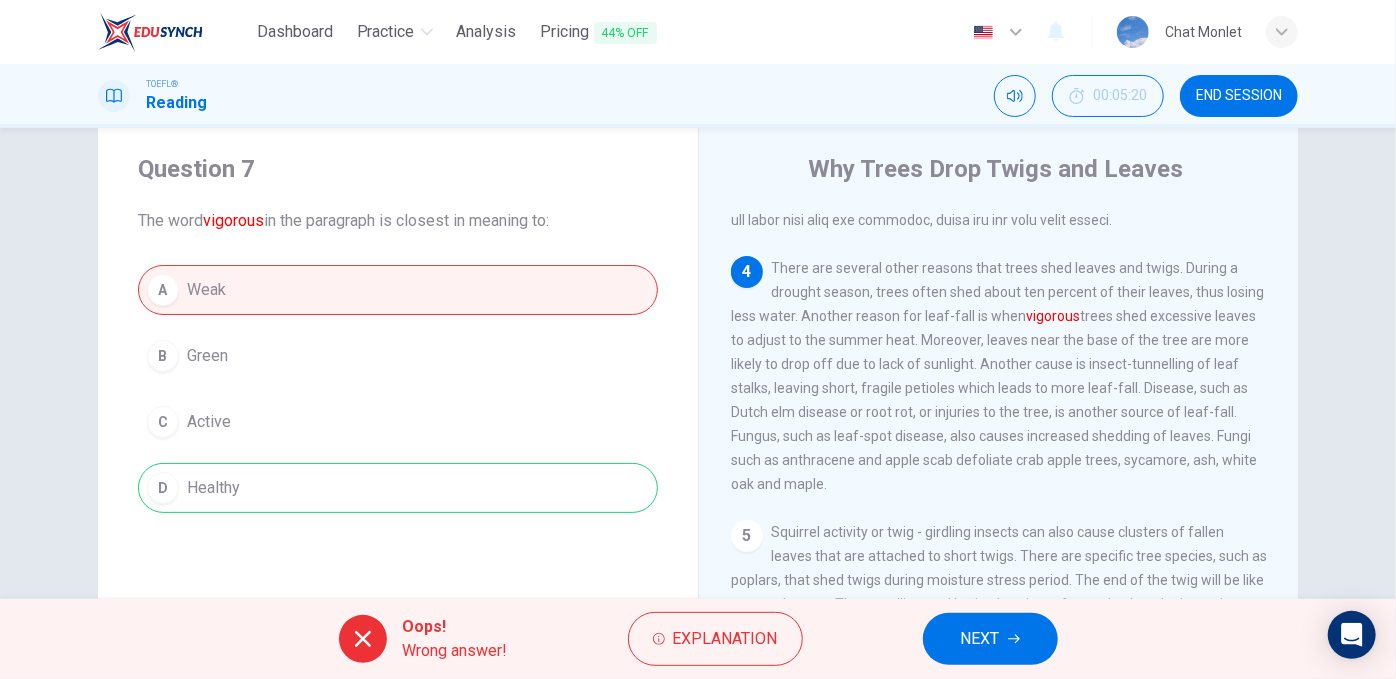 click on "vigorous" at bounding box center [233, 220] 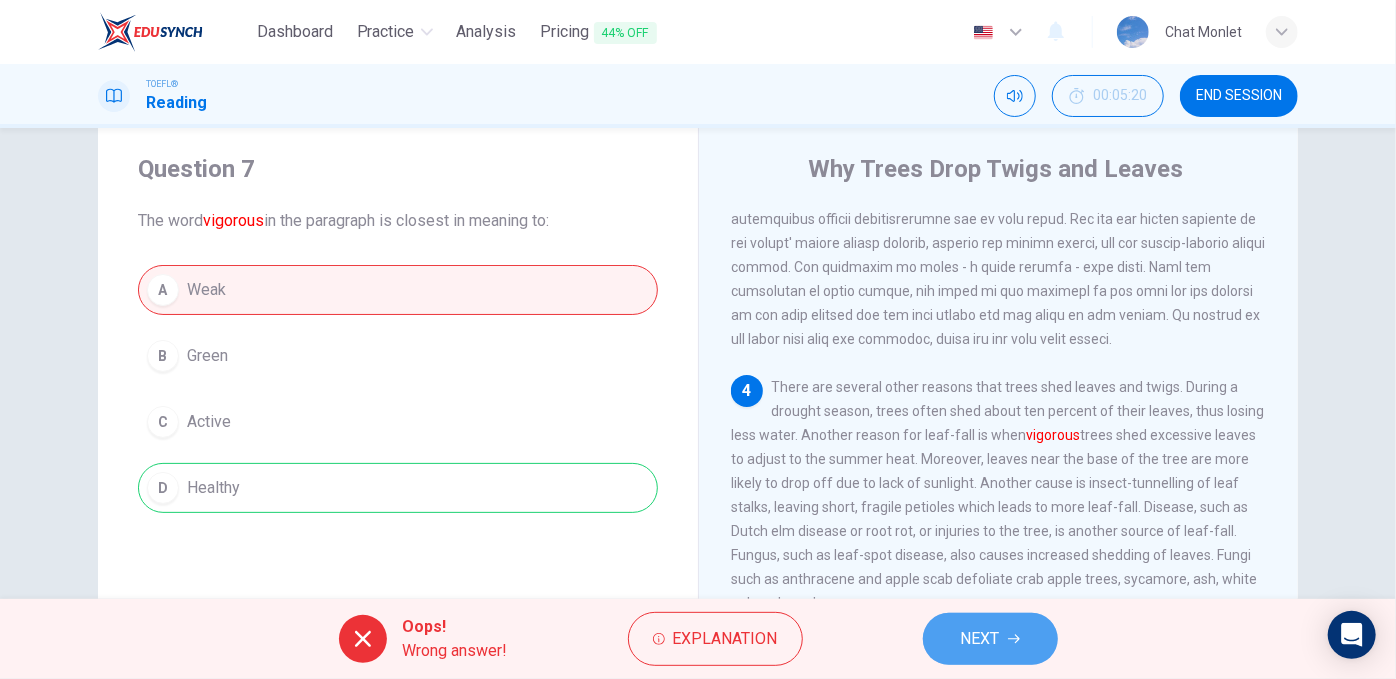 click on "NEXT" at bounding box center [990, 639] 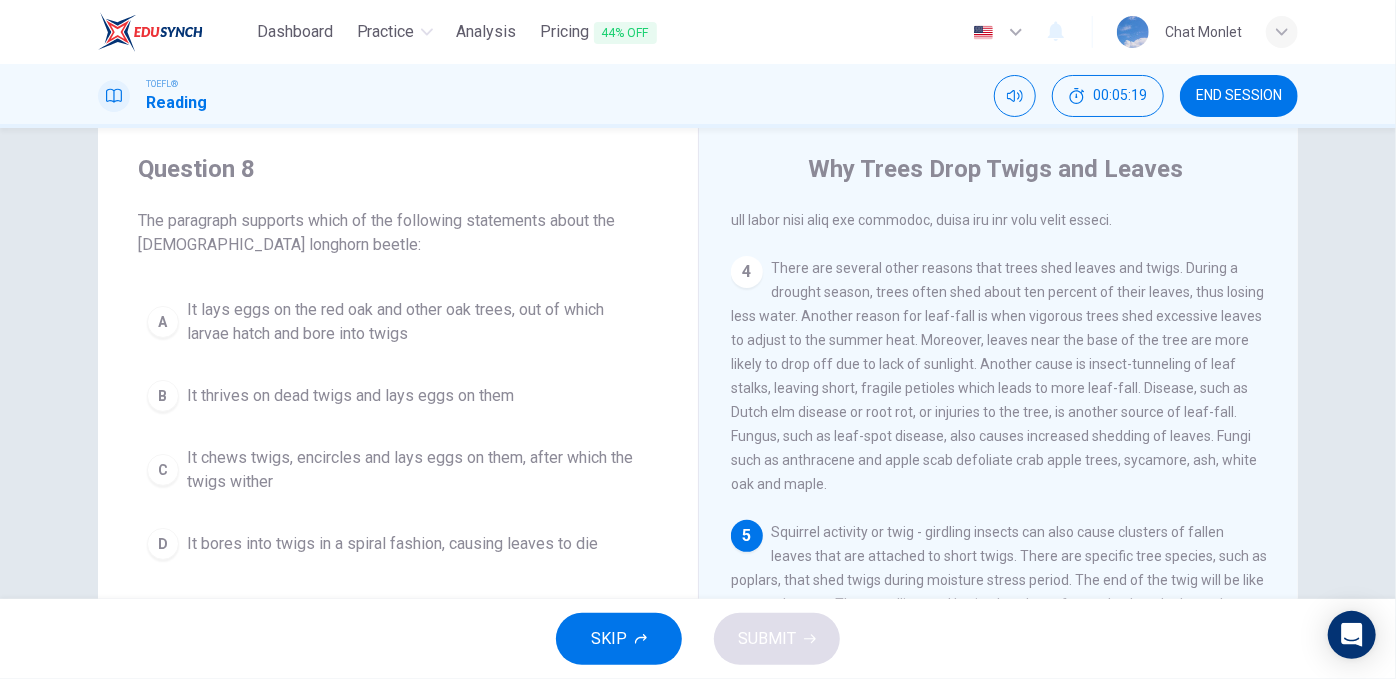 scroll, scrollTop: 682, scrollLeft: 0, axis: vertical 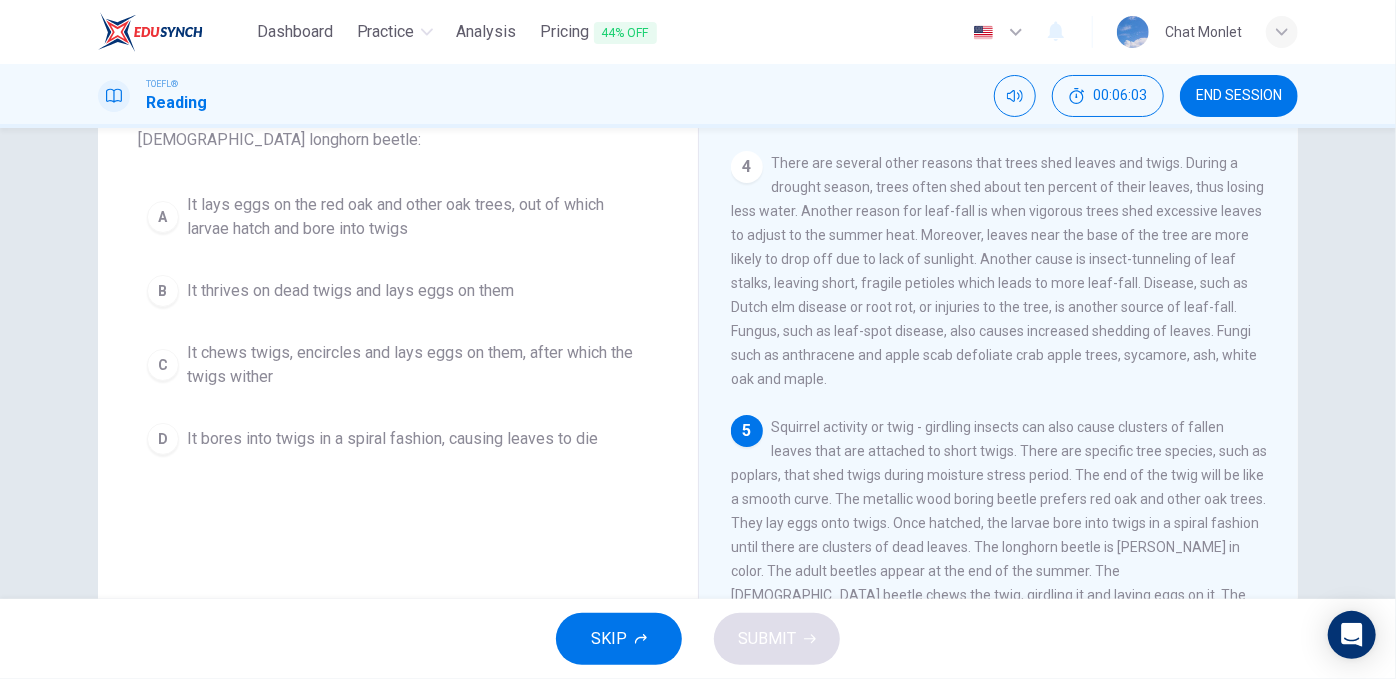 click on "It chews twigs, encircles and lays eggs on them, after which the twigs wither" at bounding box center [418, 365] 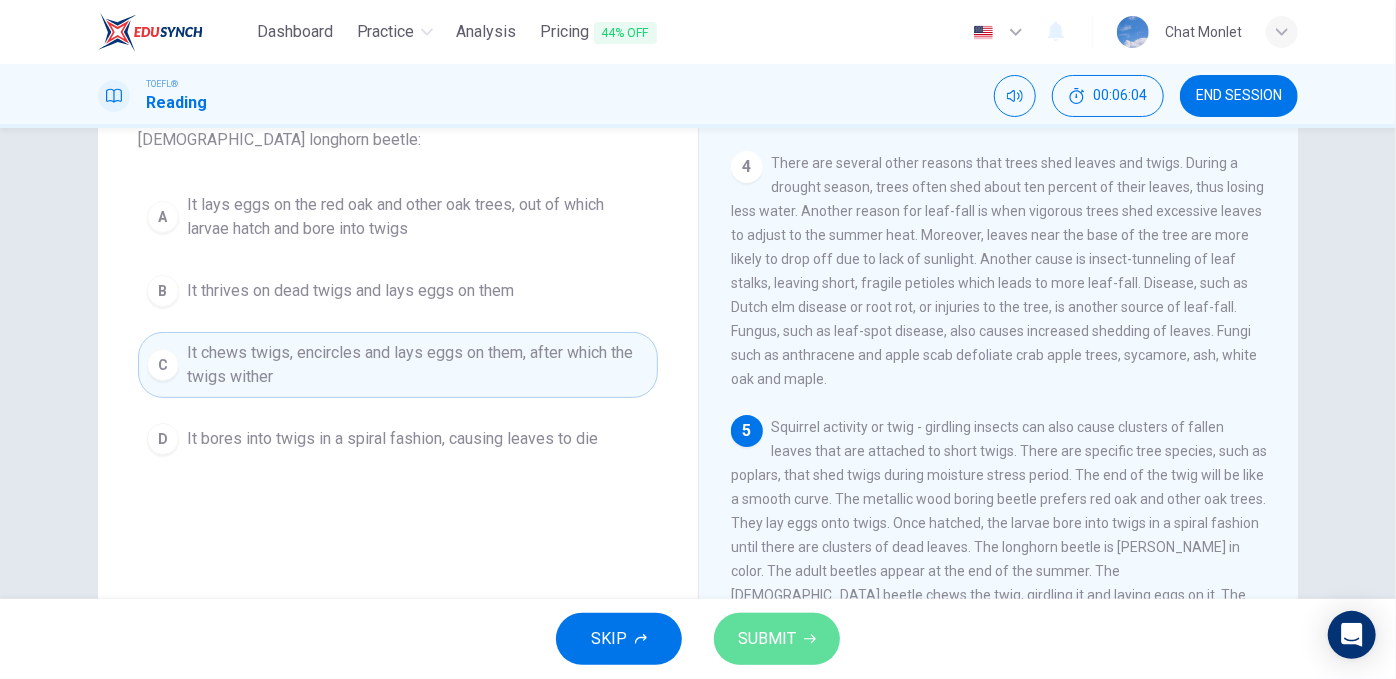 click on "SUBMIT" at bounding box center [767, 639] 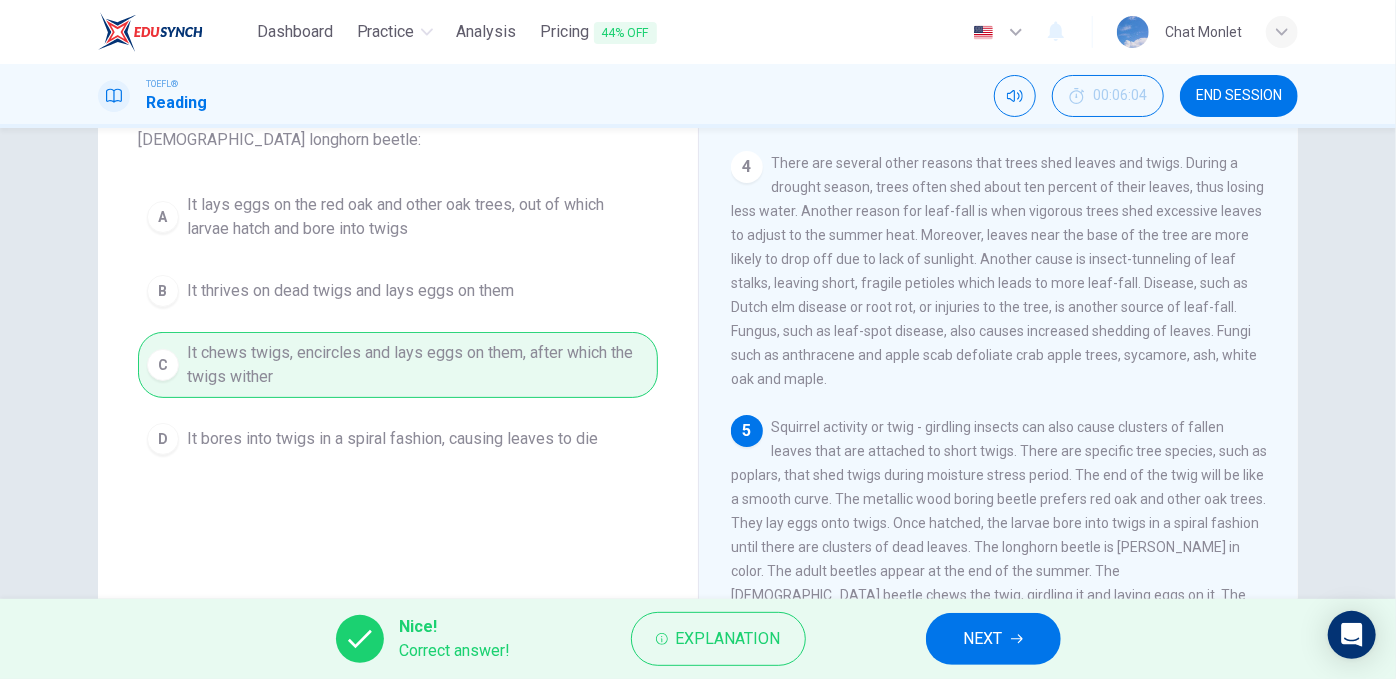 click on "NEXT" at bounding box center (983, 639) 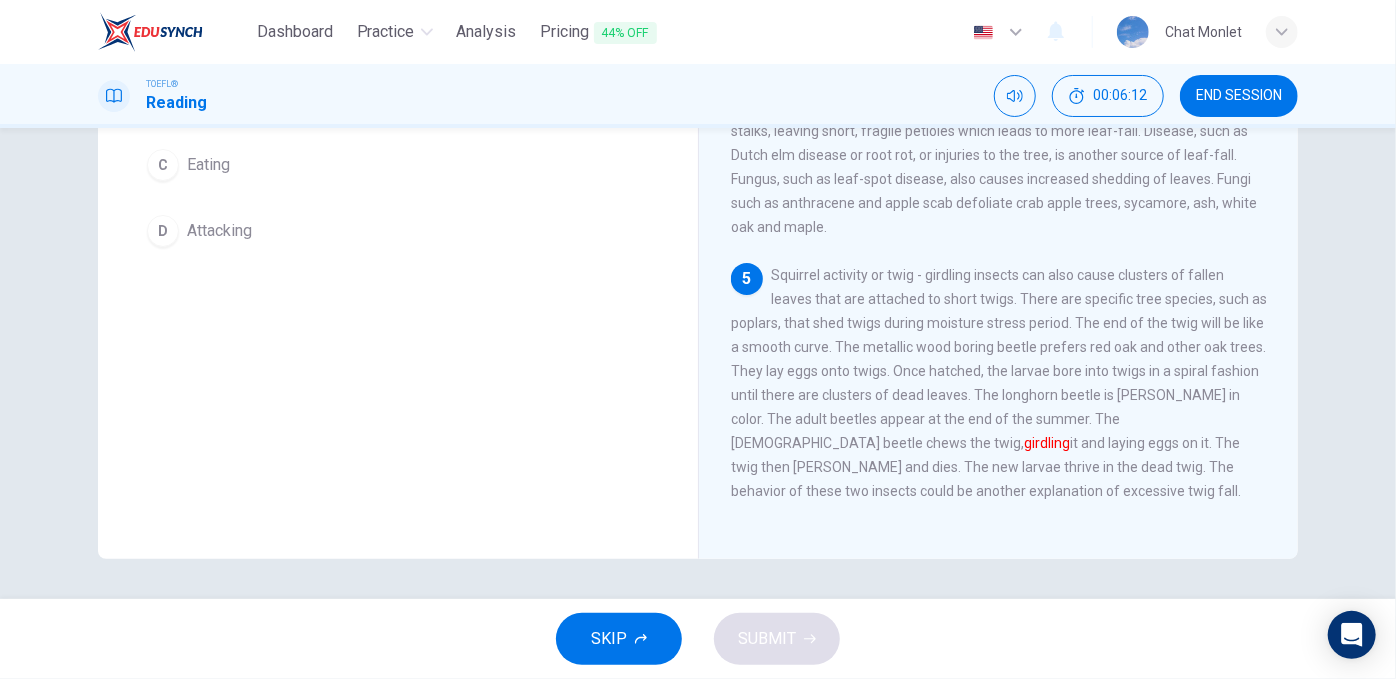 scroll, scrollTop: 152, scrollLeft: 0, axis: vertical 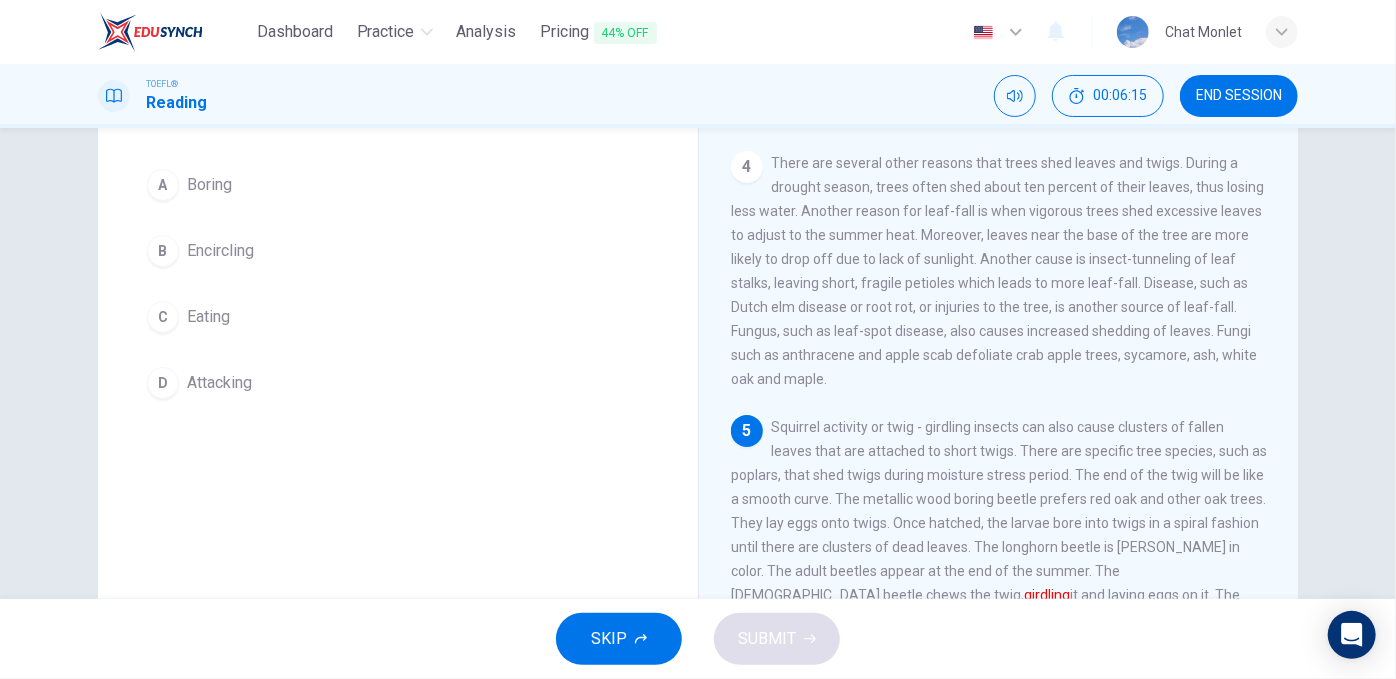 click on "C Eating" at bounding box center [398, 317] 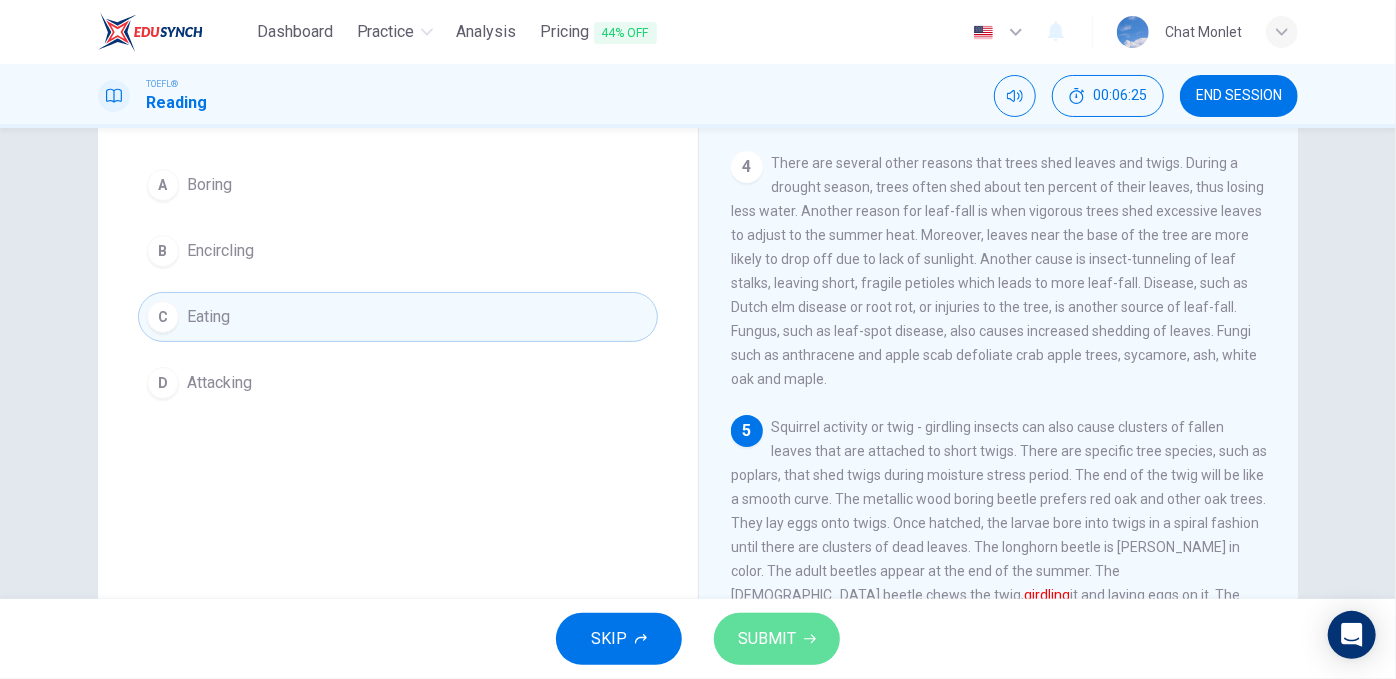 click on "SUBMIT" at bounding box center (767, 639) 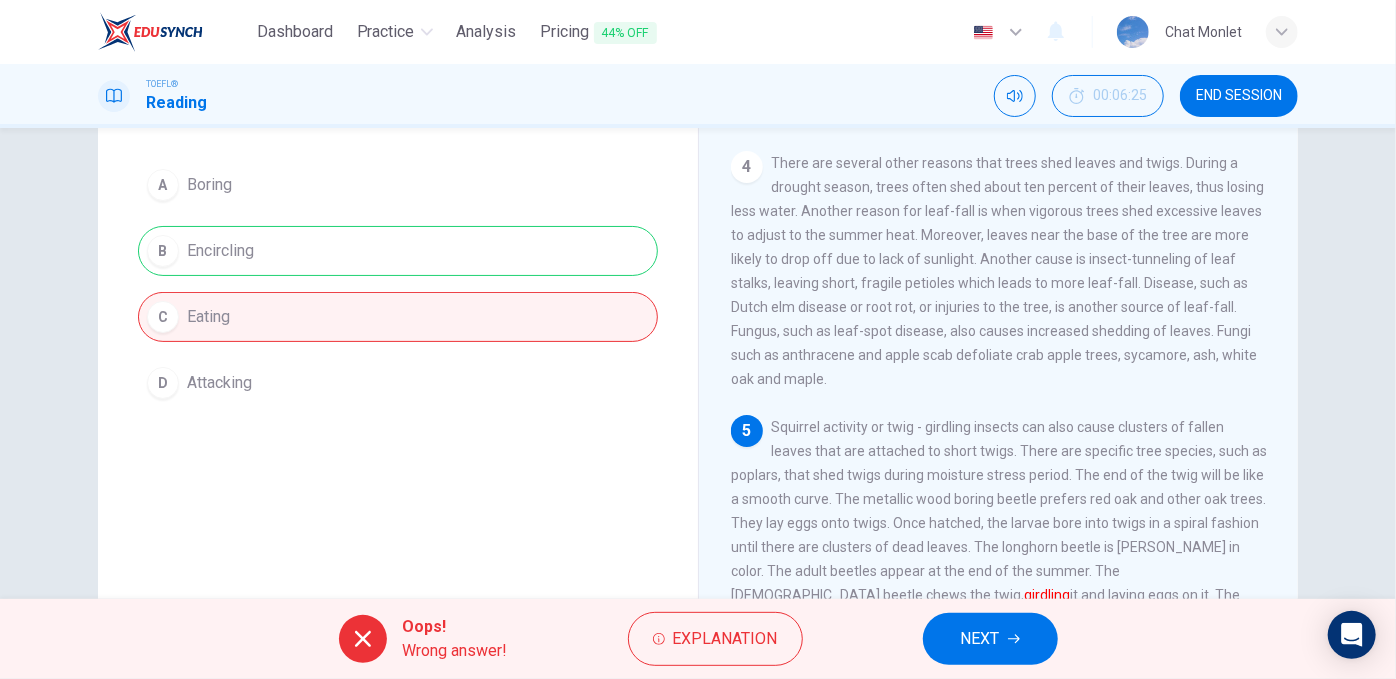 scroll, scrollTop: 304, scrollLeft: 0, axis: vertical 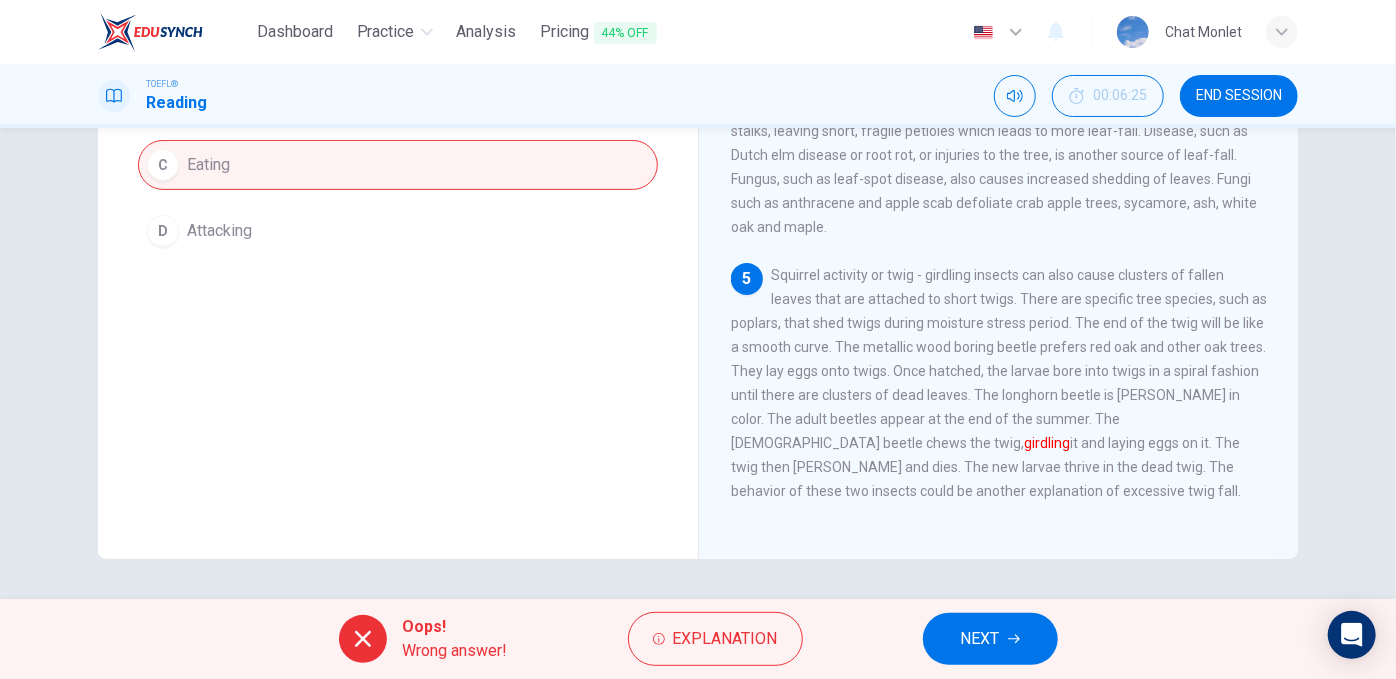 click 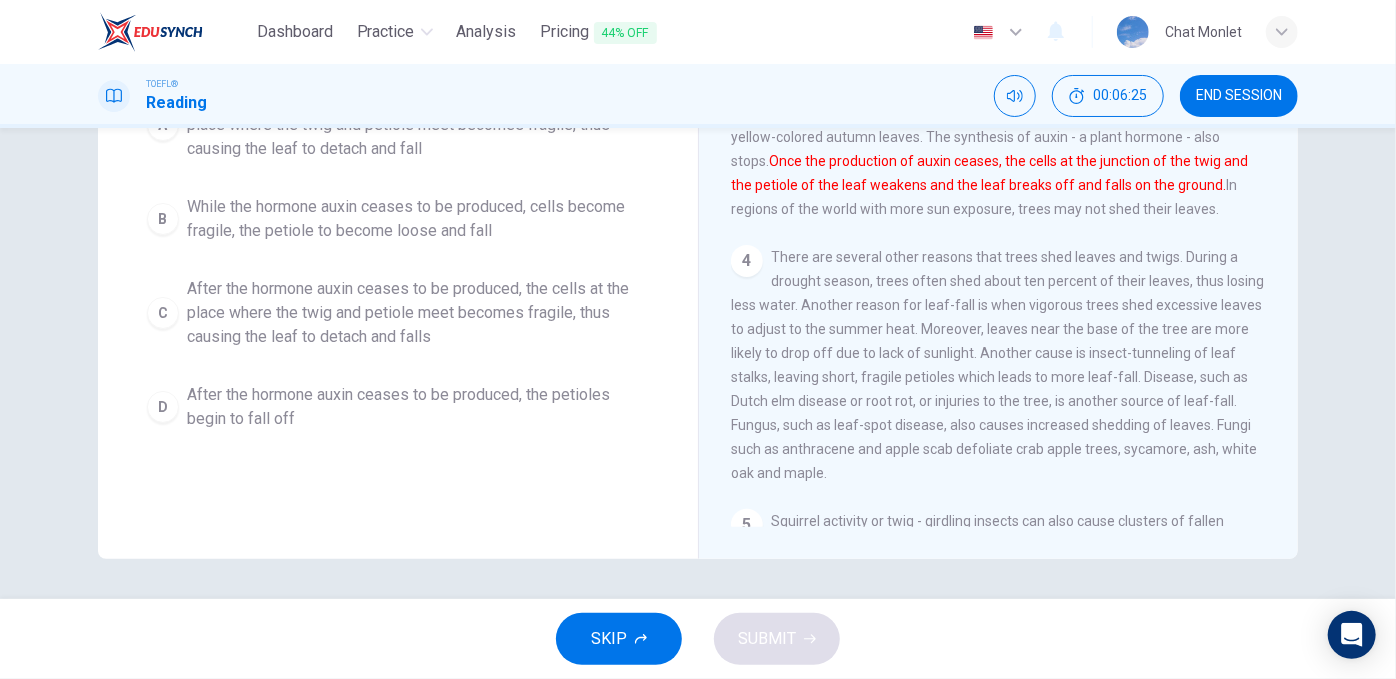 scroll, scrollTop: 369, scrollLeft: 0, axis: vertical 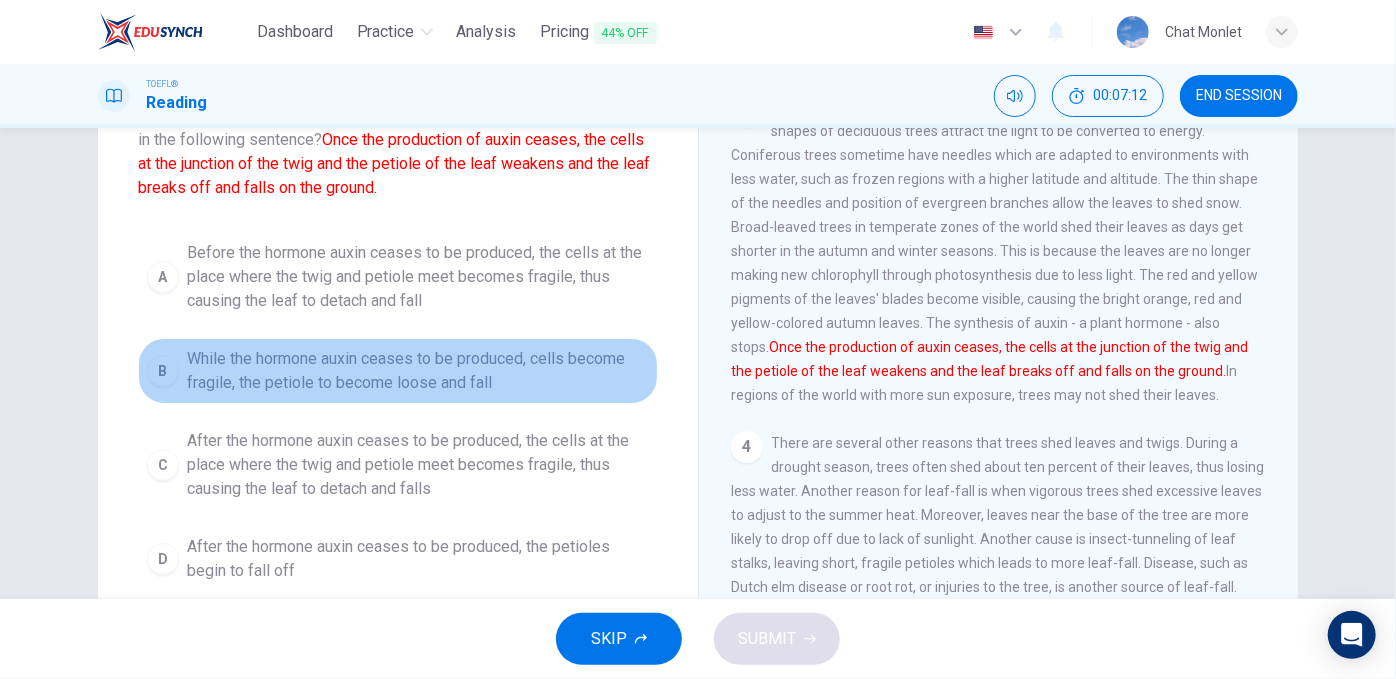 click on "While the hormone auxin ceases to be produced, cells become fragile, the petiole to become loose and fall" at bounding box center [418, 371] 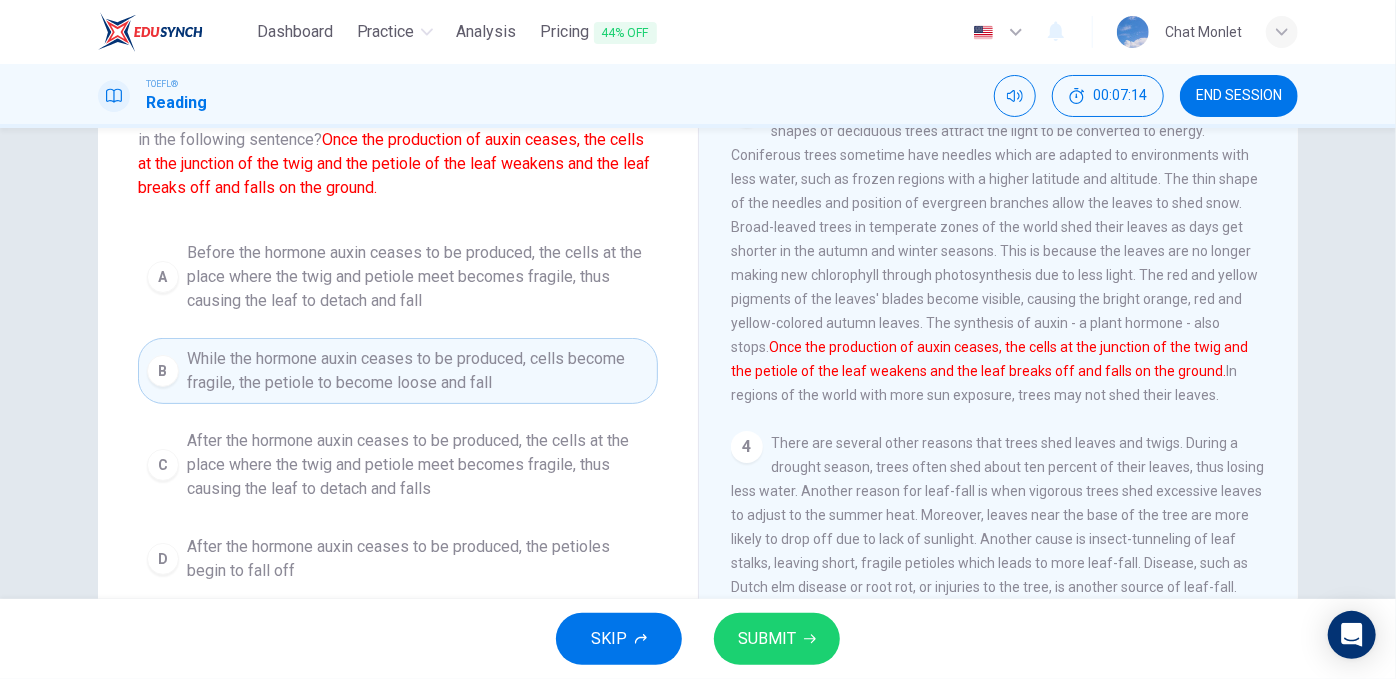 click on "SUBMIT" at bounding box center [767, 639] 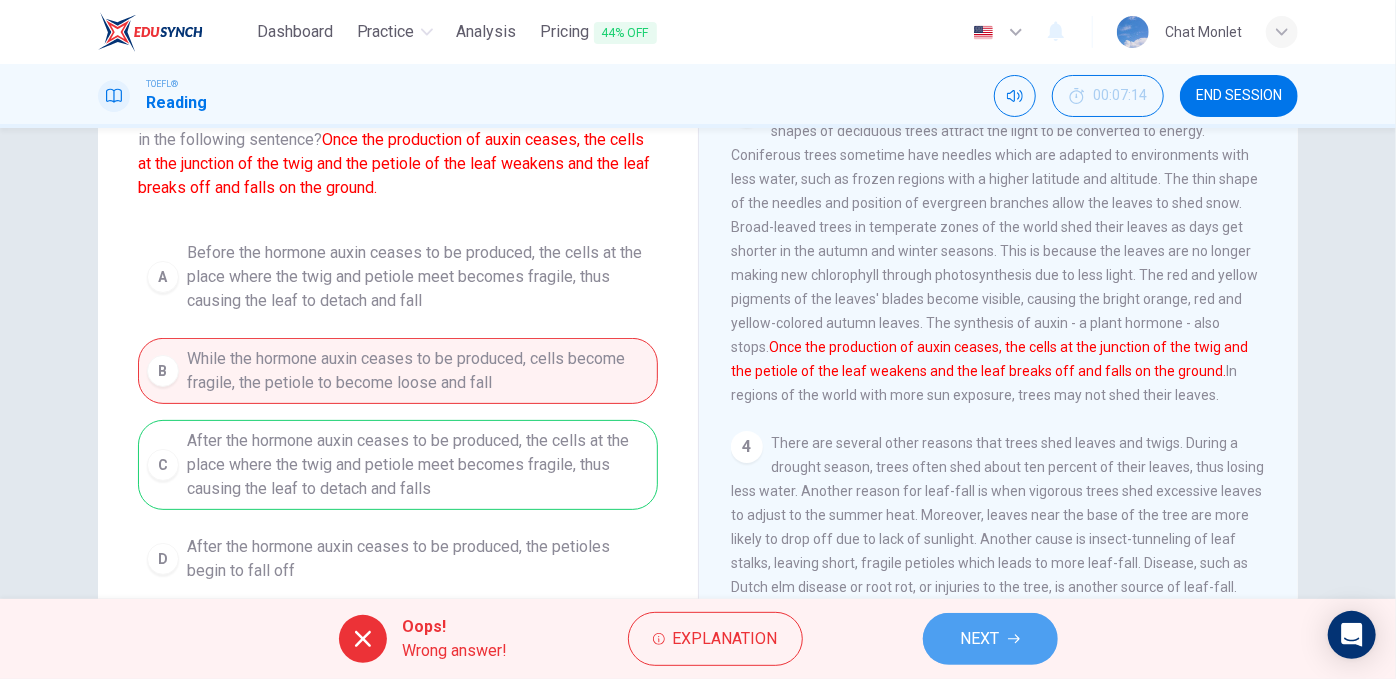 click on "NEXT" at bounding box center [980, 639] 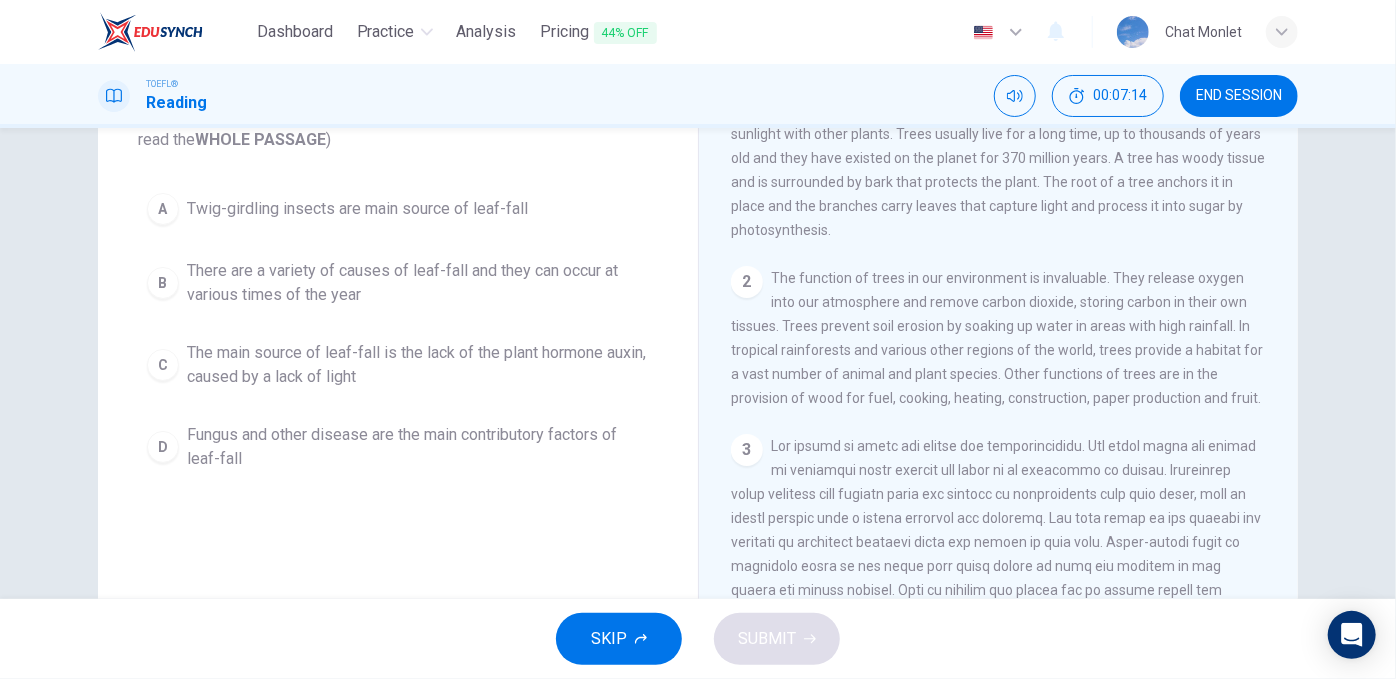 scroll, scrollTop: 0, scrollLeft: 0, axis: both 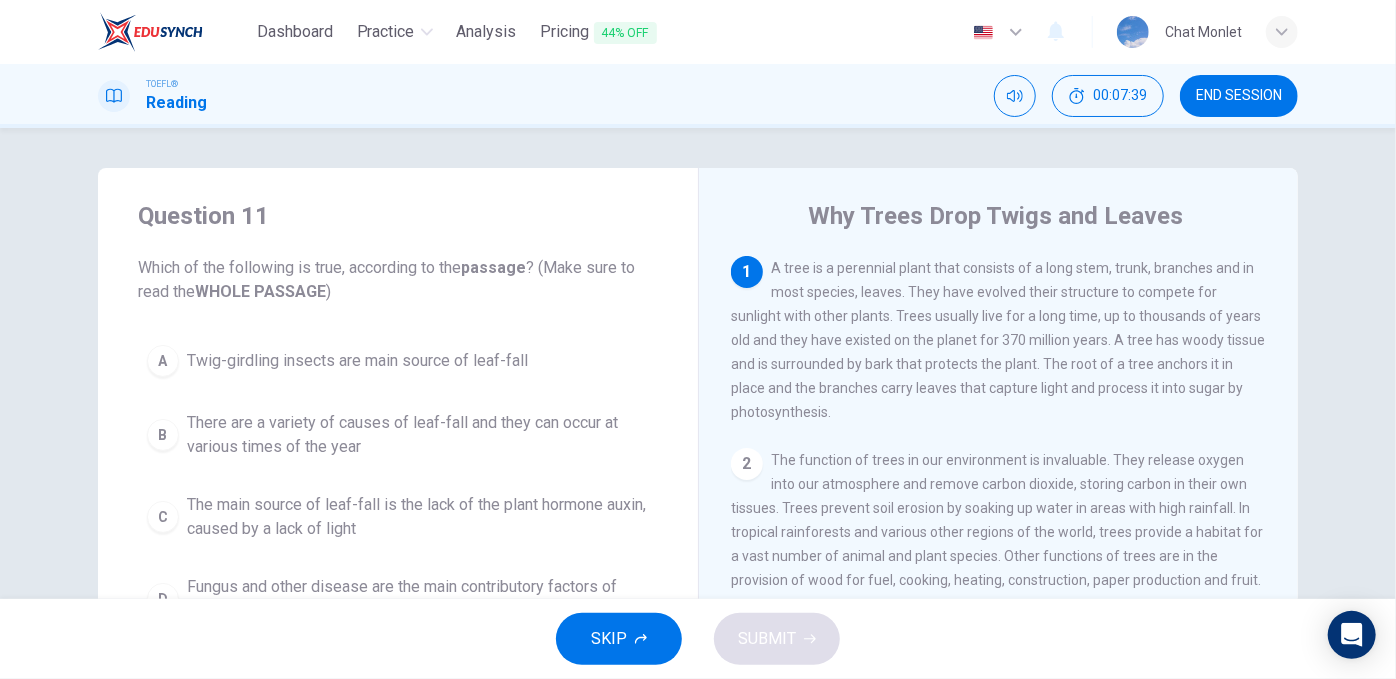 click on "There are a variety of causes of leaf-fall and they can occur at various times of the year" at bounding box center (418, 435) 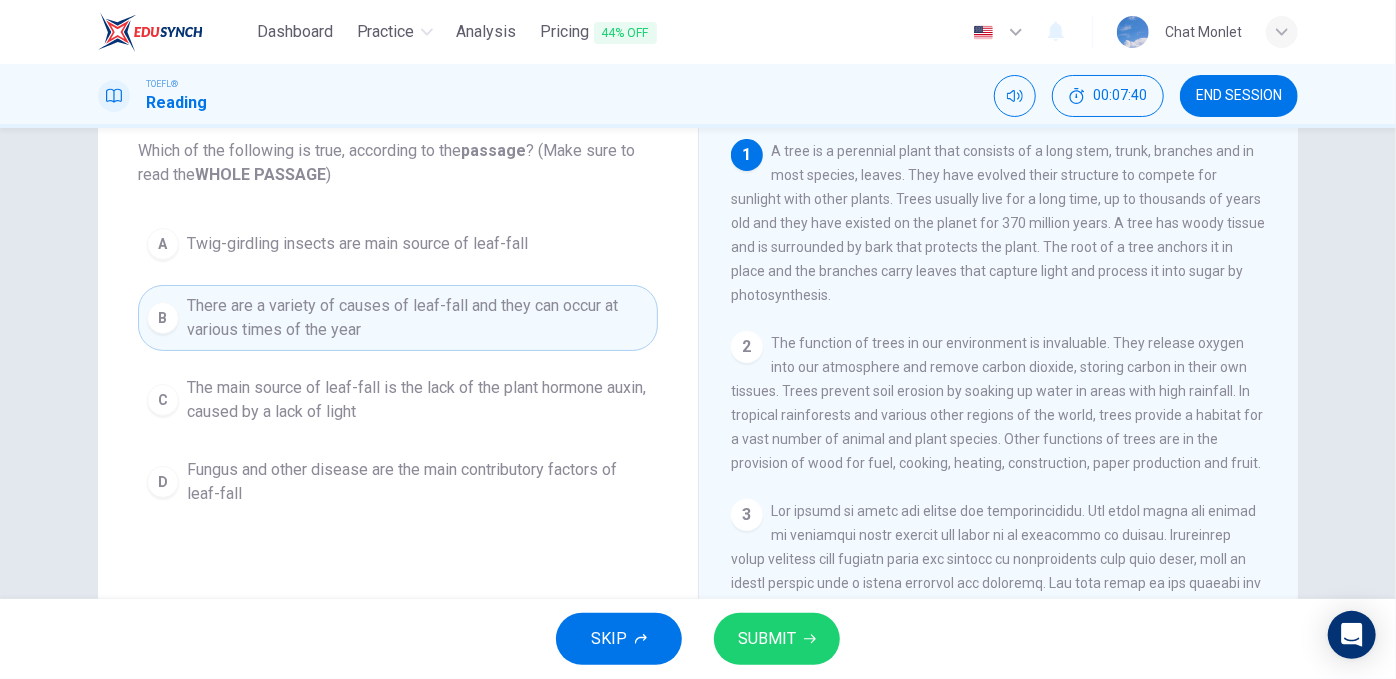 scroll, scrollTop: 152, scrollLeft: 0, axis: vertical 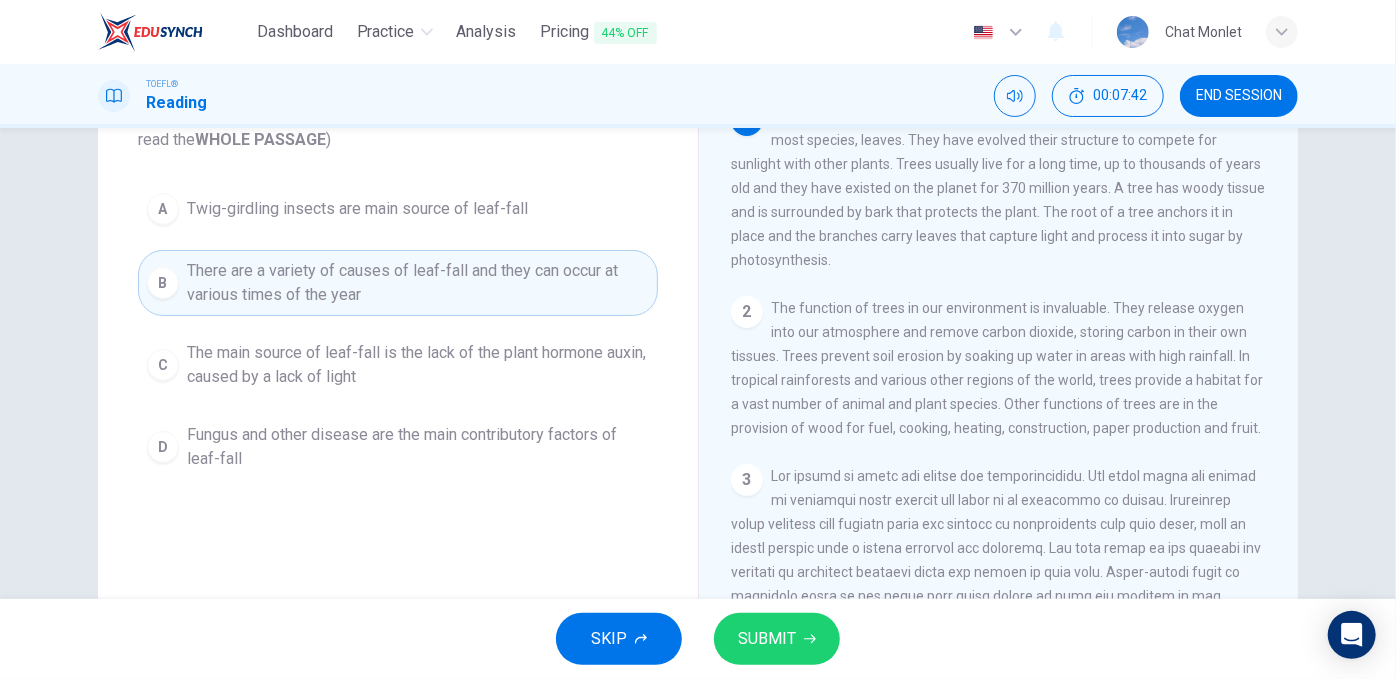 click on "SUBMIT" at bounding box center [767, 639] 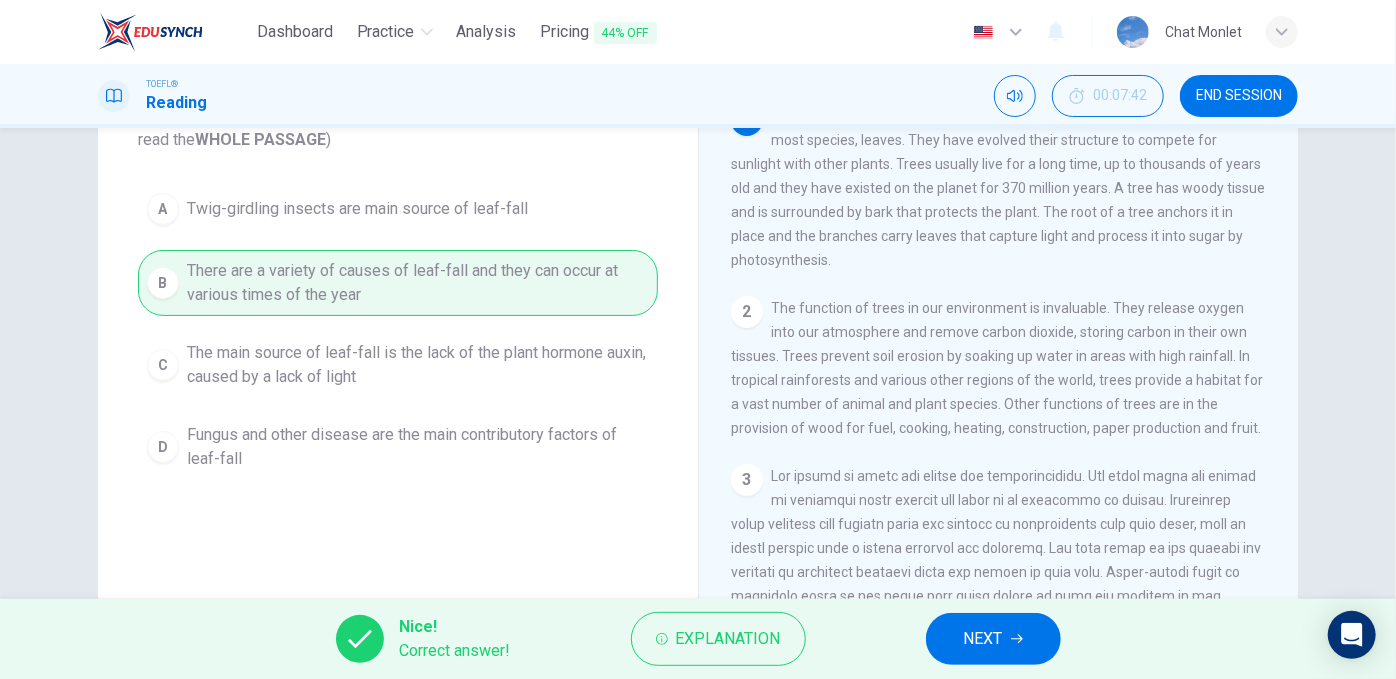 click on "NEXT" at bounding box center [993, 639] 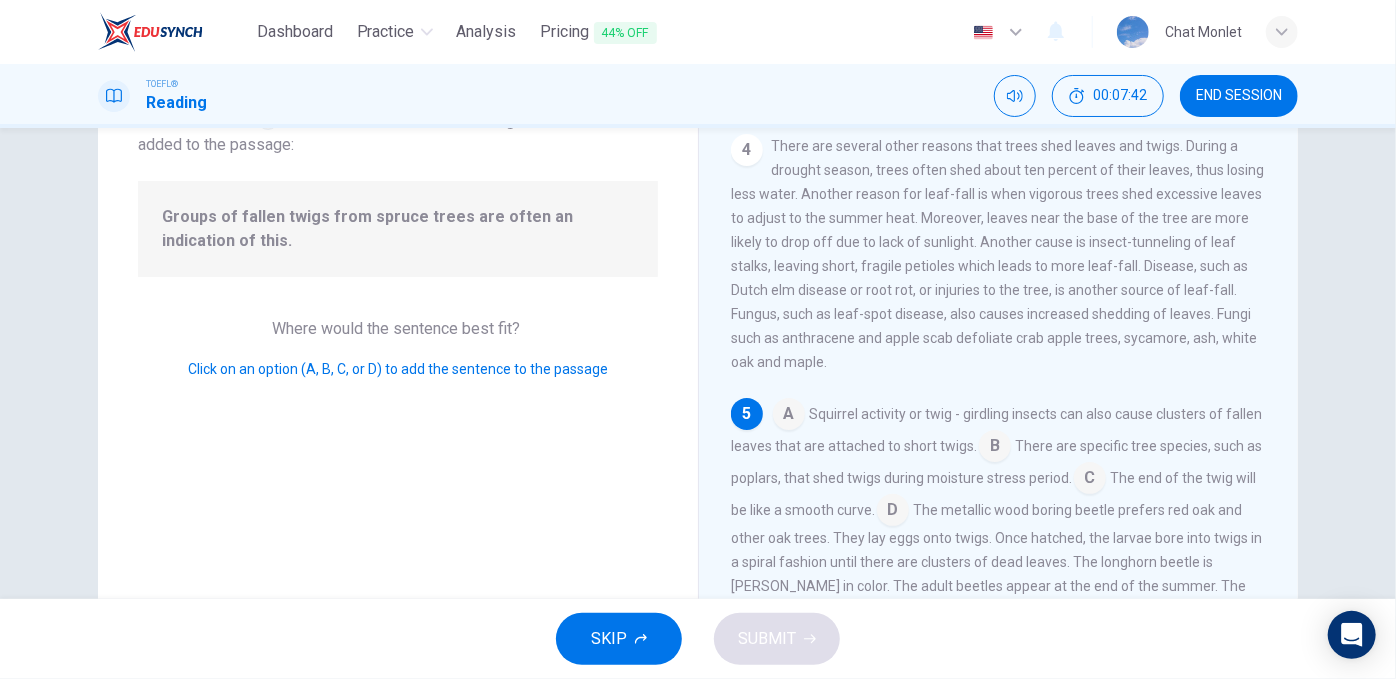 scroll, scrollTop: 706, scrollLeft: 0, axis: vertical 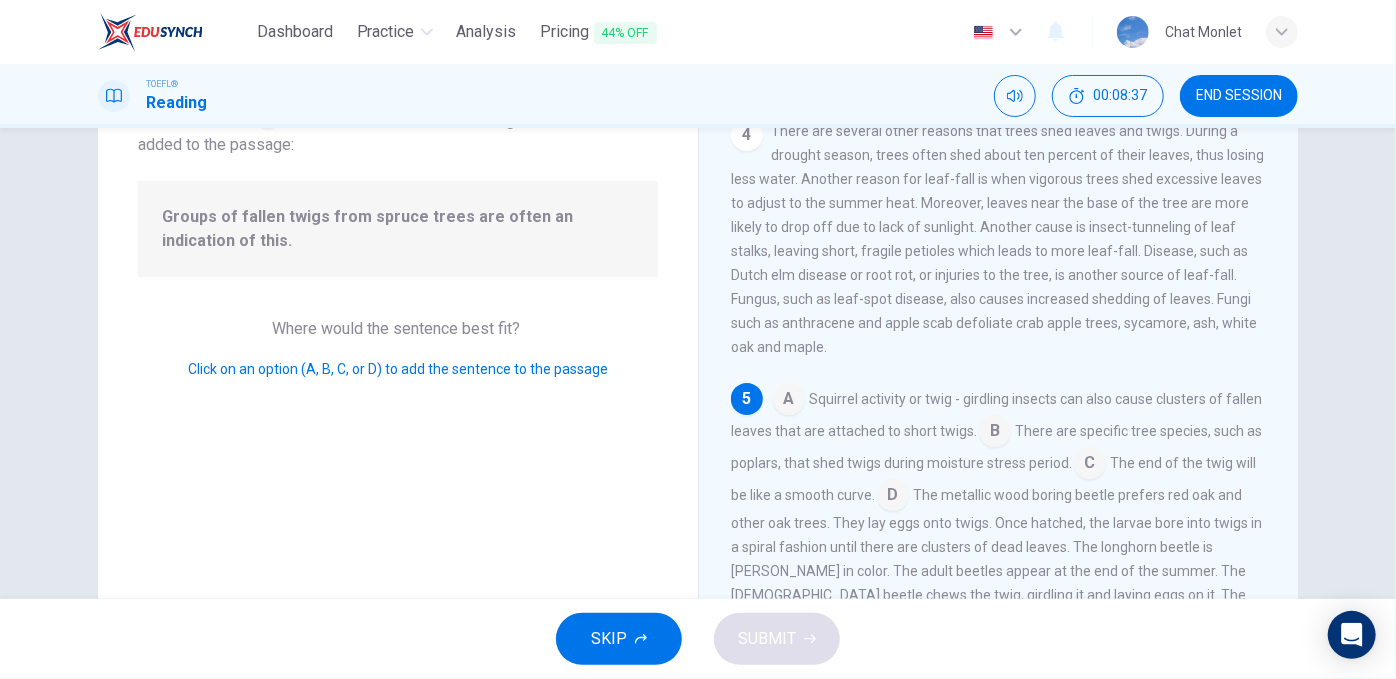 click at bounding box center [1090, 465] 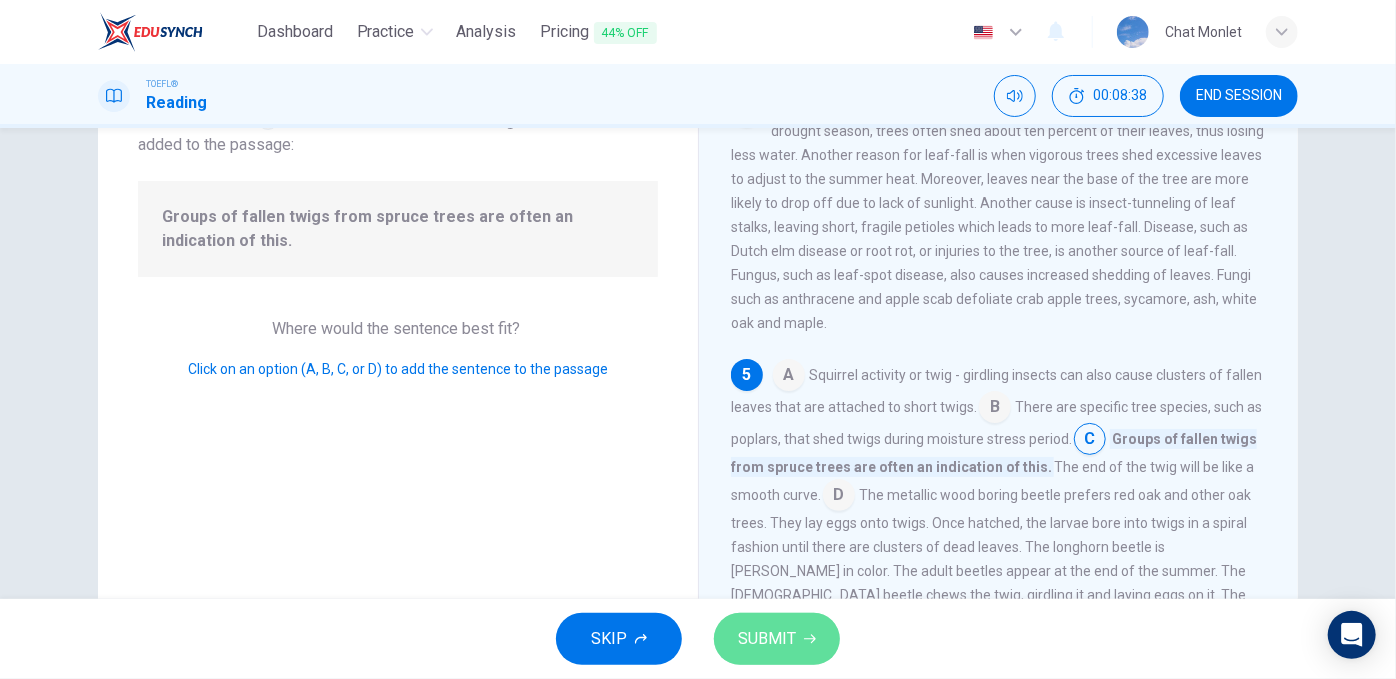 click on "SUBMIT" at bounding box center (777, 639) 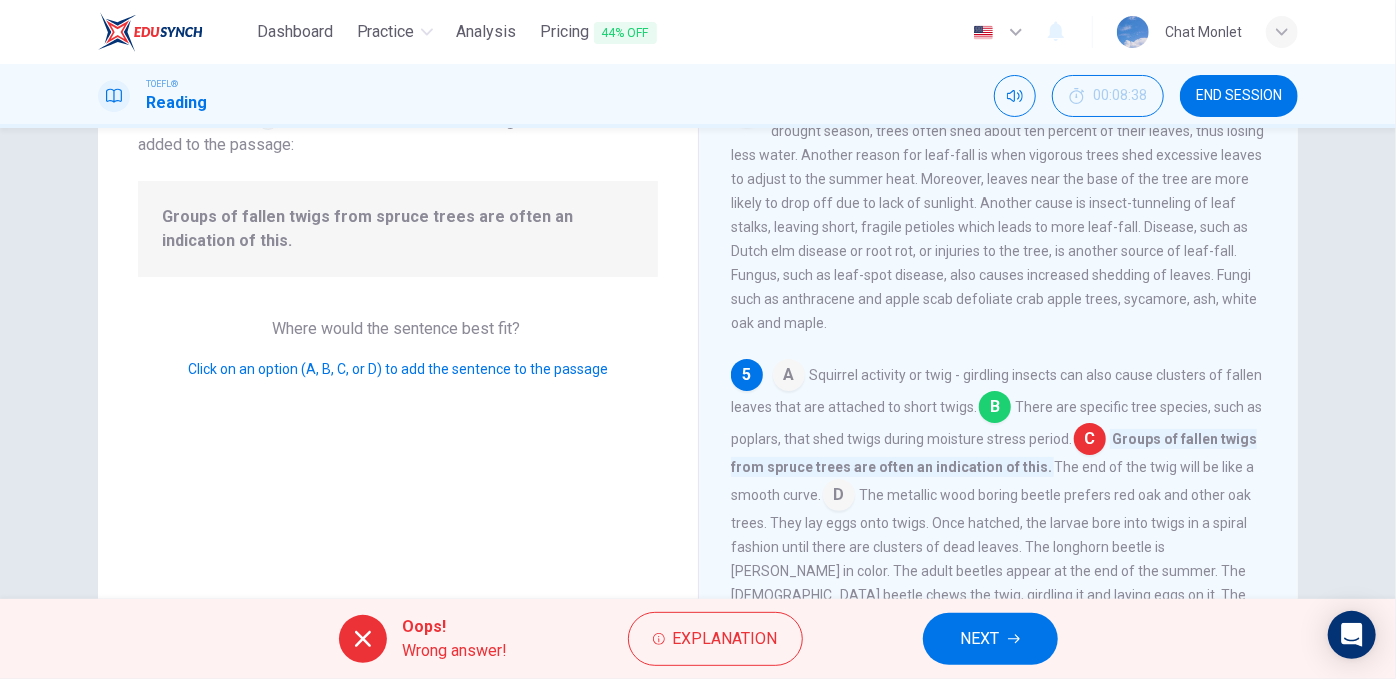click on "NEXT" at bounding box center (990, 639) 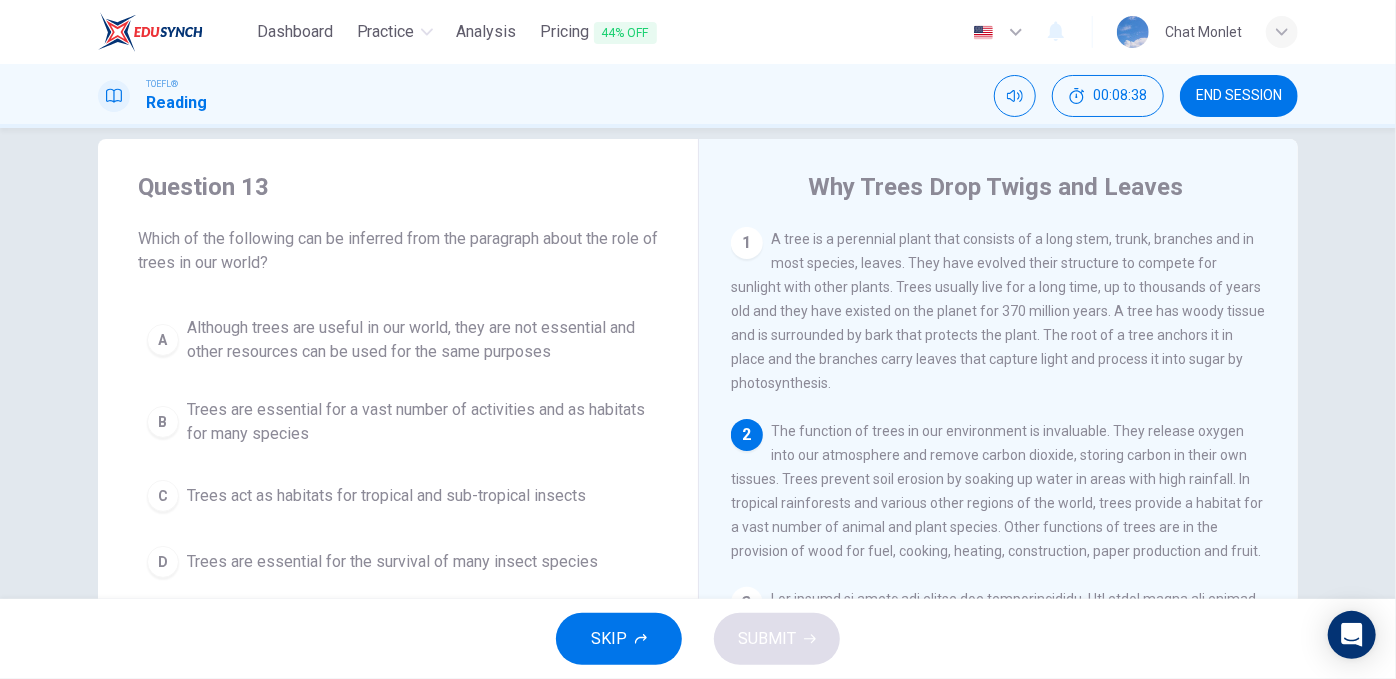 scroll, scrollTop: 0, scrollLeft: 0, axis: both 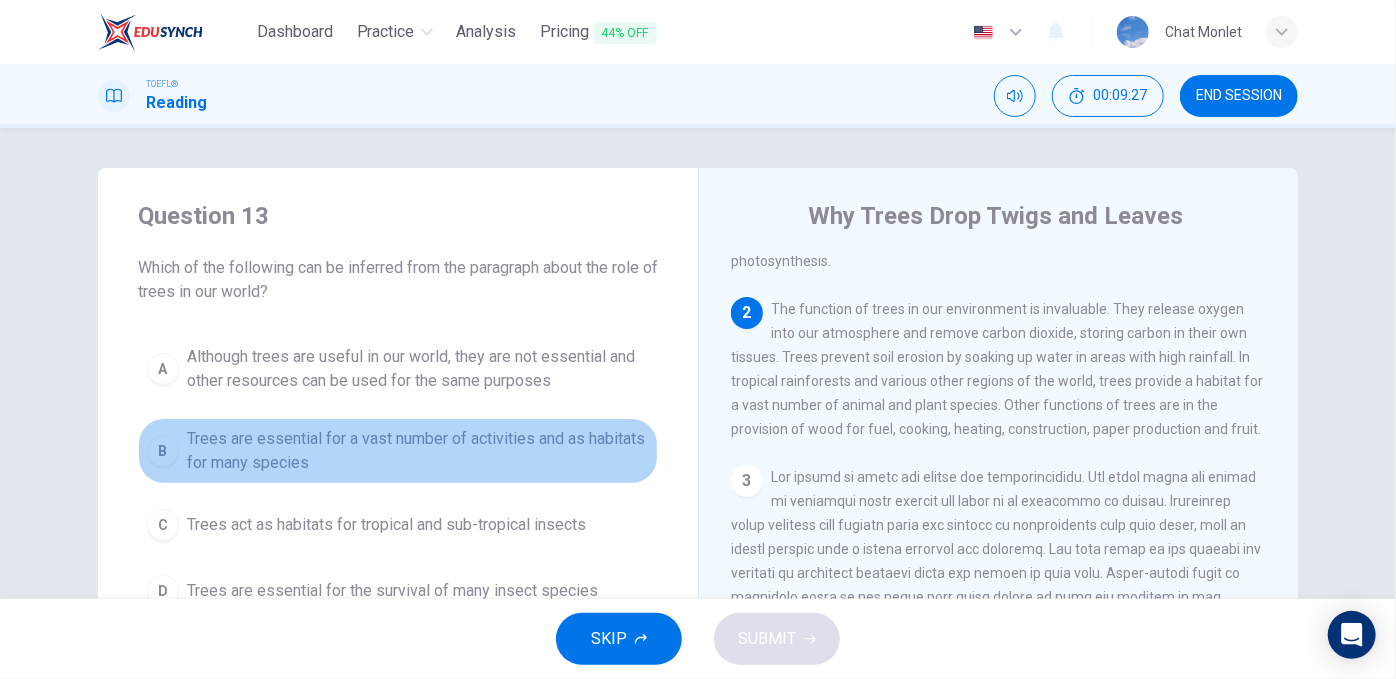 click on "Trees are essential for a vast number of activities and as habitats for many species" at bounding box center [418, 451] 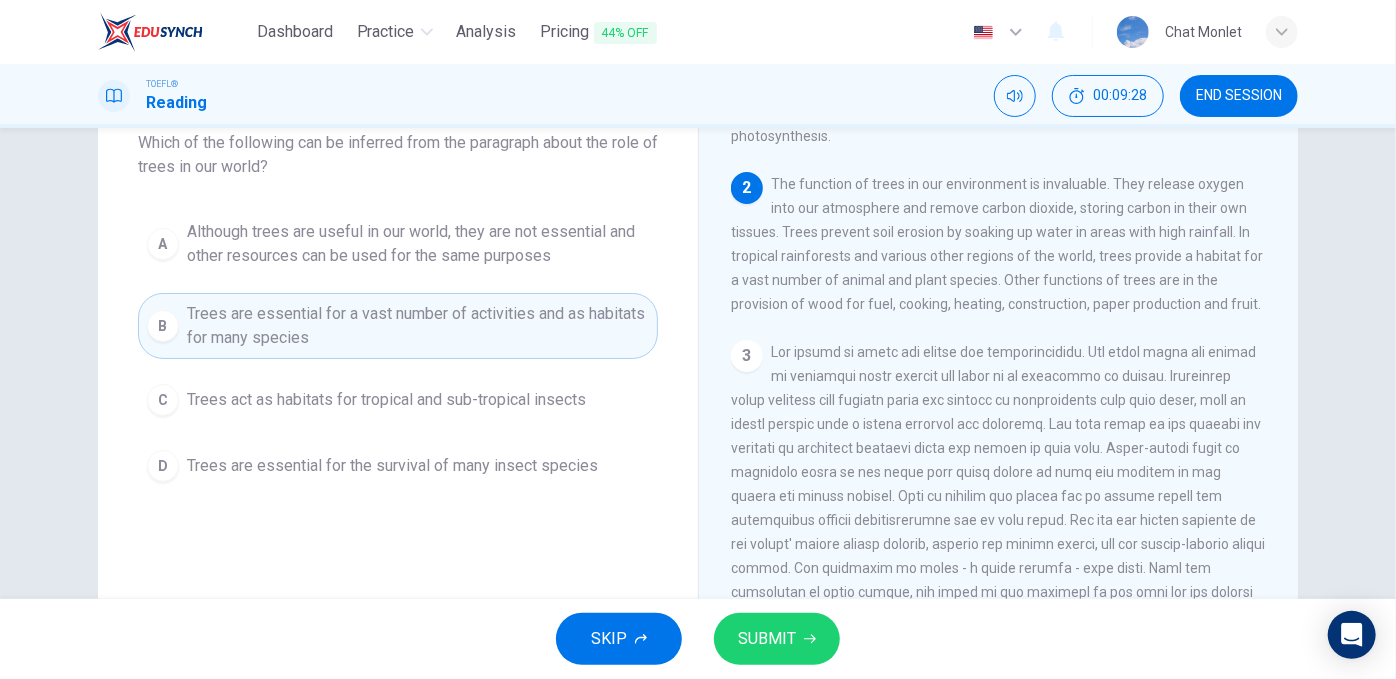 scroll, scrollTop: 152, scrollLeft: 0, axis: vertical 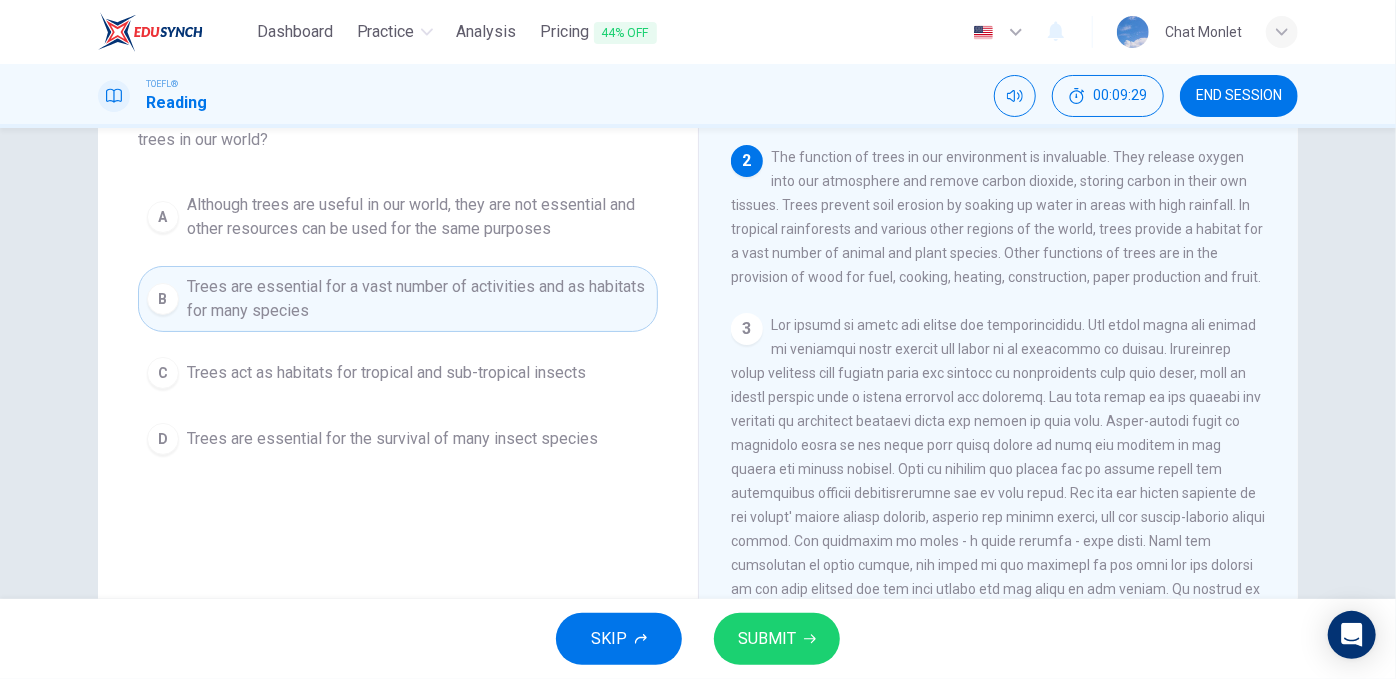click on "SKIP SUBMIT" at bounding box center [698, 639] 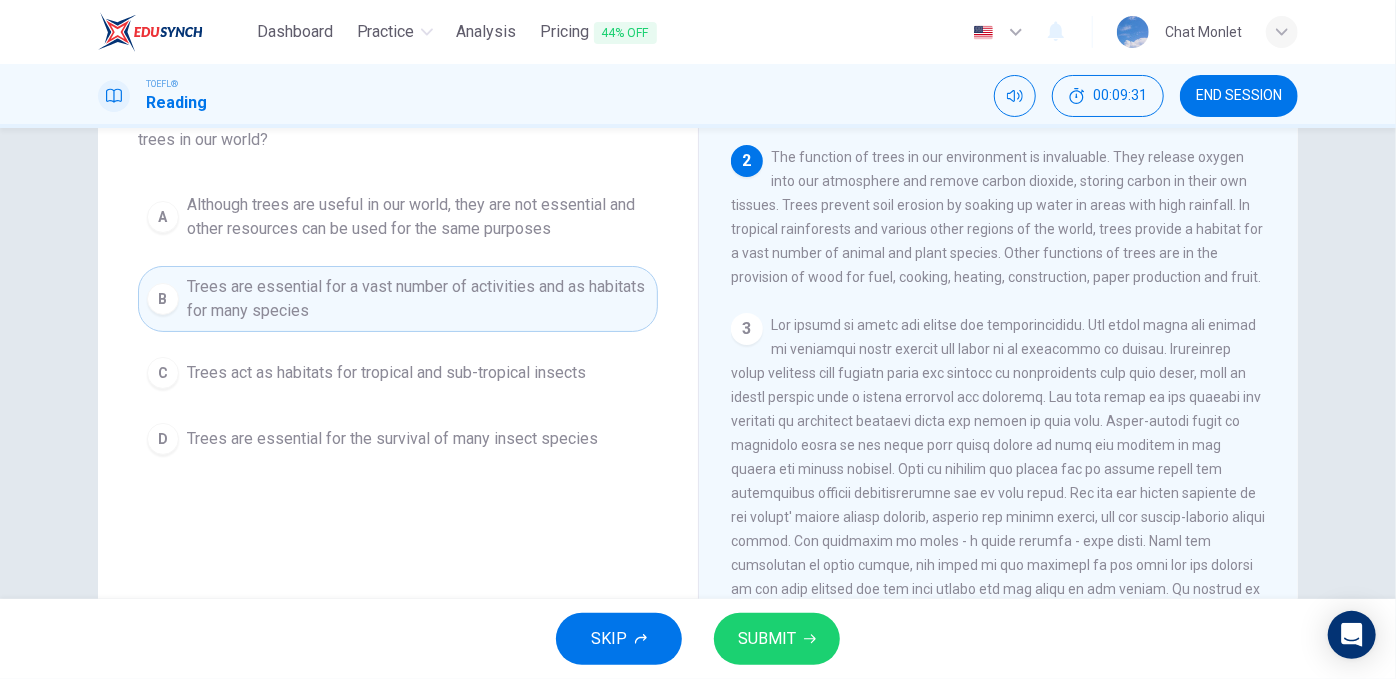 click on "SUBMIT" at bounding box center [767, 639] 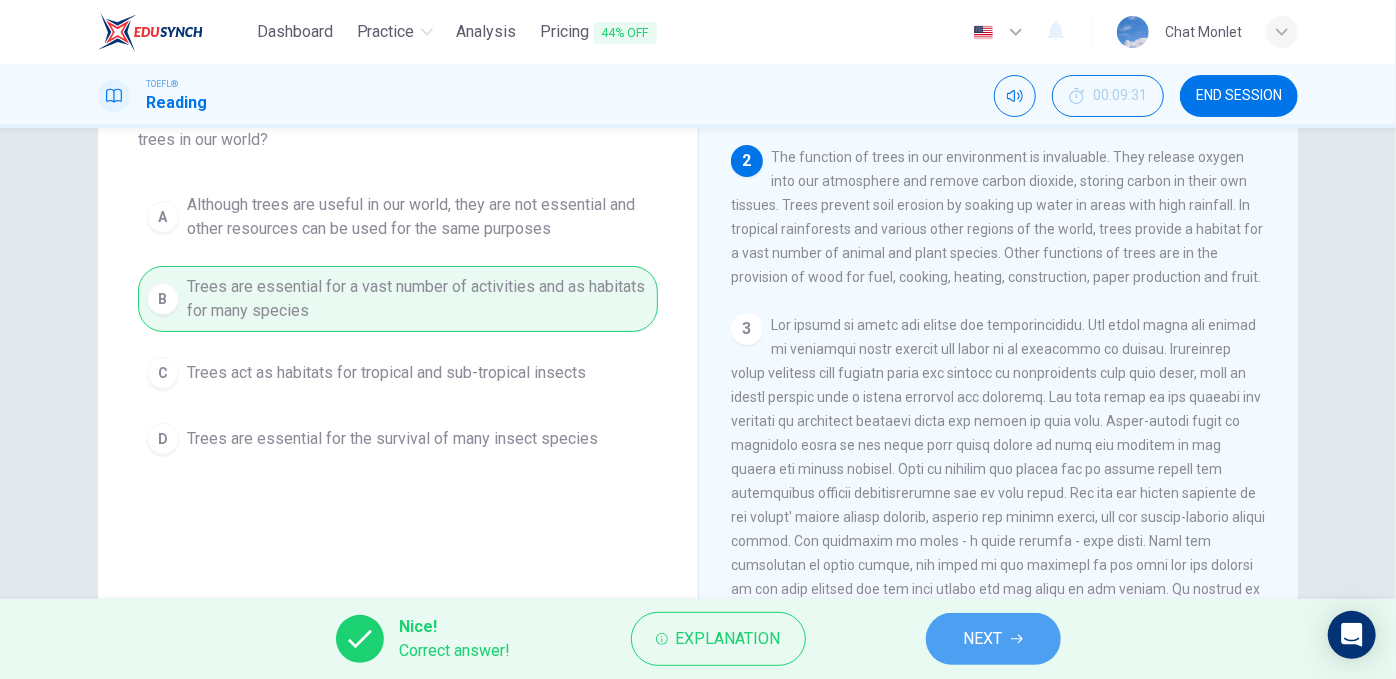 click on "NEXT" at bounding box center [983, 639] 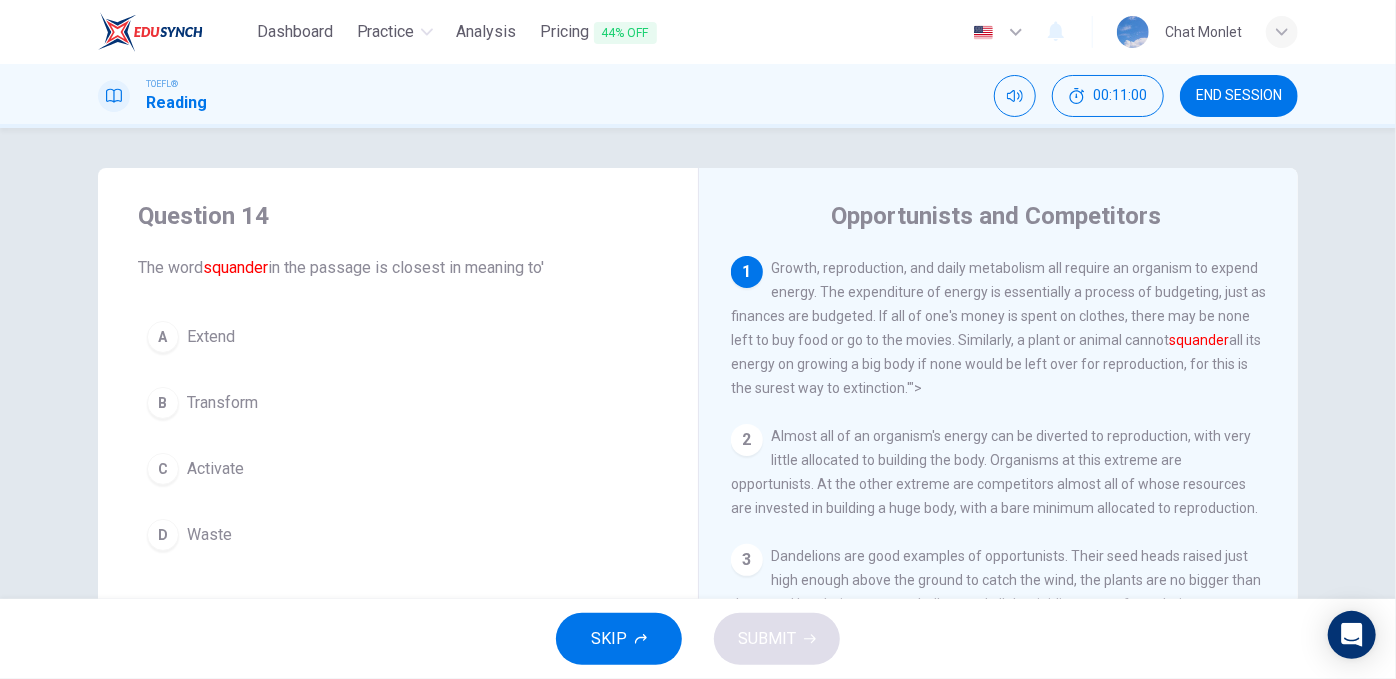 click on "A Extend" at bounding box center (398, 337) 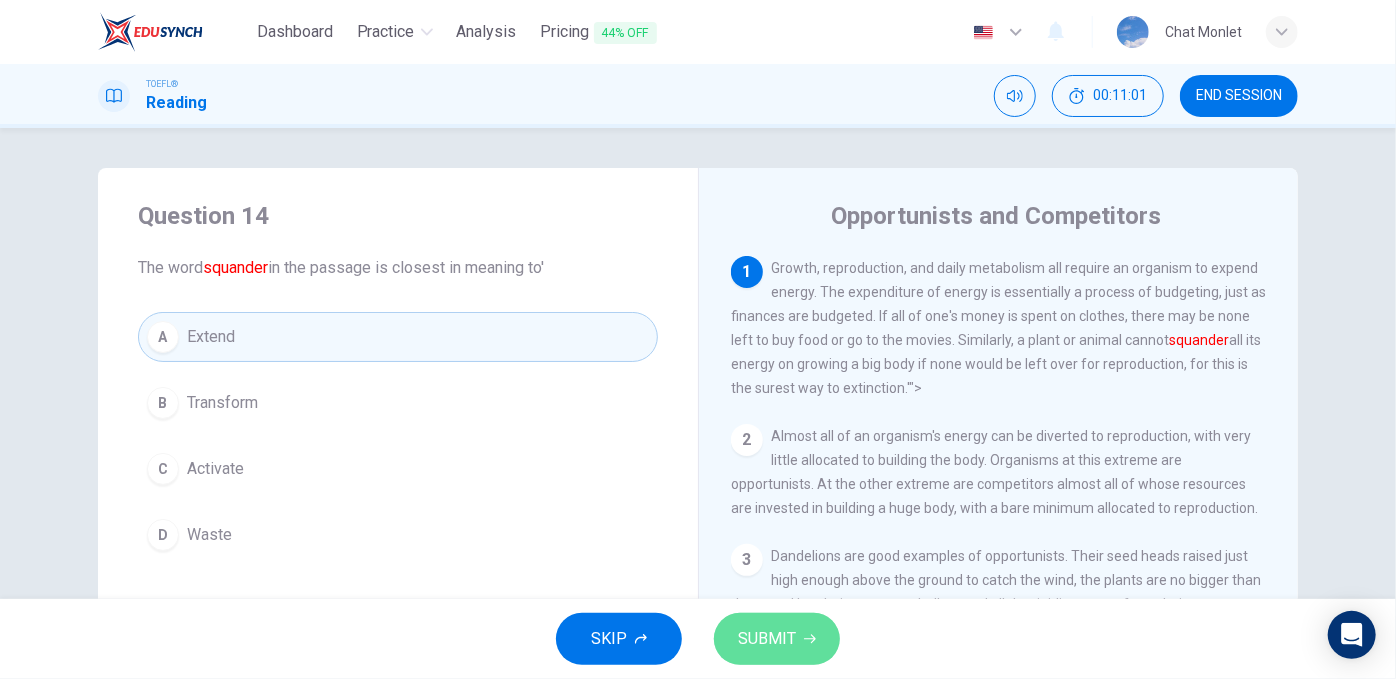 click on "SUBMIT" at bounding box center [767, 639] 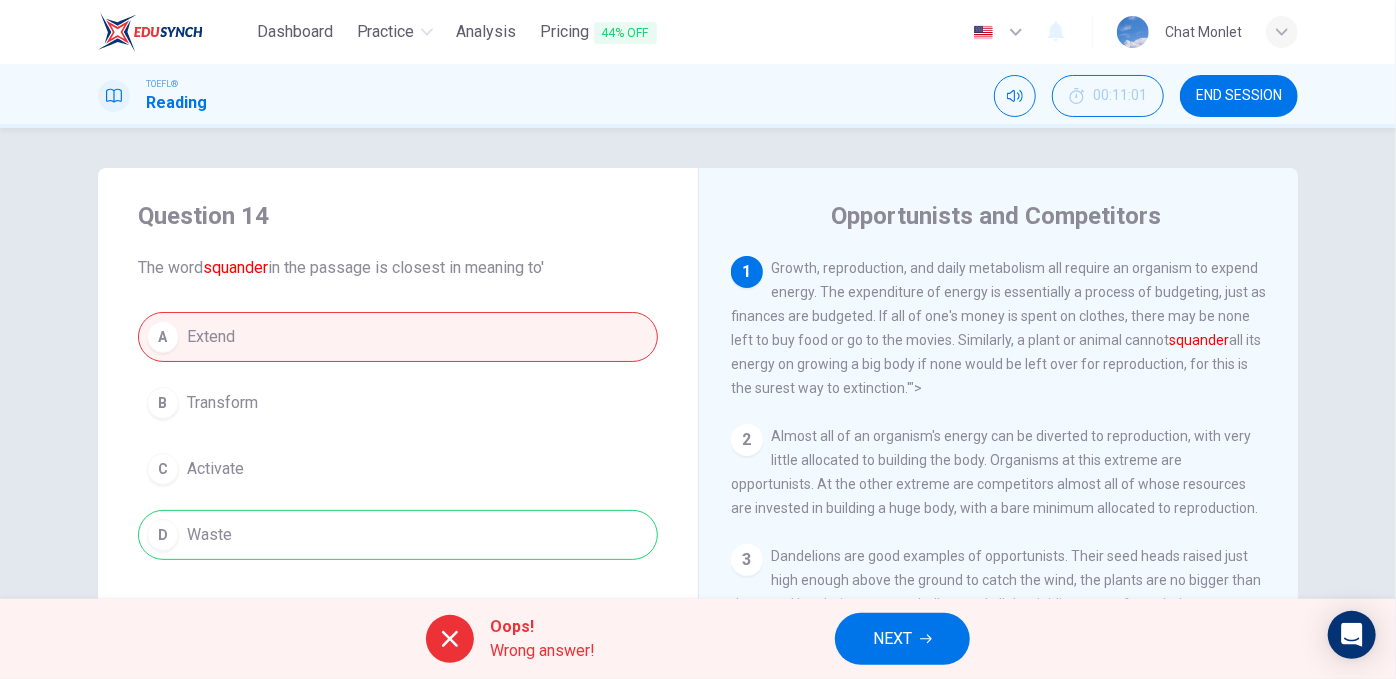 click on "NEXT" at bounding box center [902, 639] 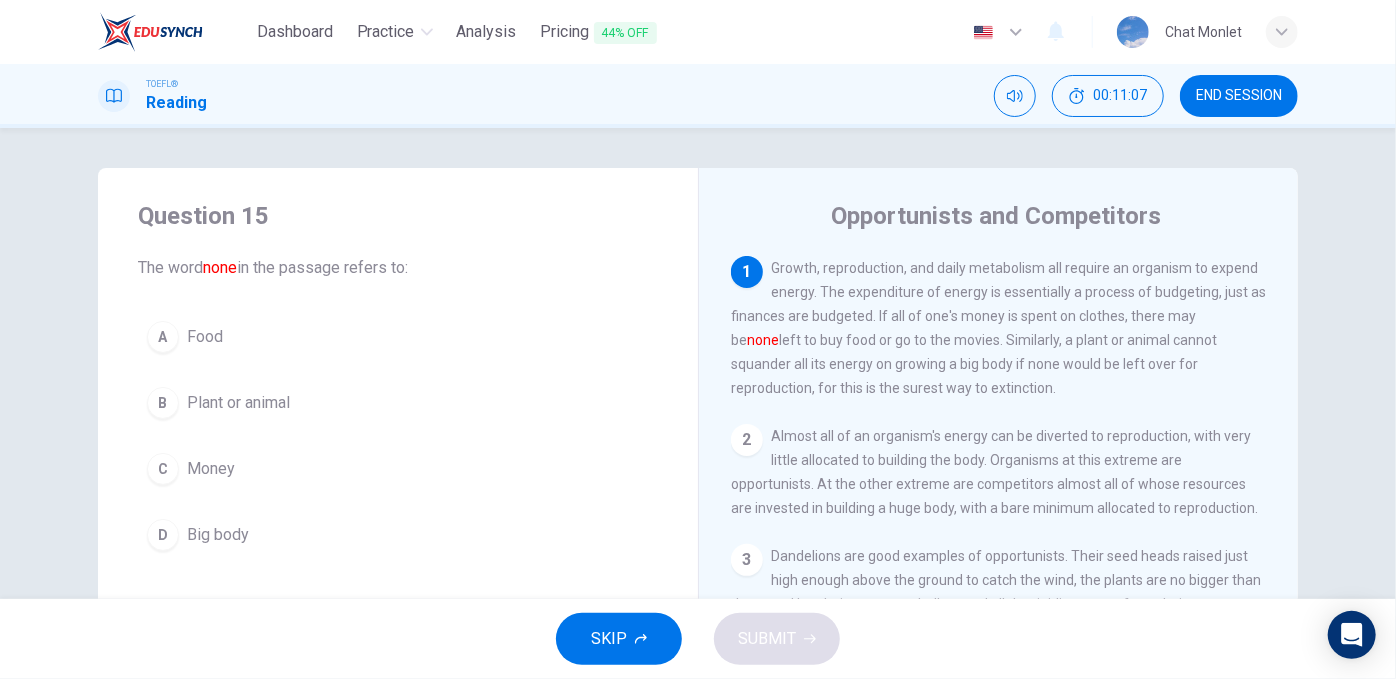 click on "C Money" at bounding box center (398, 469) 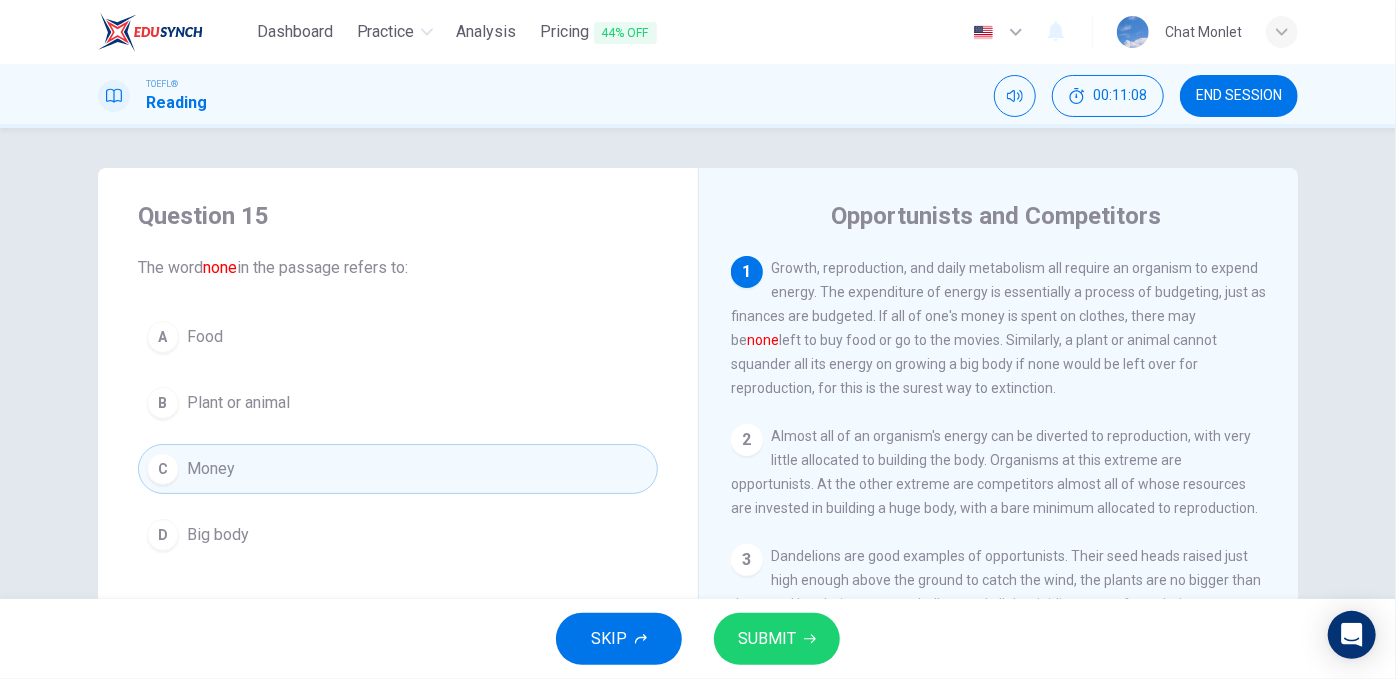 click on "SUBMIT" at bounding box center (777, 639) 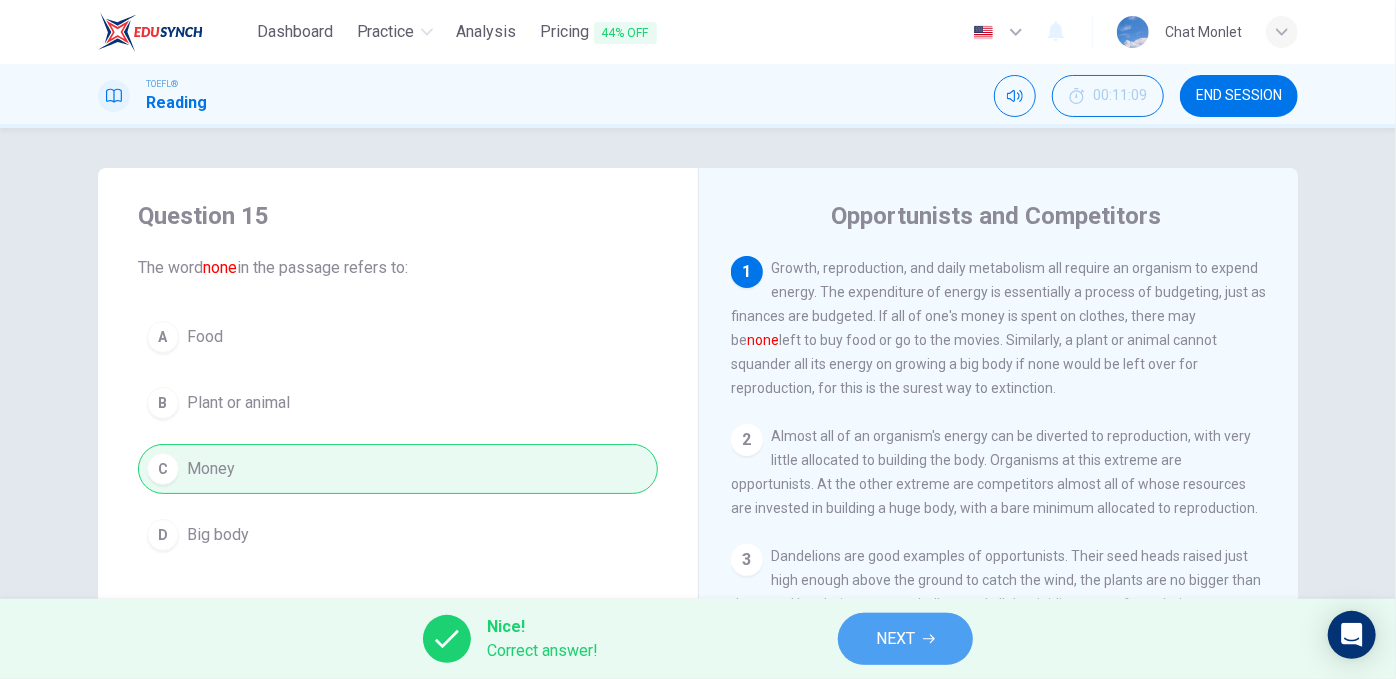 click 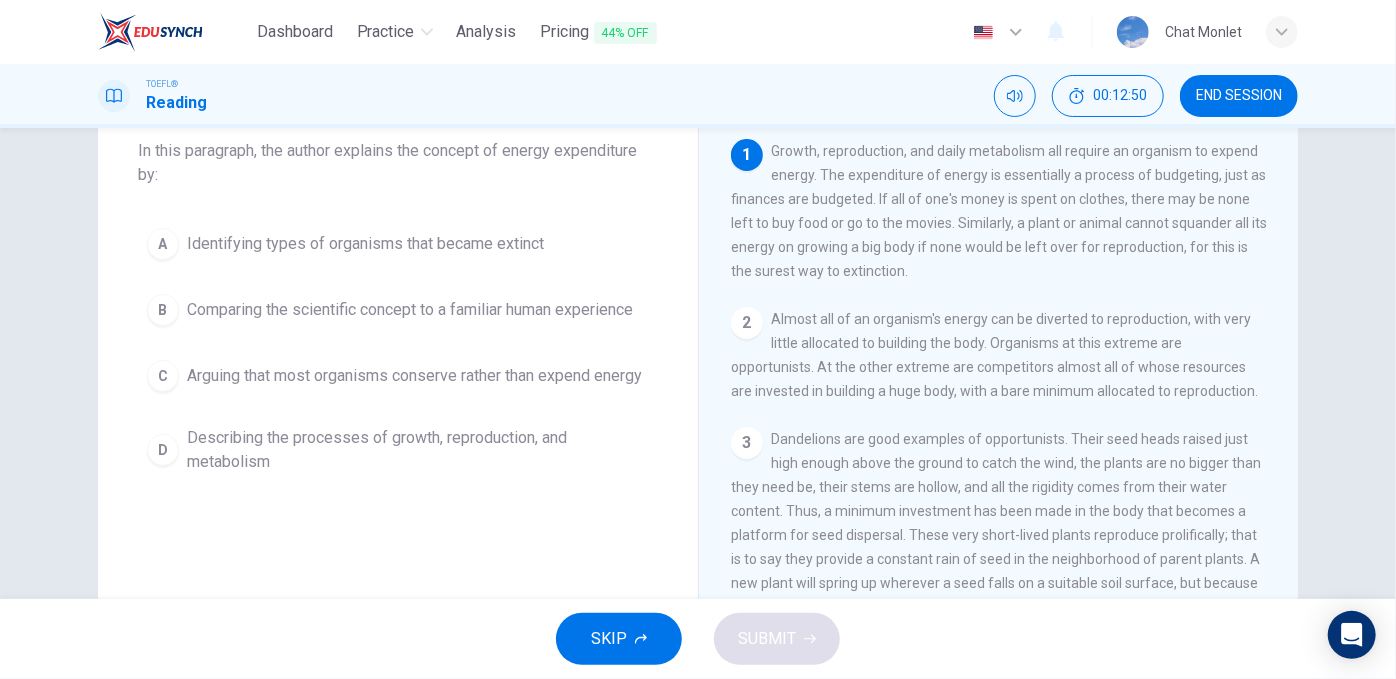 scroll, scrollTop: 151, scrollLeft: 0, axis: vertical 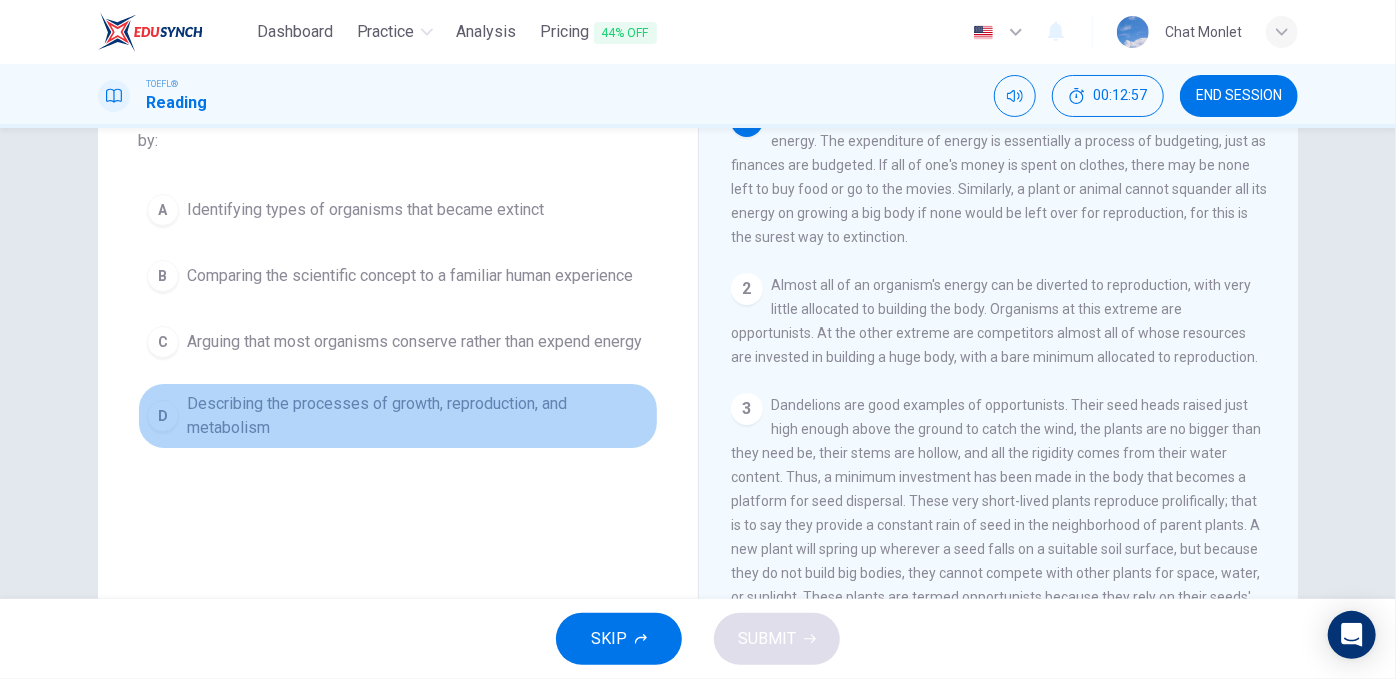 click on "Describing the processes of growth, reproduction, and metabolism" at bounding box center (418, 416) 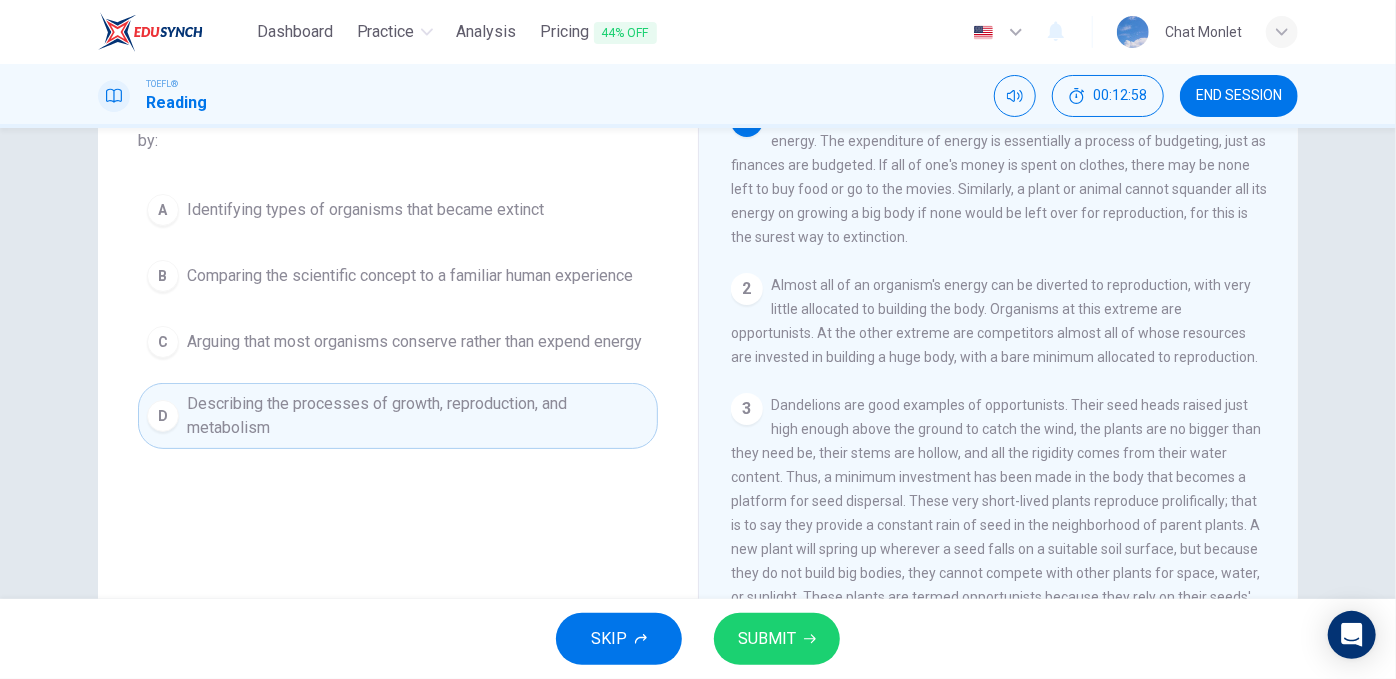 click on "B Comparing the scientific concept to a familiar human experience" at bounding box center (398, 276) 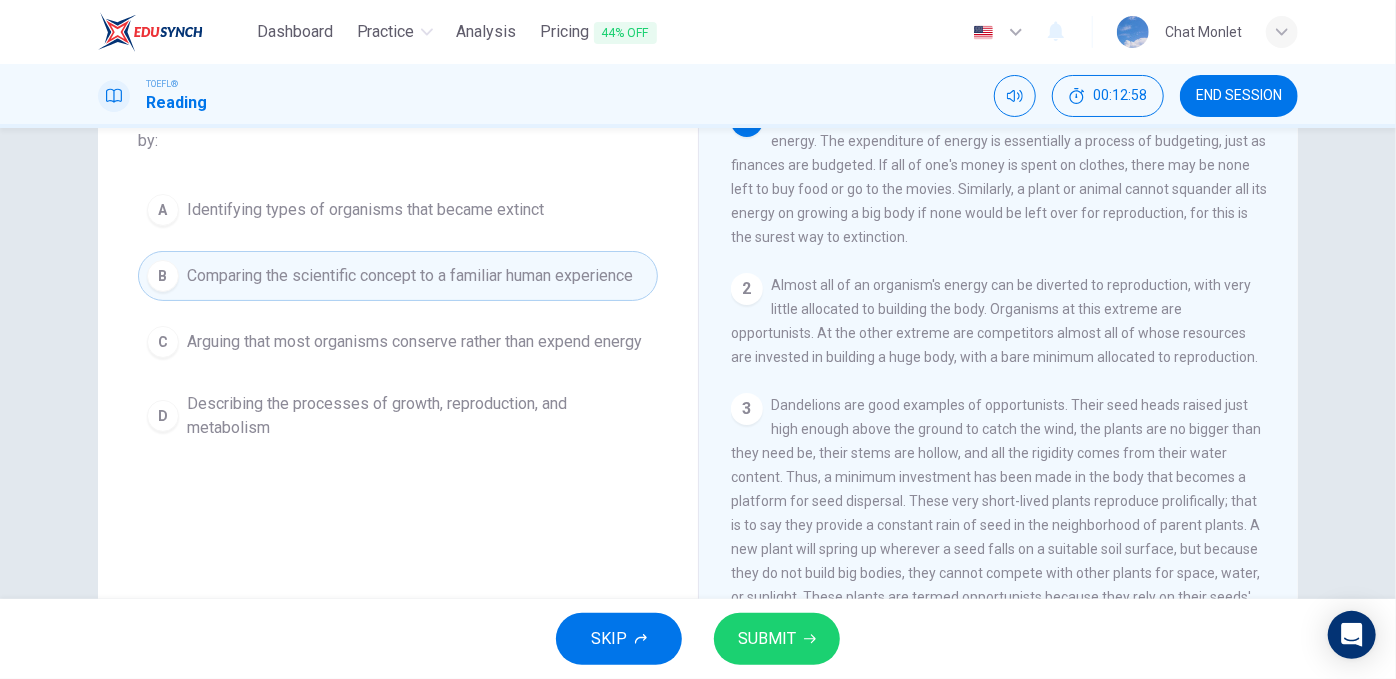 click on "Describing the processes of growth, reproduction, and metabolism" at bounding box center [418, 416] 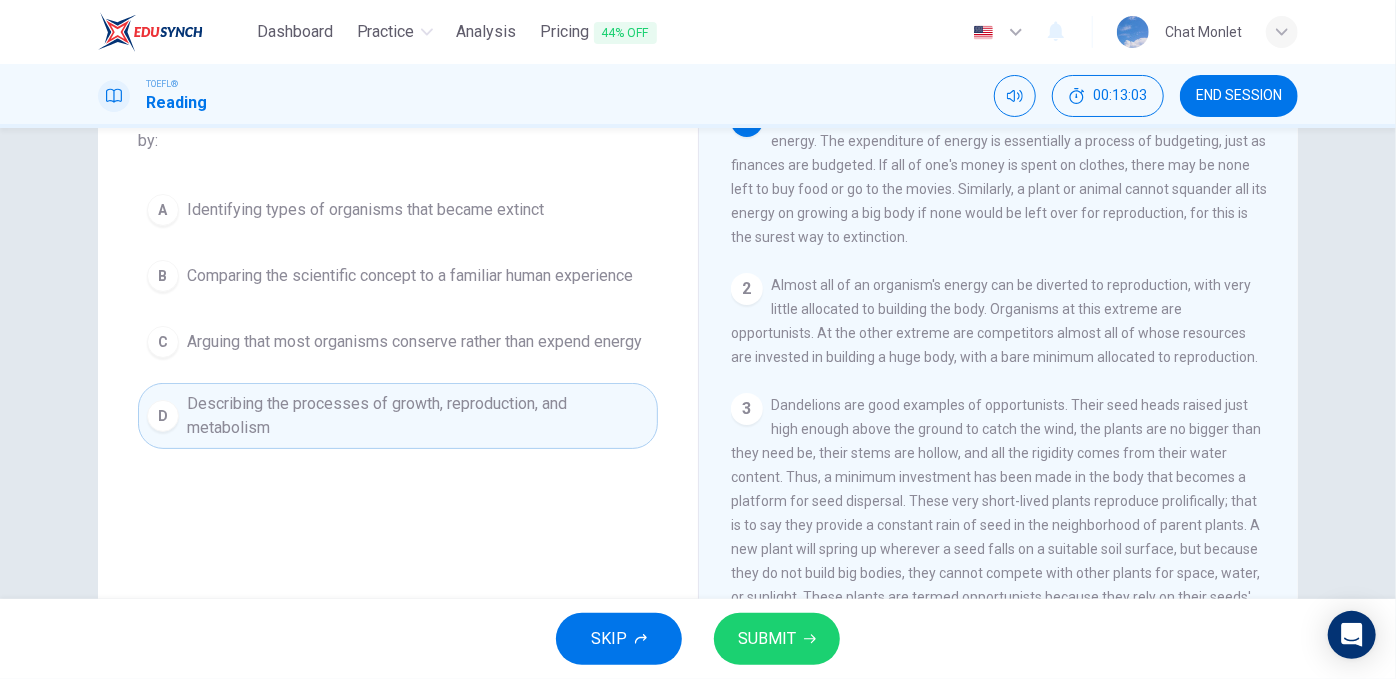scroll, scrollTop: 0, scrollLeft: 0, axis: both 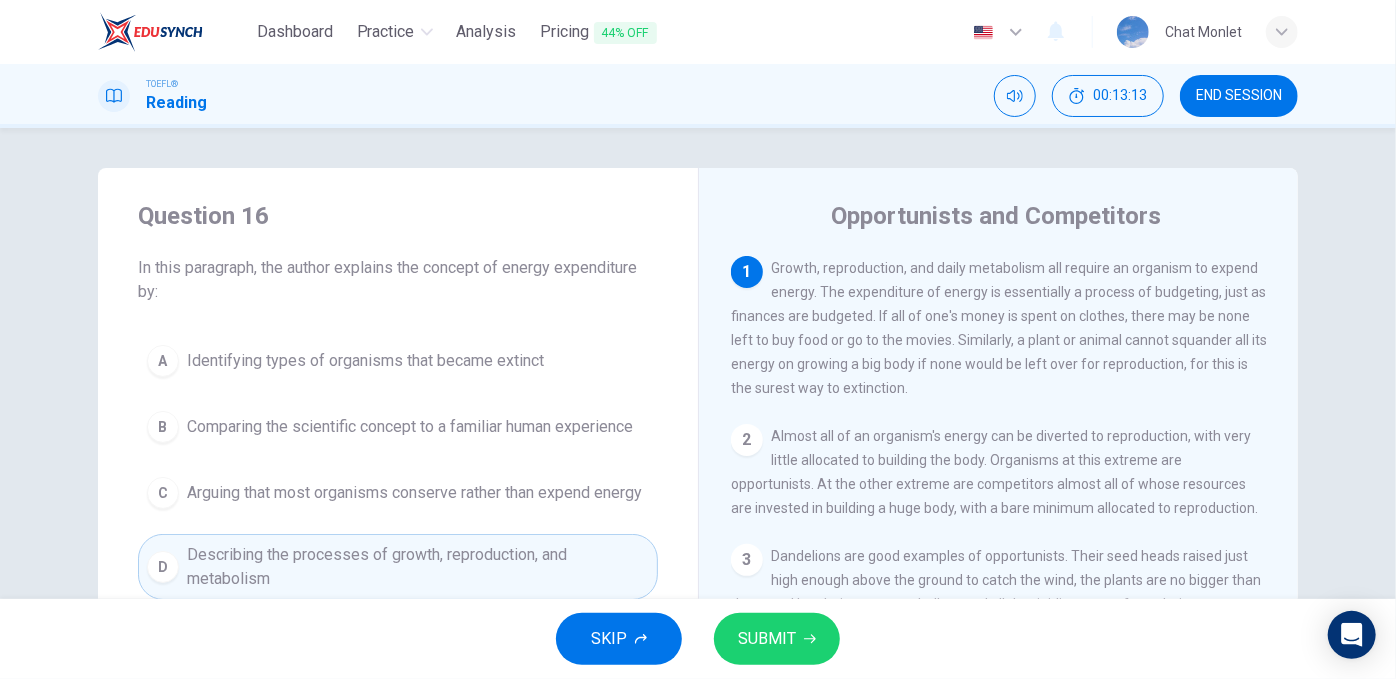 click on "SUBMIT" at bounding box center [777, 639] 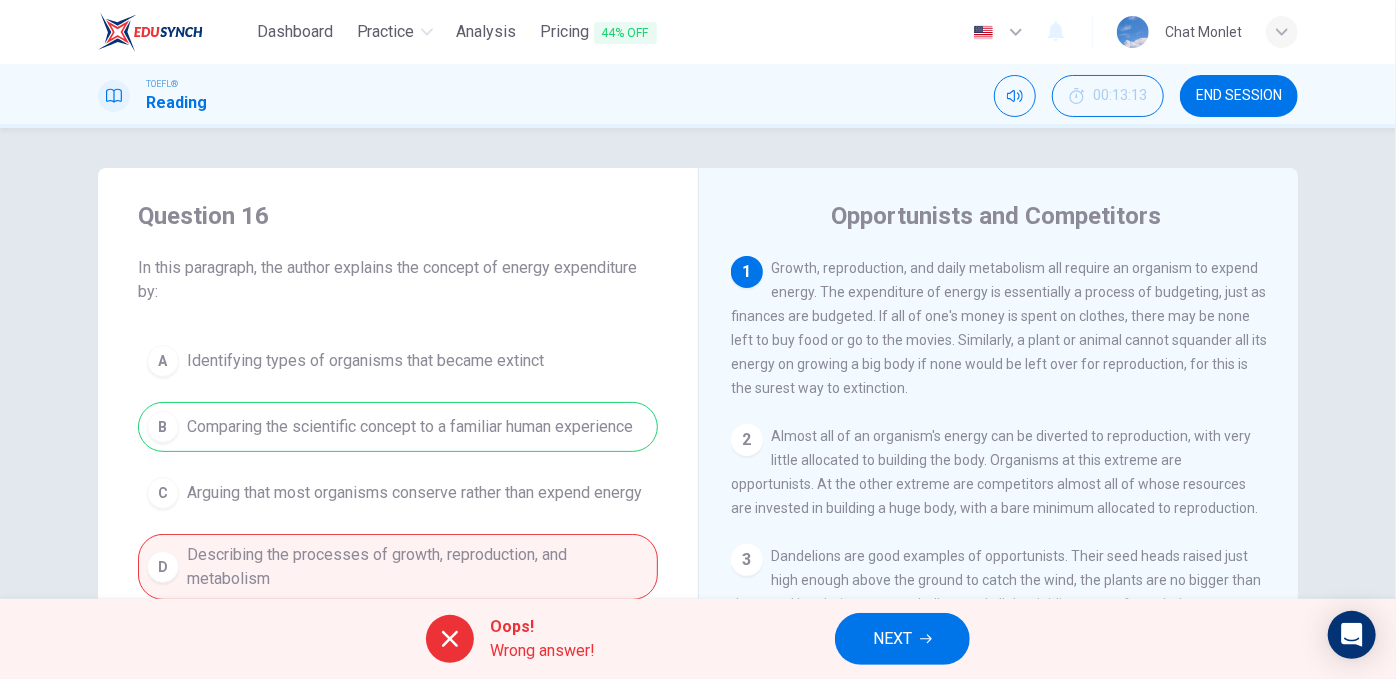 click on "NEXT" at bounding box center [902, 639] 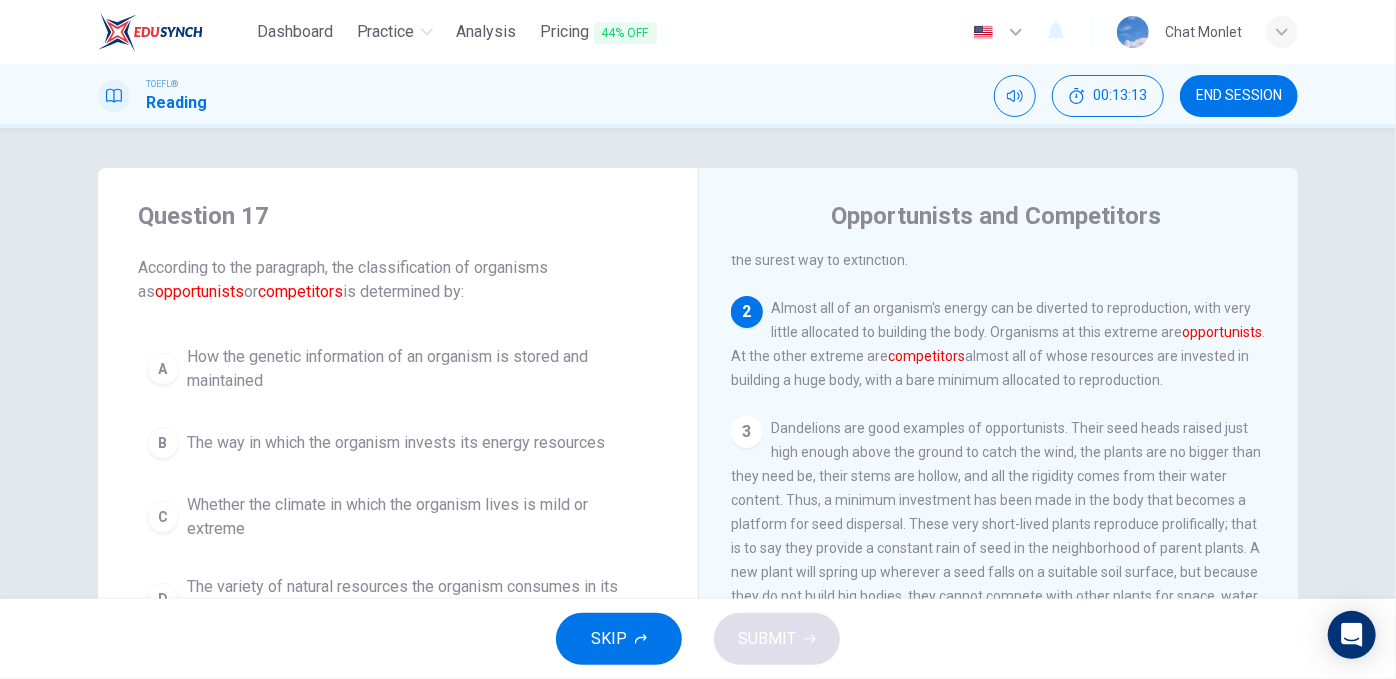 scroll, scrollTop: 172, scrollLeft: 0, axis: vertical 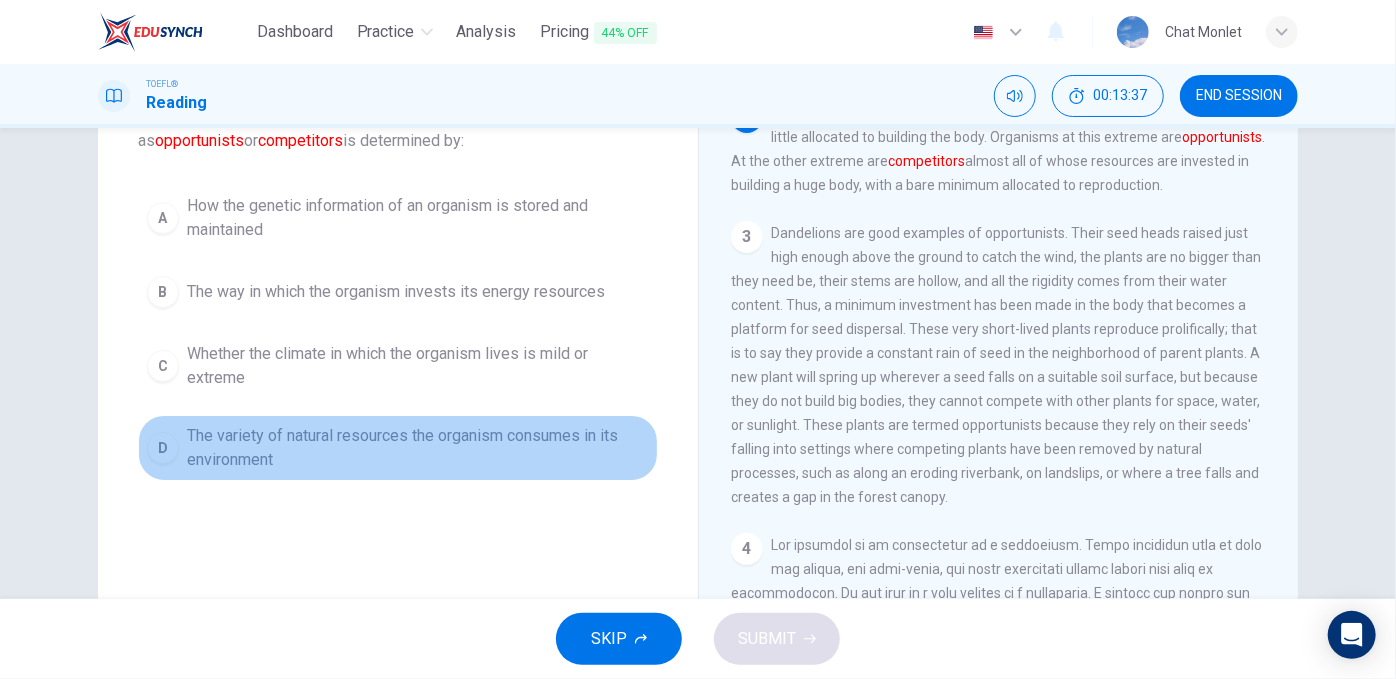 click on "The variety of natural resources the organism consumes in its environment" at bounding box center [418, 448] 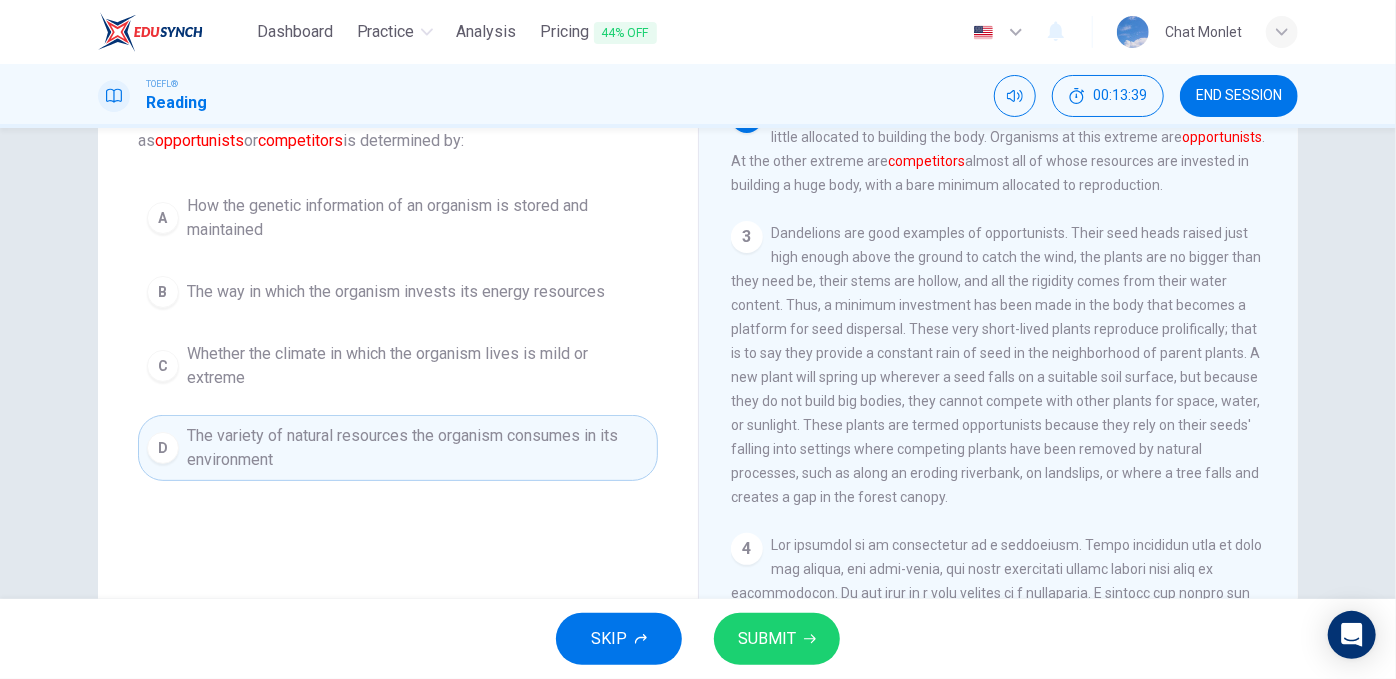 click on "SUBMIT" at bounding box center (767, 639) 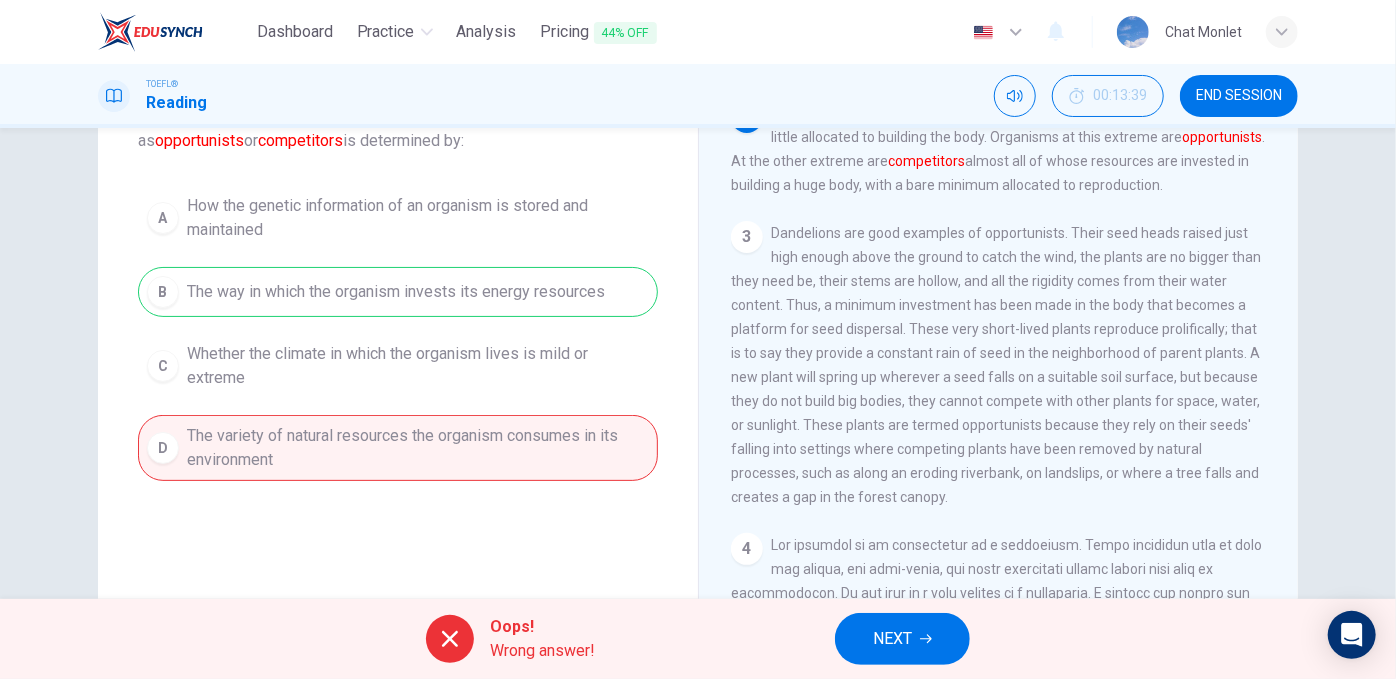 drag, startPoint x: 385, startPoint y: 230, endPoint x: 606, endPoint y: 262, distance: 223.30472 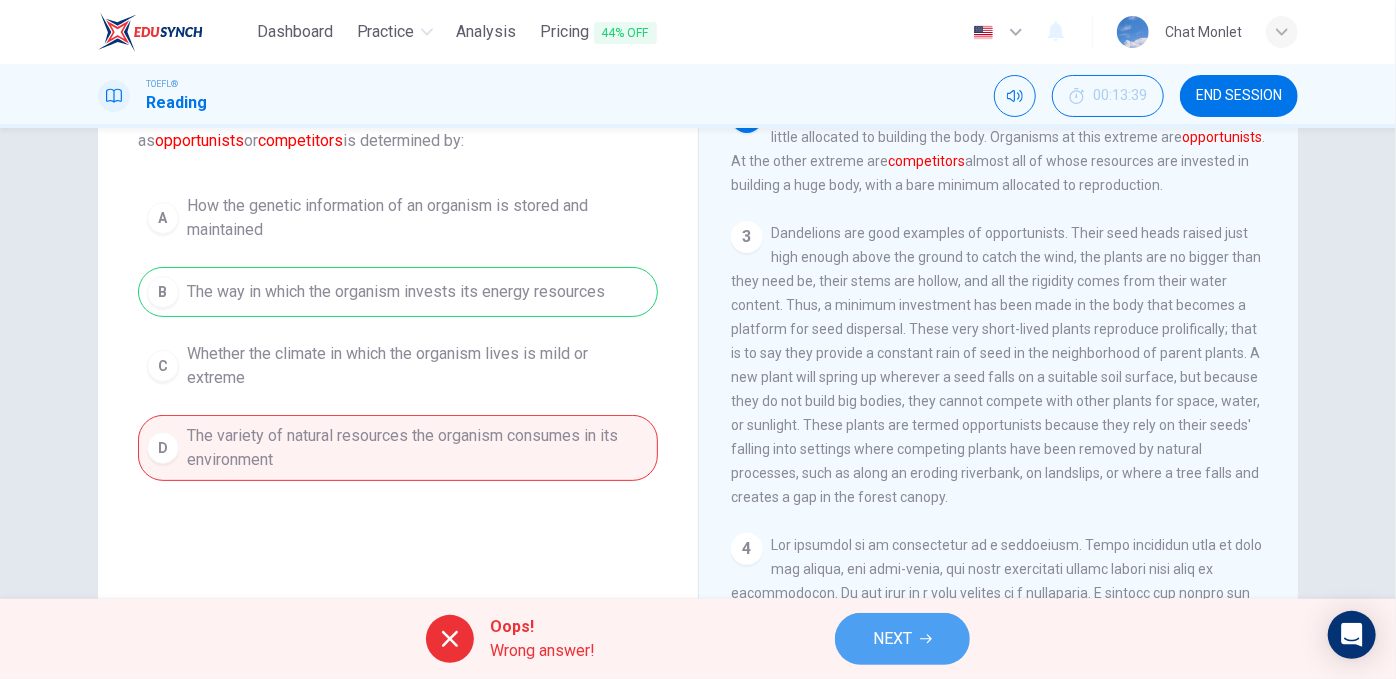 click on "NEXT" at bounding box center [892, 639] 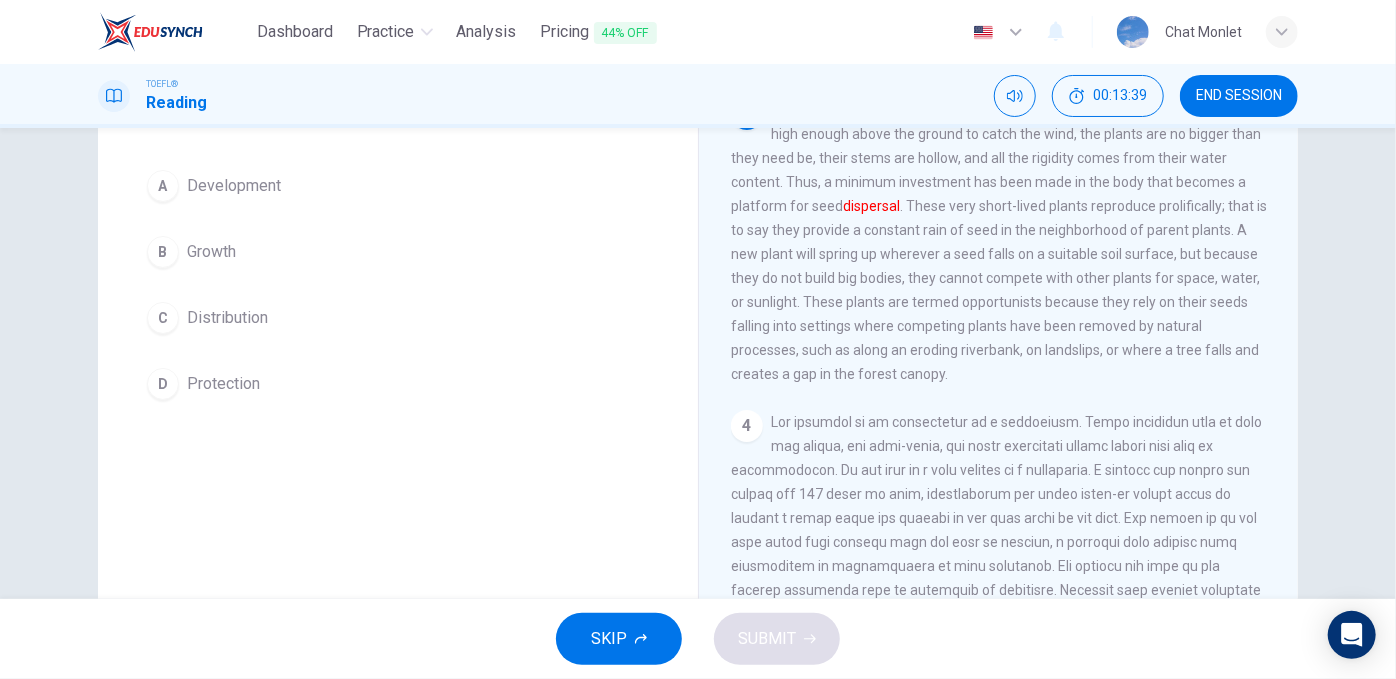 scroll, scrollTop: 0, scrollLeft: 0, axis: both 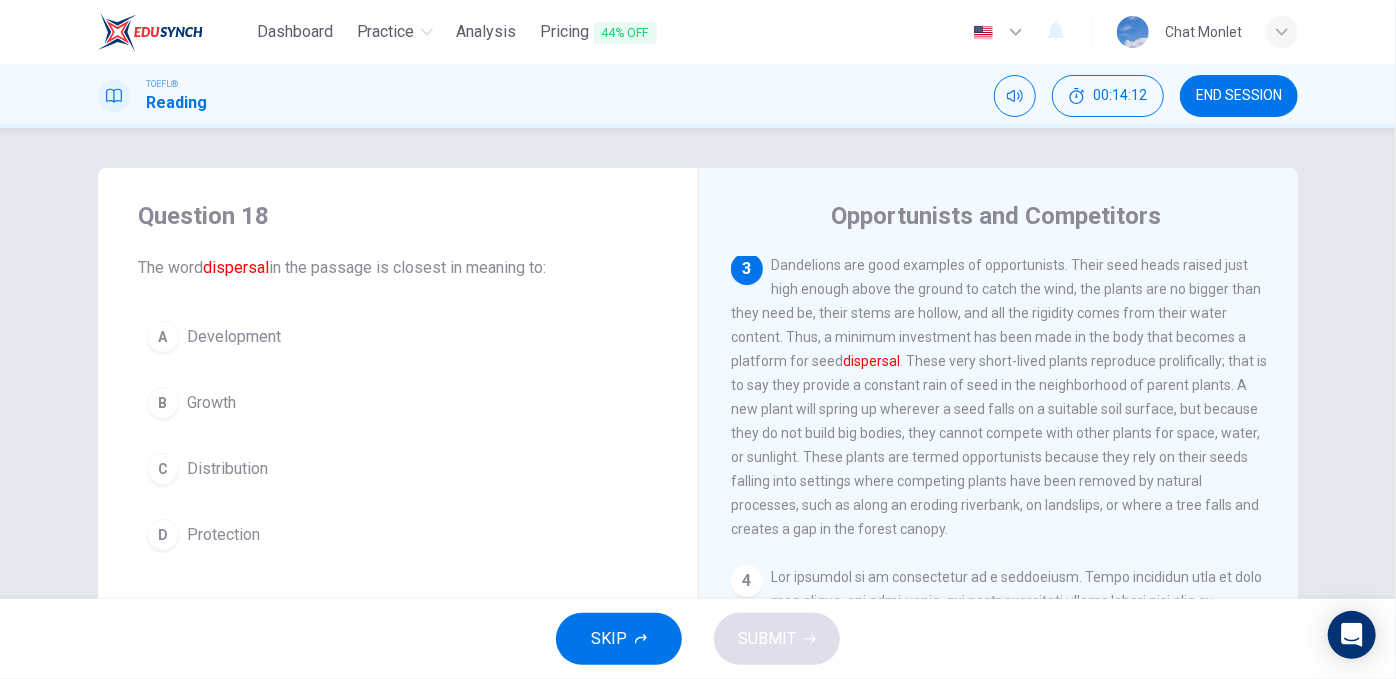 drag, startPoint x: 932, startPoint y: 366, endPoint x: 936, endPoint y: 342, distance: 24.33105 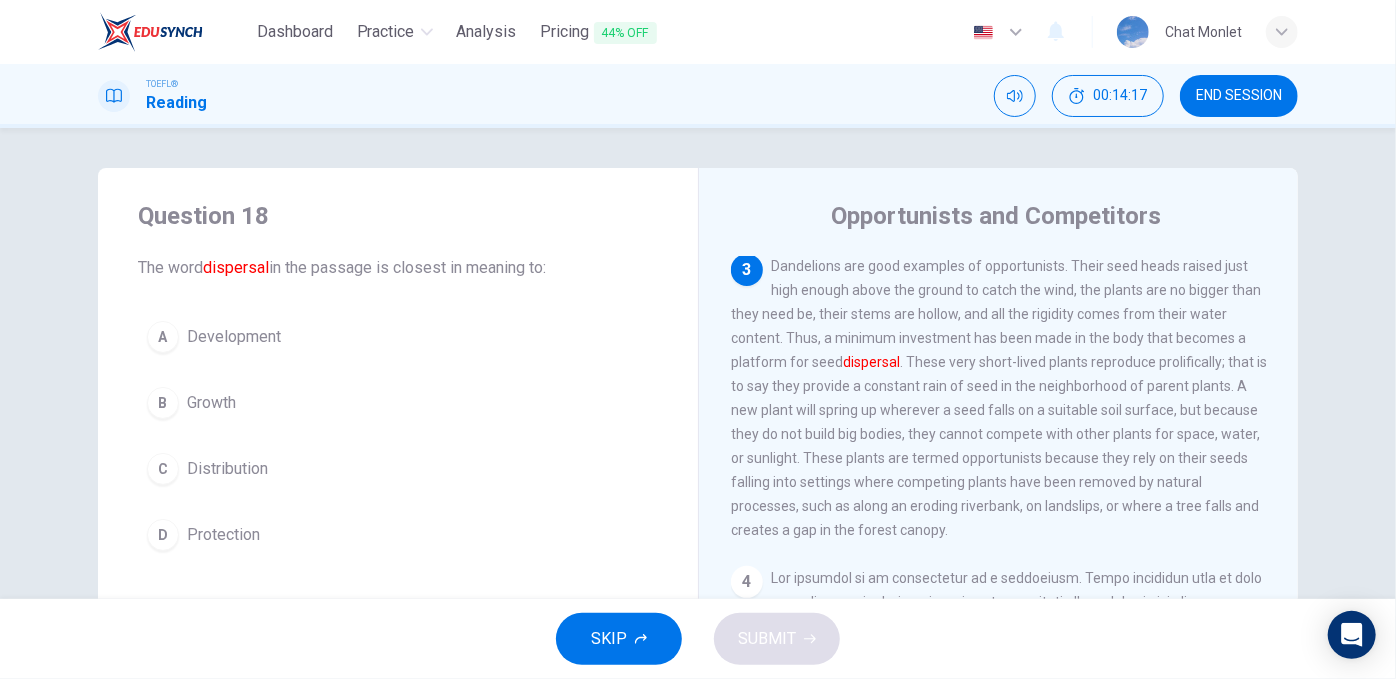 drag, startPoint x: 979, startPoint y: 270, endPoint x: 1081, endPoint y: 269, distance: 102.0049 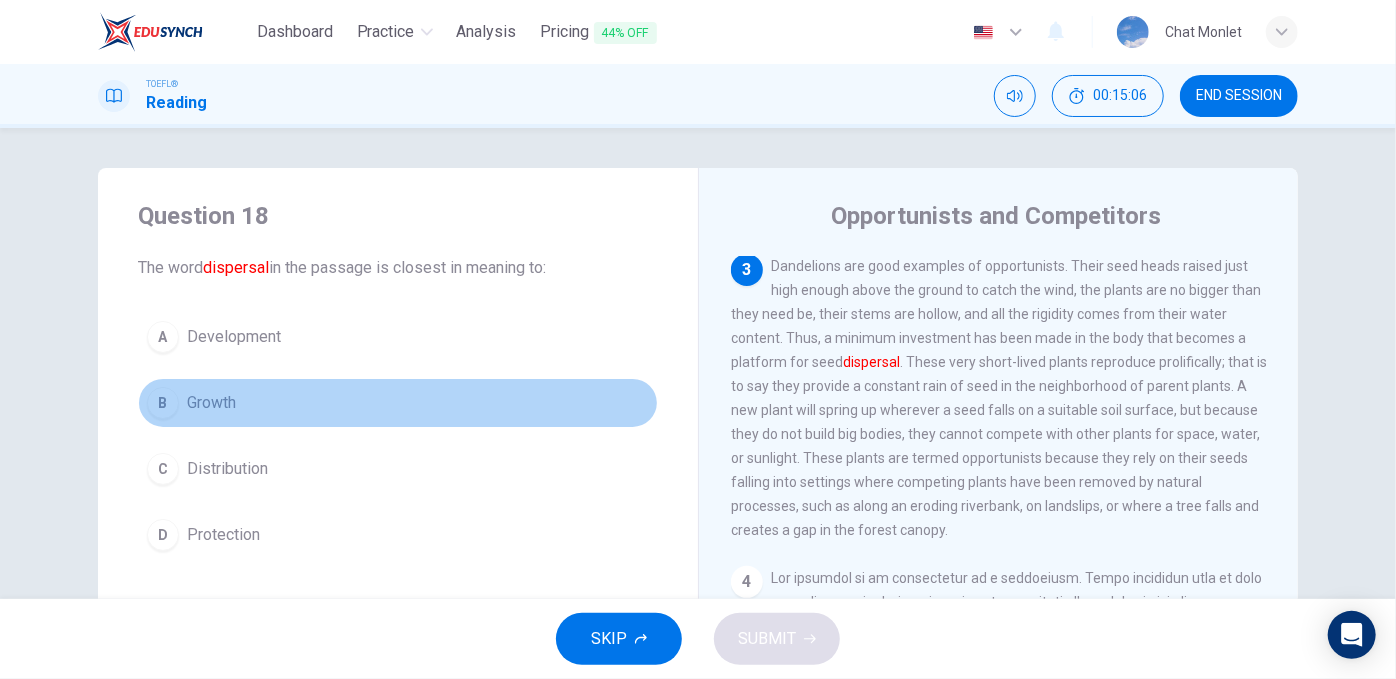 click on "B Growth" at bounding box center [398, 403] 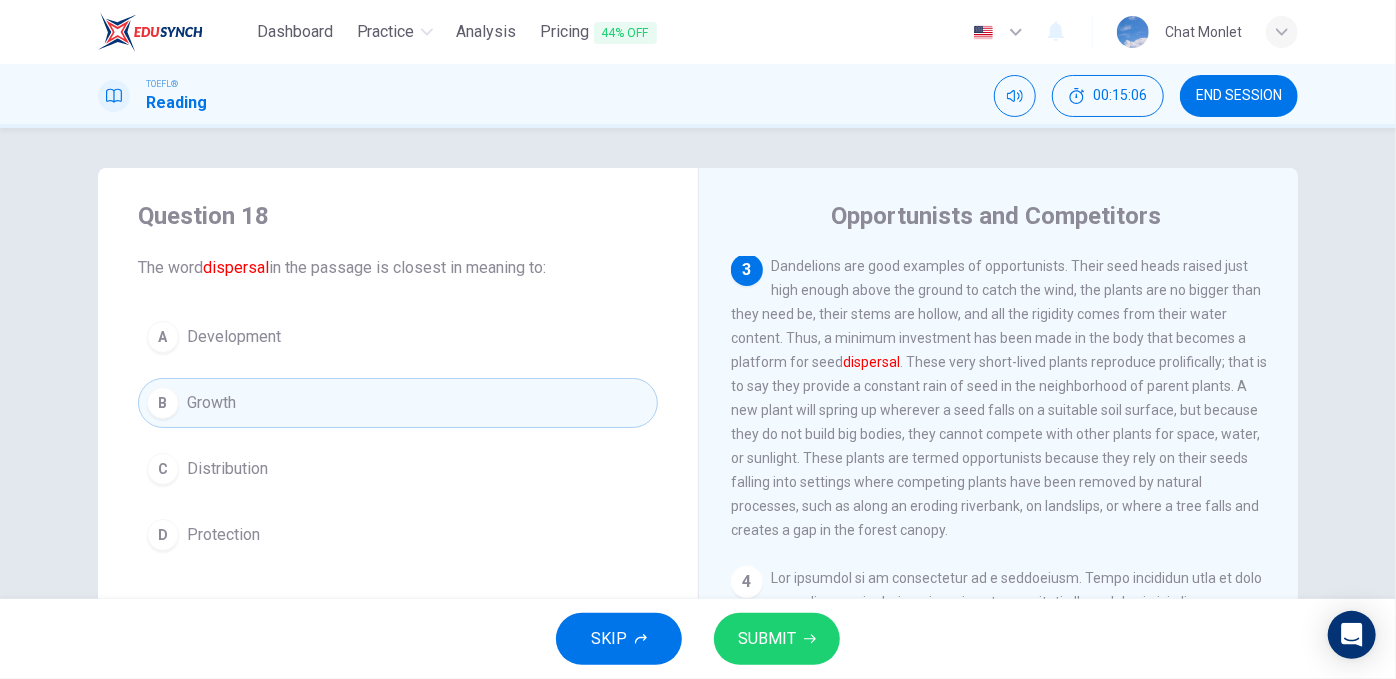 click on "SUBMIT" at bounding box center [767, 639] 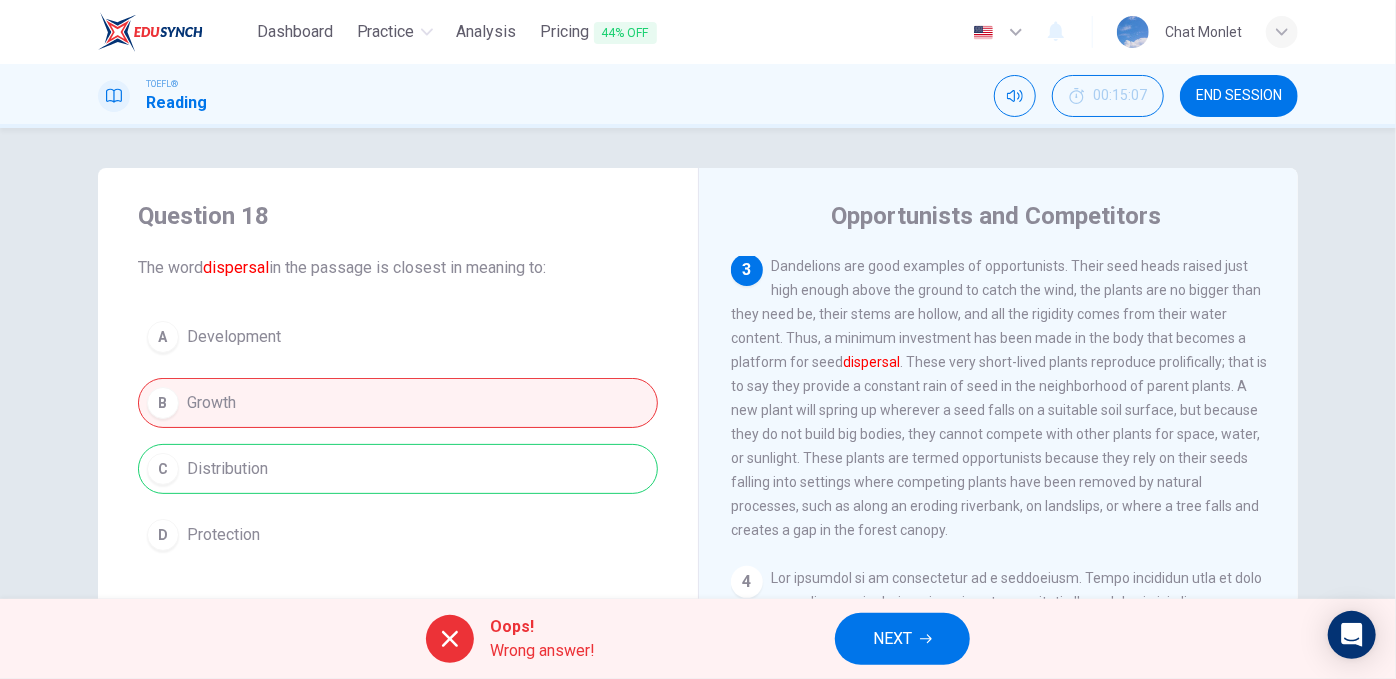 click on "NEXT" at bounding box center [892, 639] 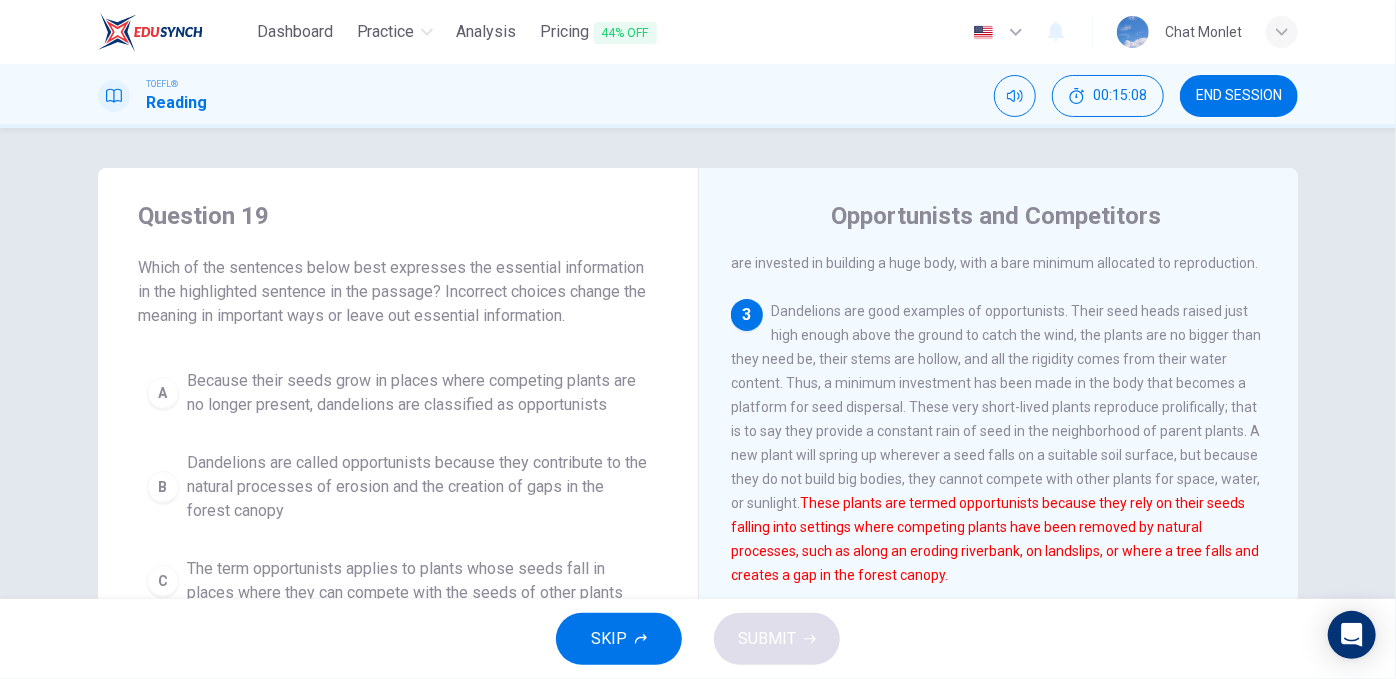 scroll, scrollTop: 295, scrollLeft: 0, axis: vertical 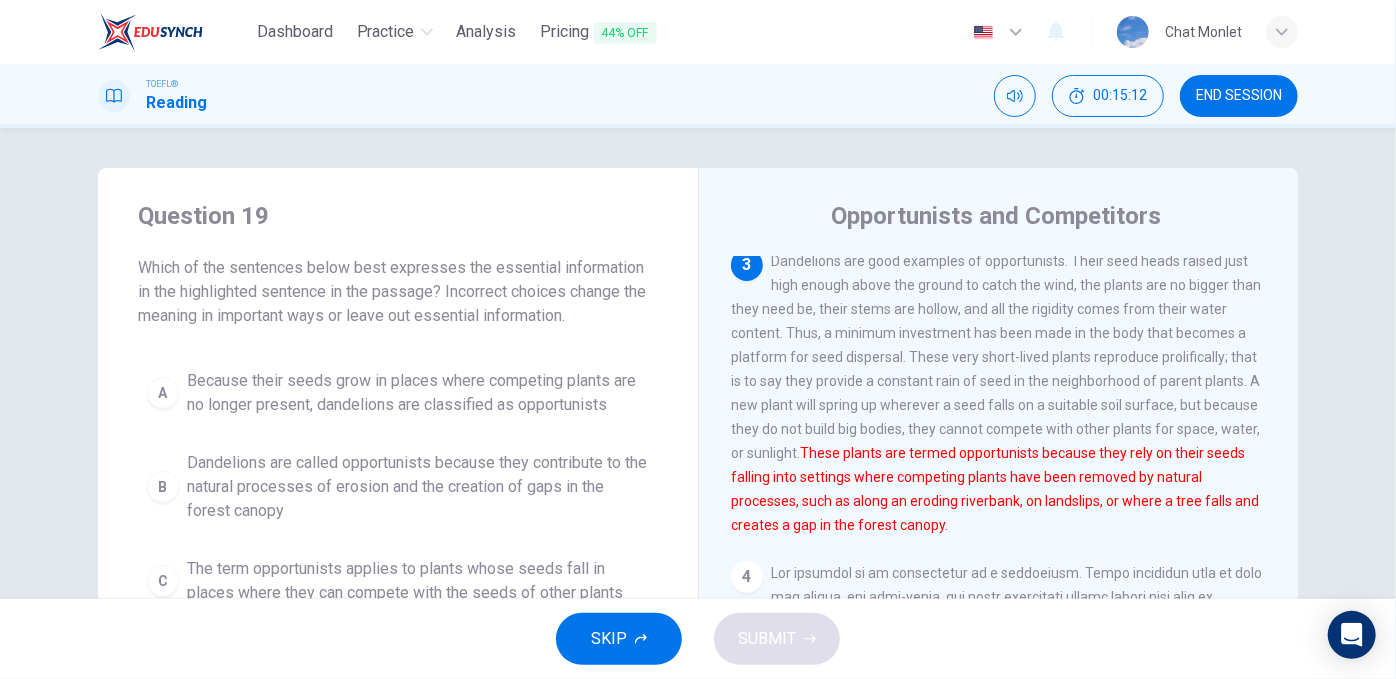 click on "3 Dandelions are good examples of opportunists. Their seed heads raised just high enough above the ground to catch the wind, the plants are no bigger than they need be, their stems are hollow, and all the rigidity comes from their water content. Thus, a minimum investment has been made in the body that becomes a platform for seed dispersal. These very short-lived plants reproduce prolifically; that is to say they provide a constant rain of seed in the neighborhood of parent plants. A new plant will spring up wherever a seed falls on a suitable soil surface, but because they do not build big bodies, they cannot compete with other plants for space, water, or sunlight.  These plants are termed opportunists because they rely on their seeds falling into settings where competing plants have been removed by natural processes, such as along an eroding riverbank, on landslips, or where a tree falls and creates a gap in the forest canopy." at bounding box center [999, 393] 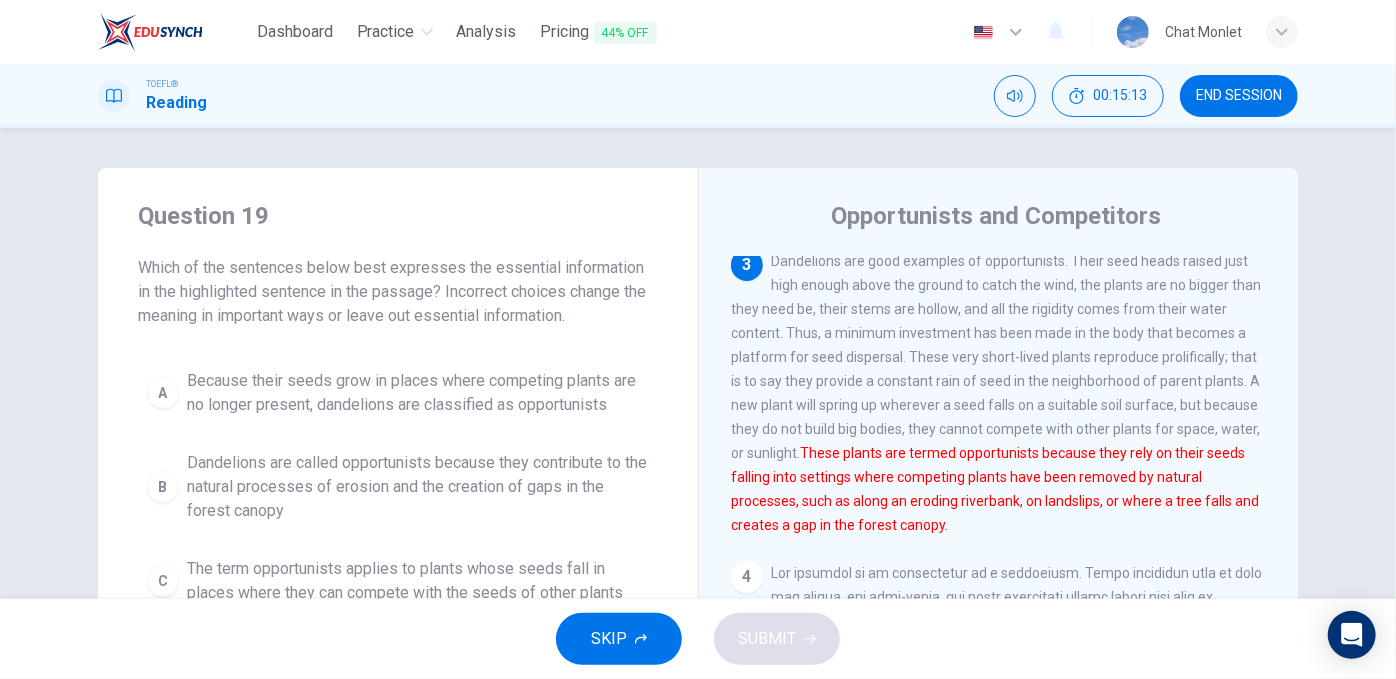 click on "These plants are termed opportunists because they rely on their seeds falling into settings where competing plants have been removed by natural processes, such as along an eroding riverbank, on landslips, or where a tree falls and creates a gap in the forest canopy." at bounding box center (995, 489) 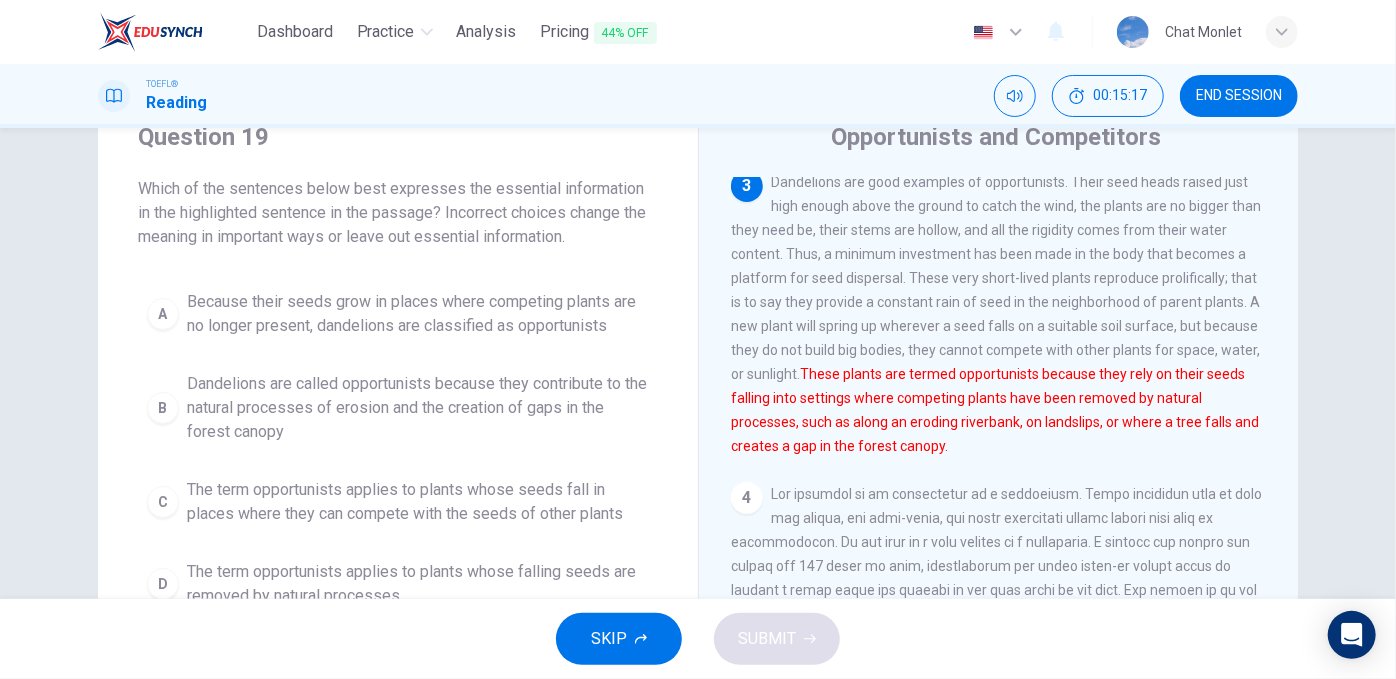 scroll, scrollTop: 0, scrollLeft: 0, axis: both 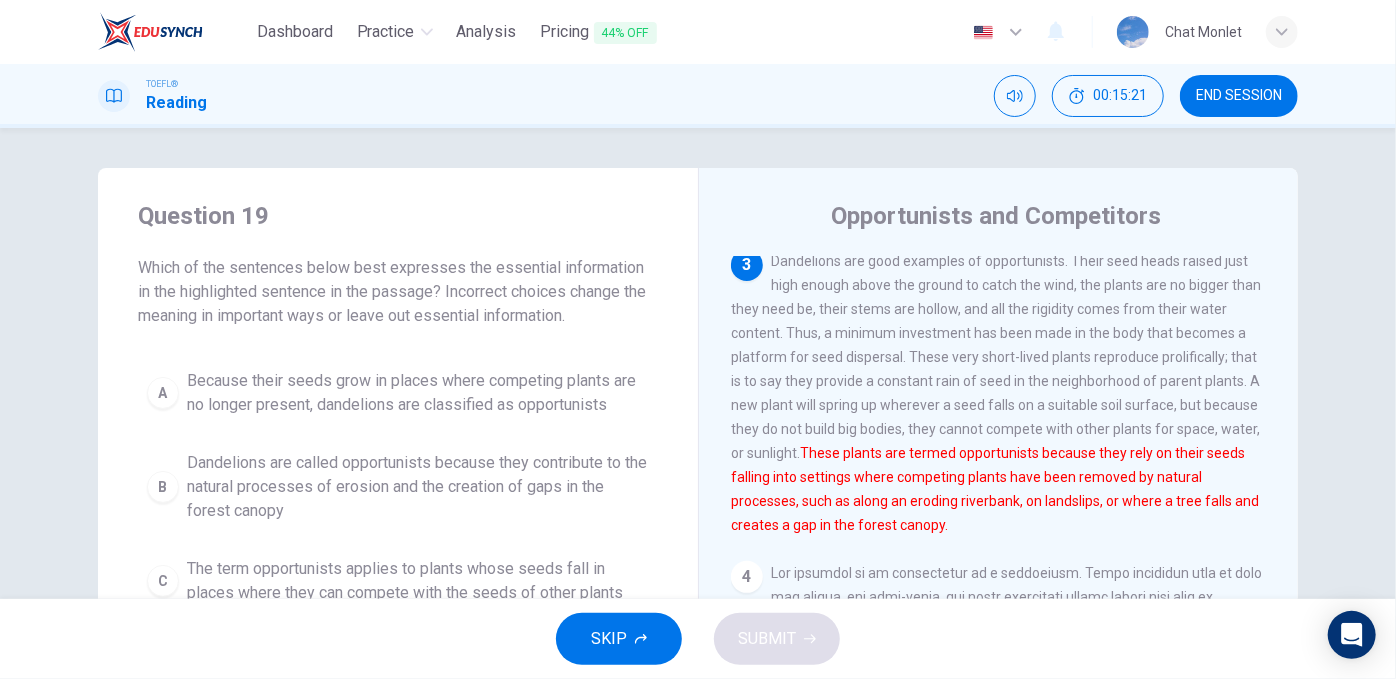 click on "END SESSION" at bounding box center [1239, 96] 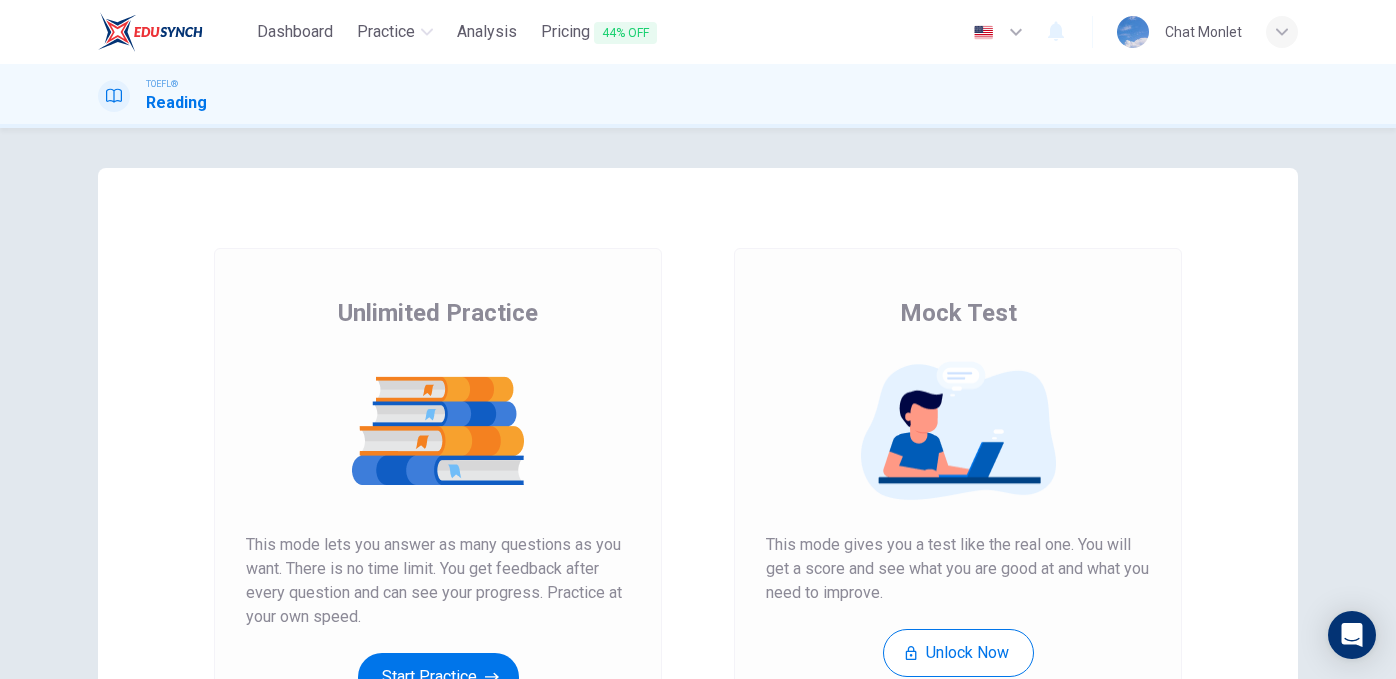 scroll, scrollTop: 0, scrollLeft: 0, axis: both 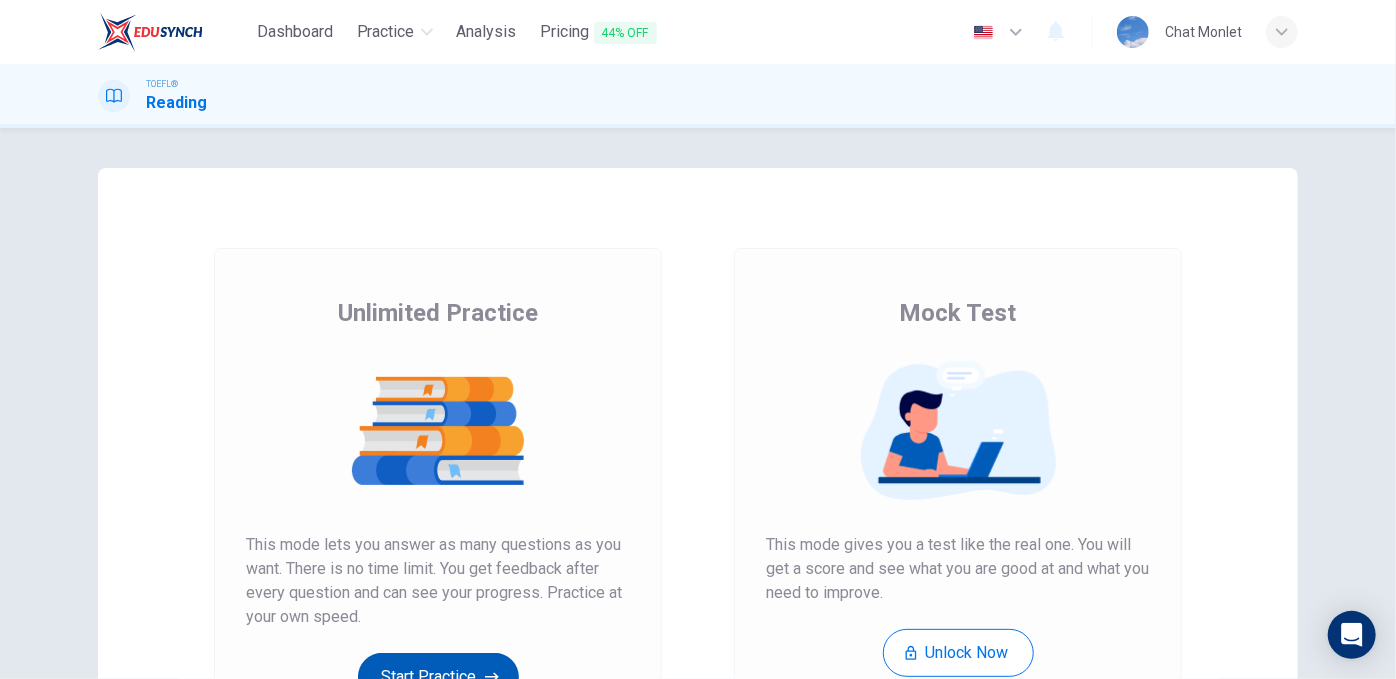 click on "Start Practice" at bounding box center [438, 677] 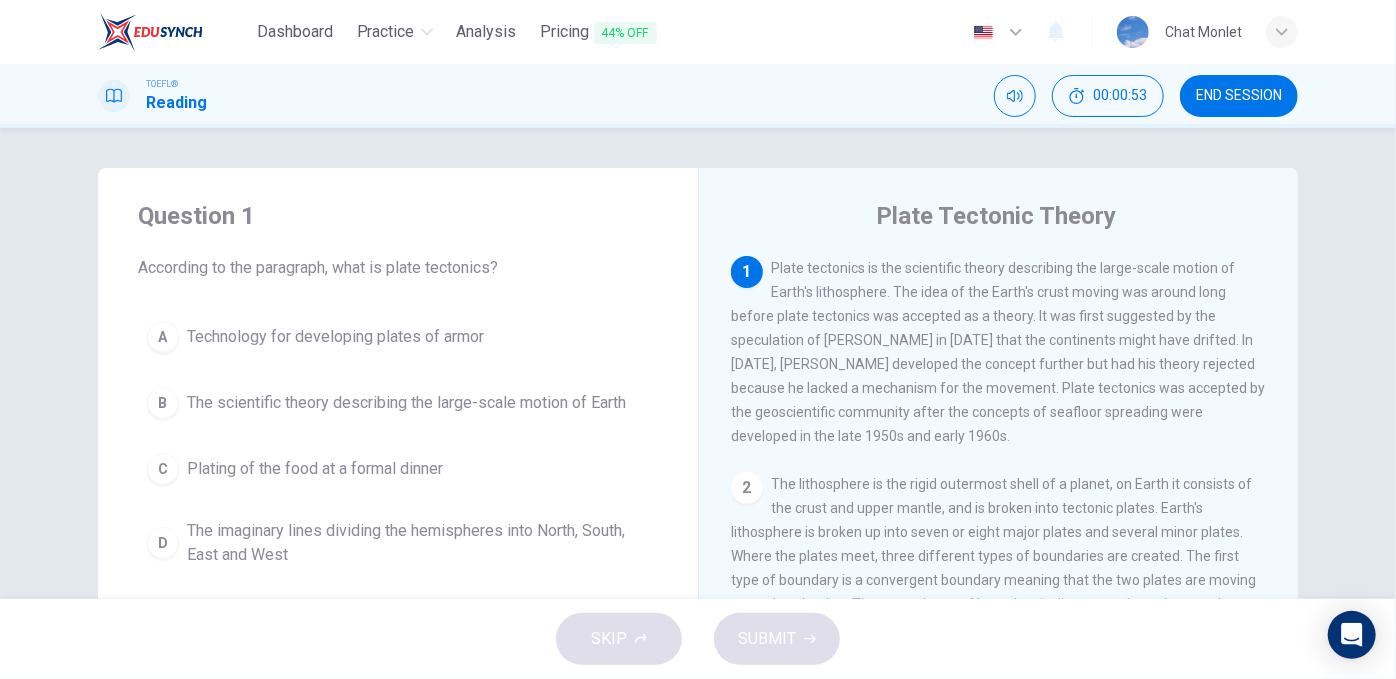 drag, startPoint x: 1089, startPoint y: 266, endPoint x: 1131, endPoint y: 268, distance: 42.047592 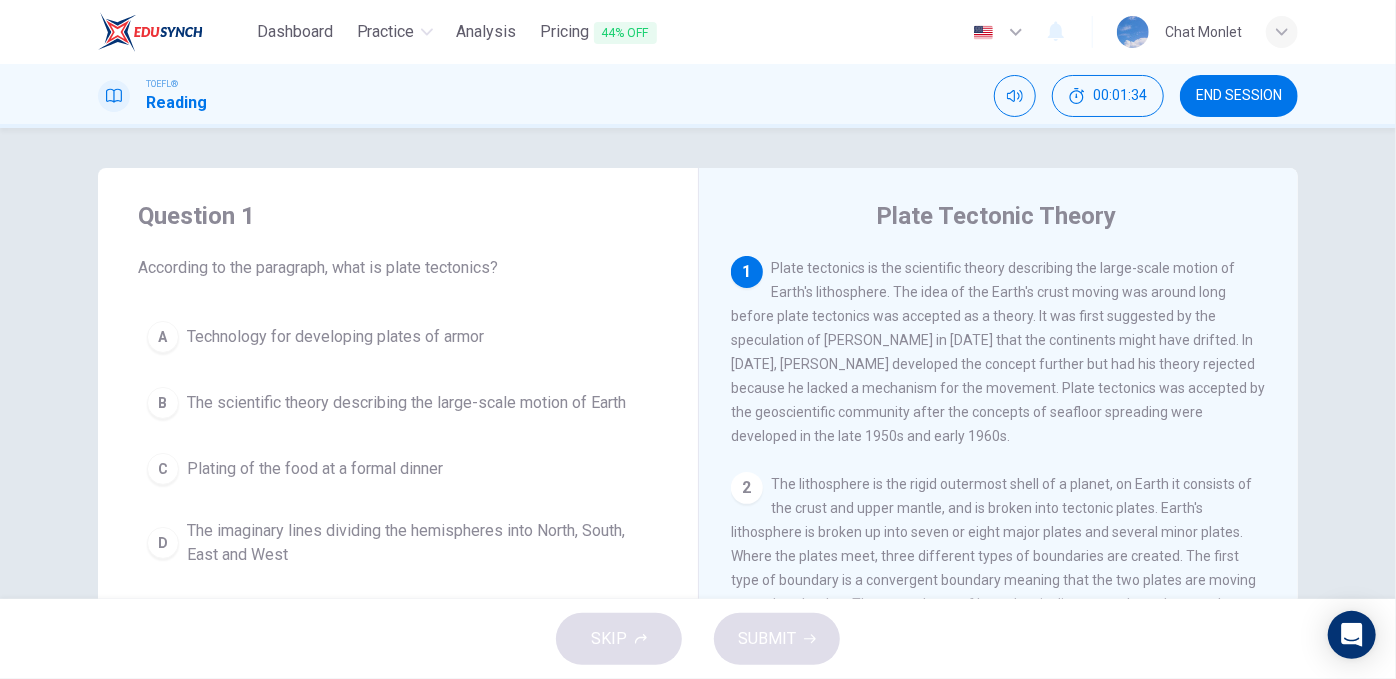 click on "B The scientific theory describing the large-scale motion of Earth" at bounding box center (398, 403) 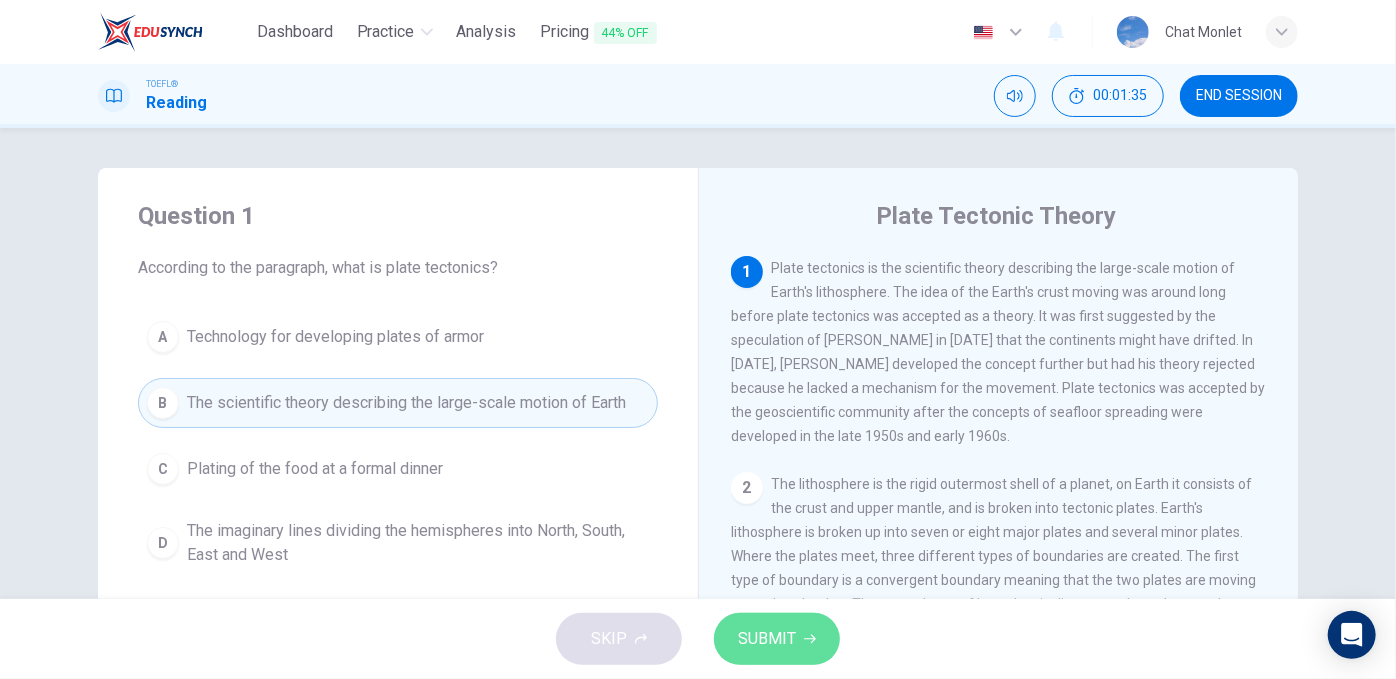 click on "SUBMIT" at bounding box center [777, 639] 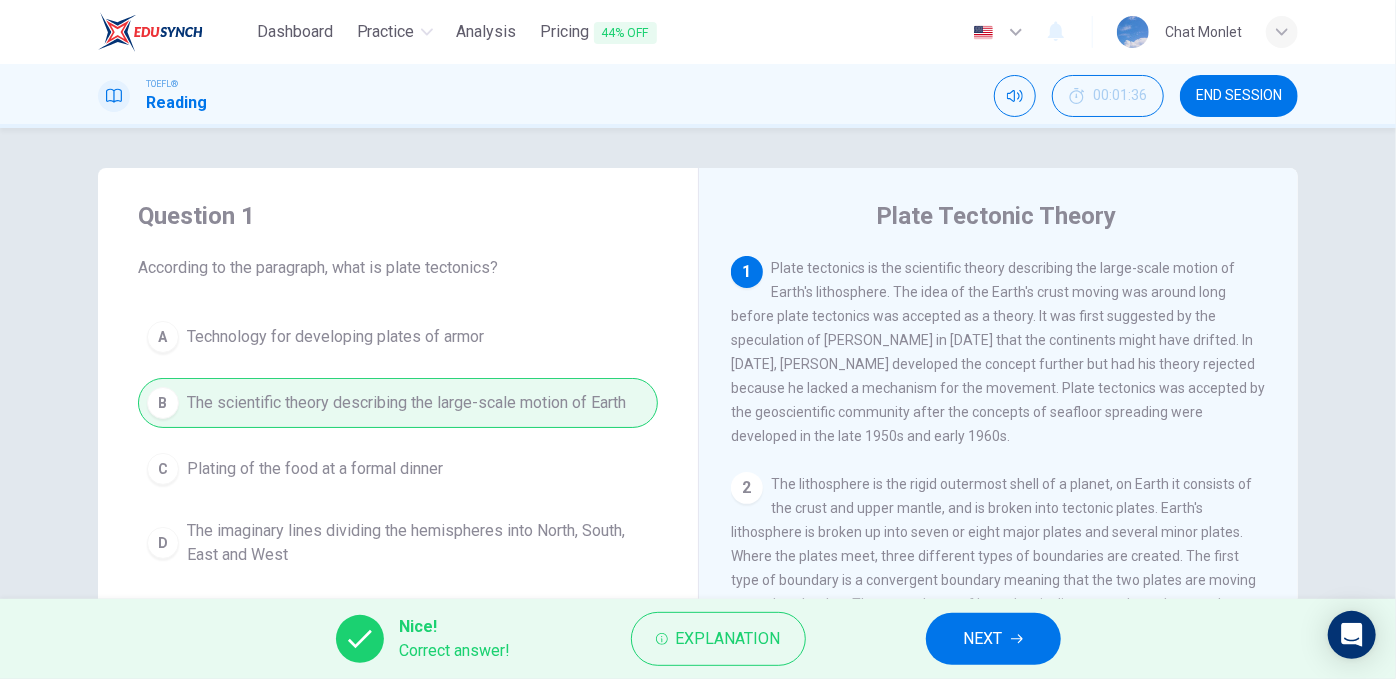 click on "NEXT" at bounding box center [983, 639] 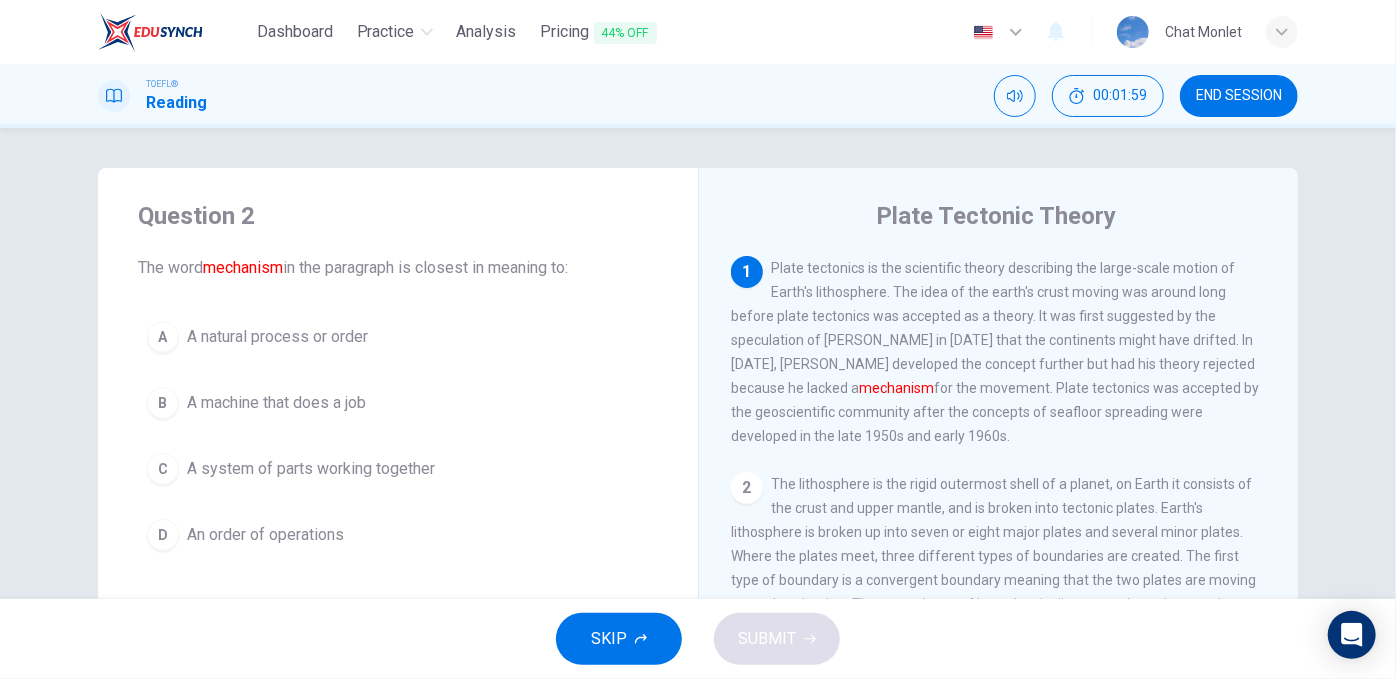 click on "A system of parts working together" at bounding box center [311, 469] 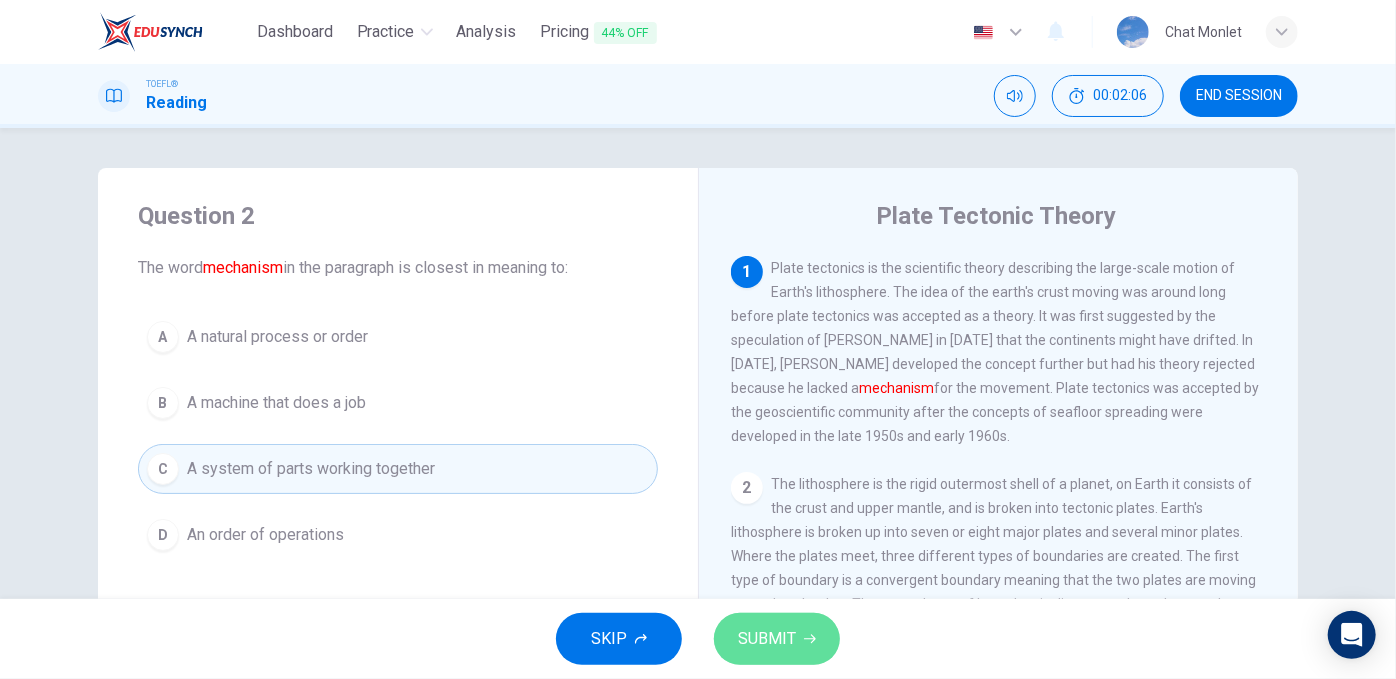click on "SUBMIT" at bounding box center (767, 639) 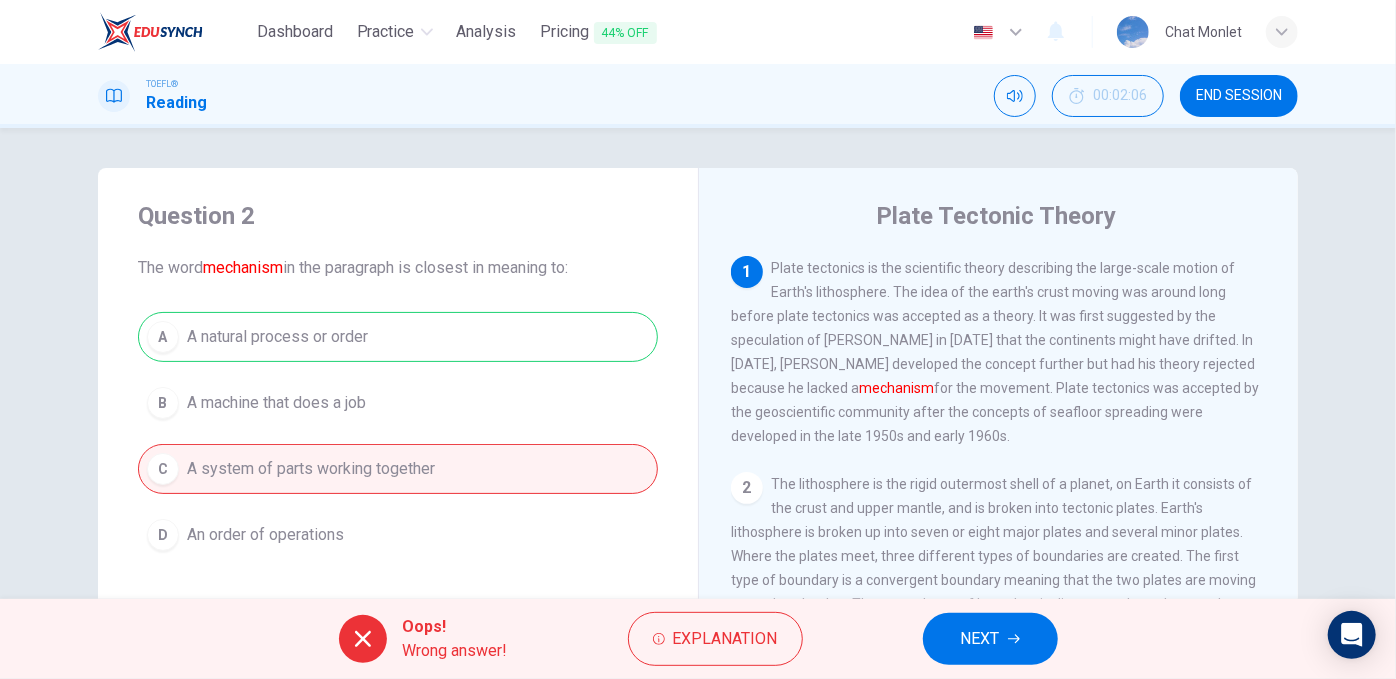 click on "NEXT" at bounding box center [980, 639] 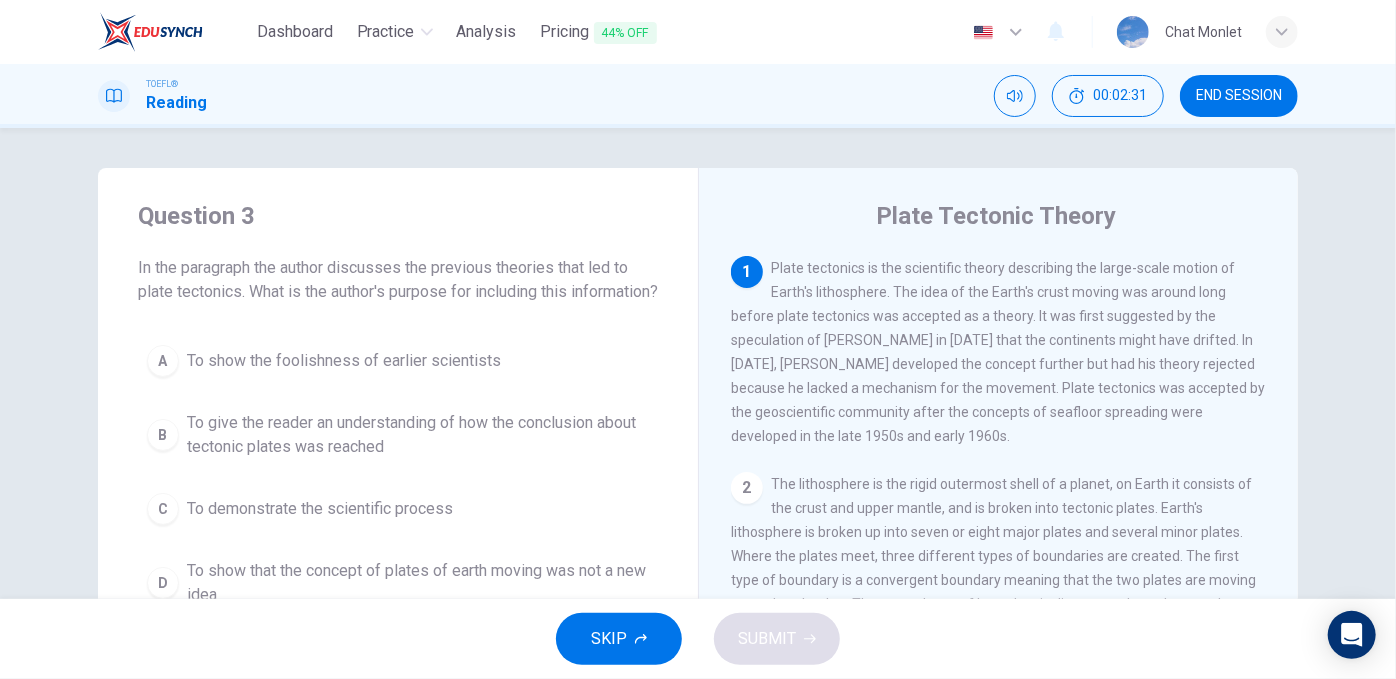scroll, scrollTop: 151, scrollLeft: 0, axis: vertical 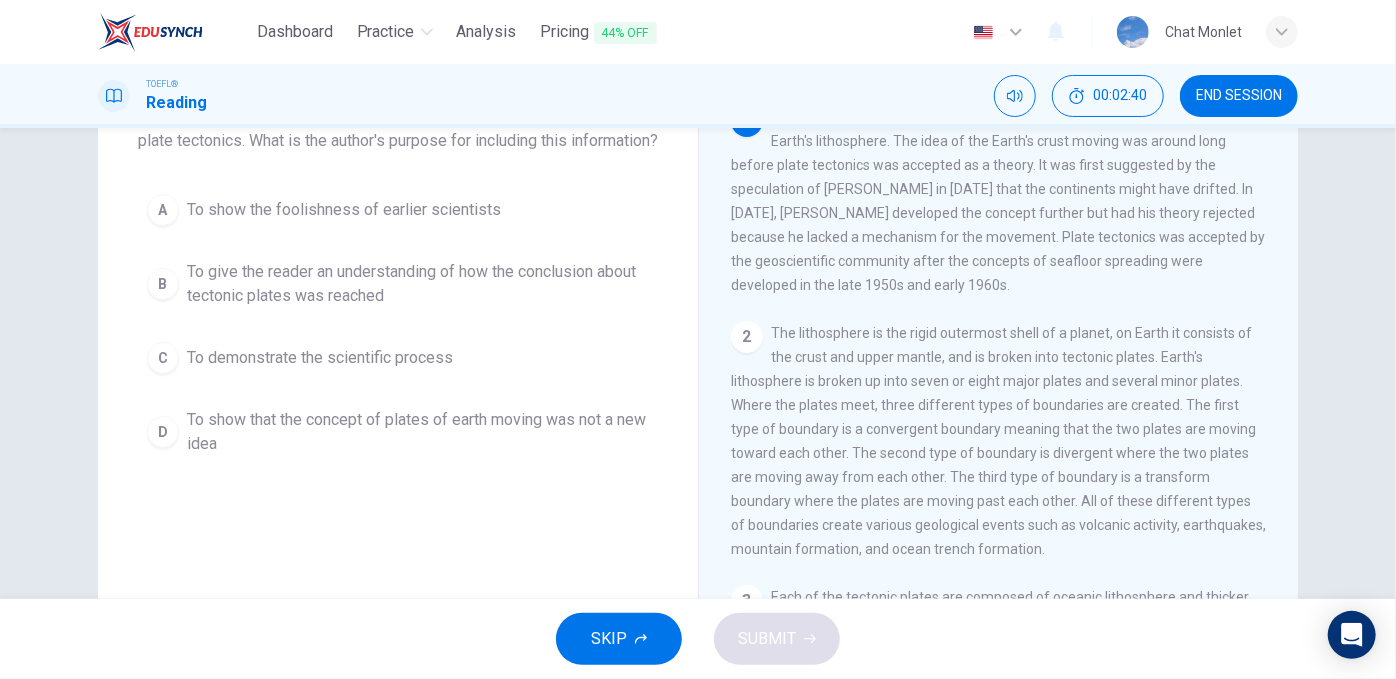 click on "To show that the concept of plates of earth moving was not a new idea" at bounding box center [418, 432] 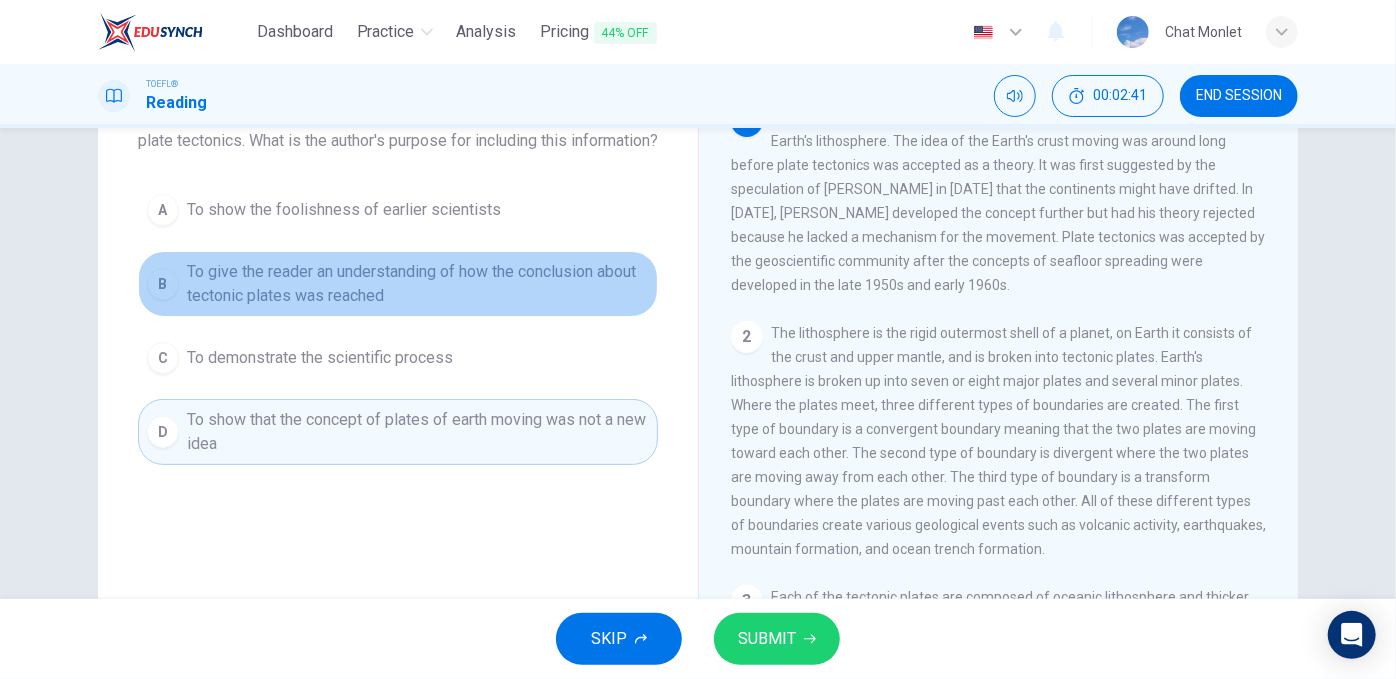 click on "To give the reader an understanding of how the conclusion about tectonic plates was reached" at bounding box center [418, 284] 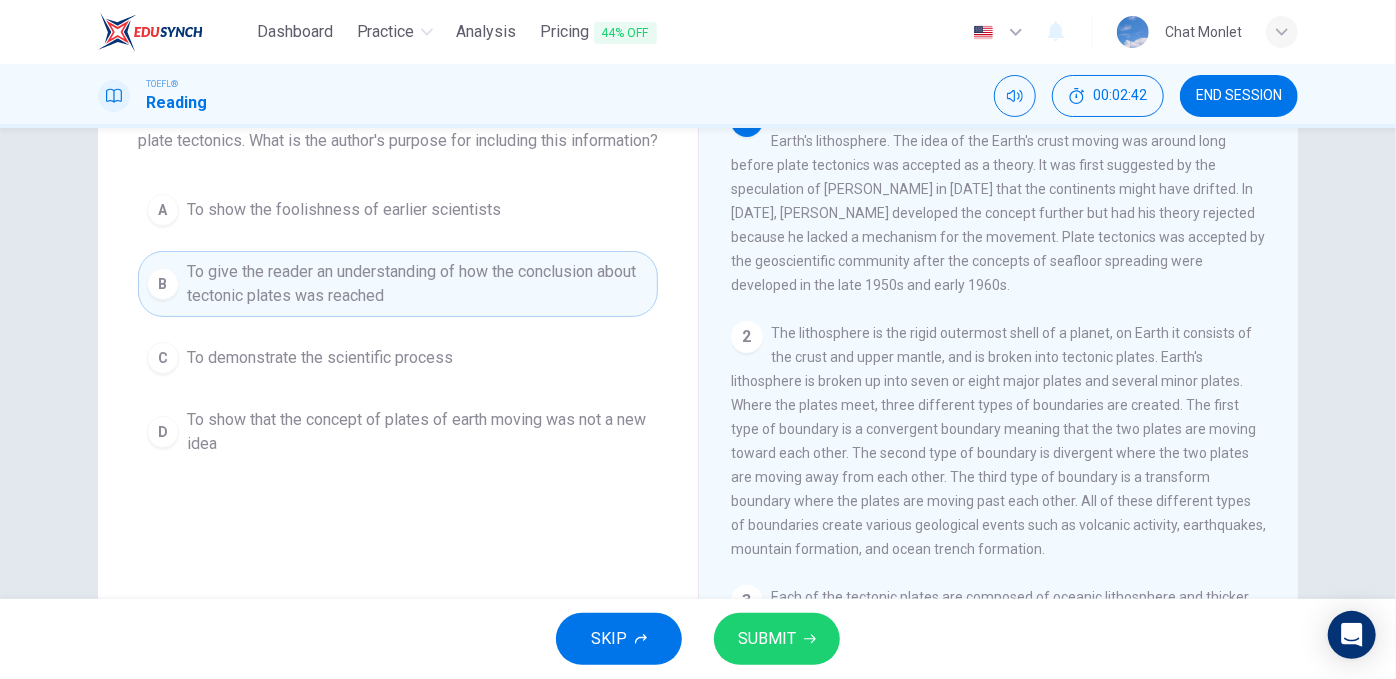 drag, startPoint x: 781, startPoint y: 638, endPoint x: 707, endPoint y: 611, distance: 78.77182 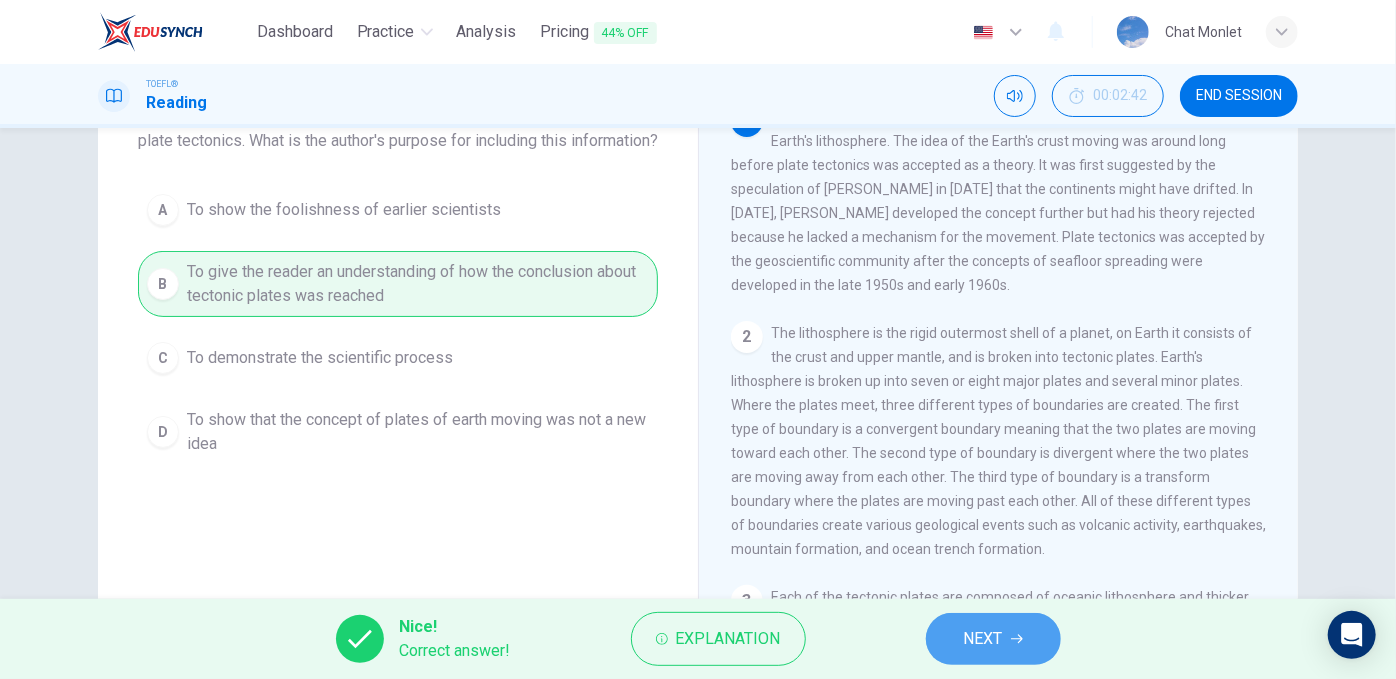 click on "NEXT" at bounding box center [983, 639] 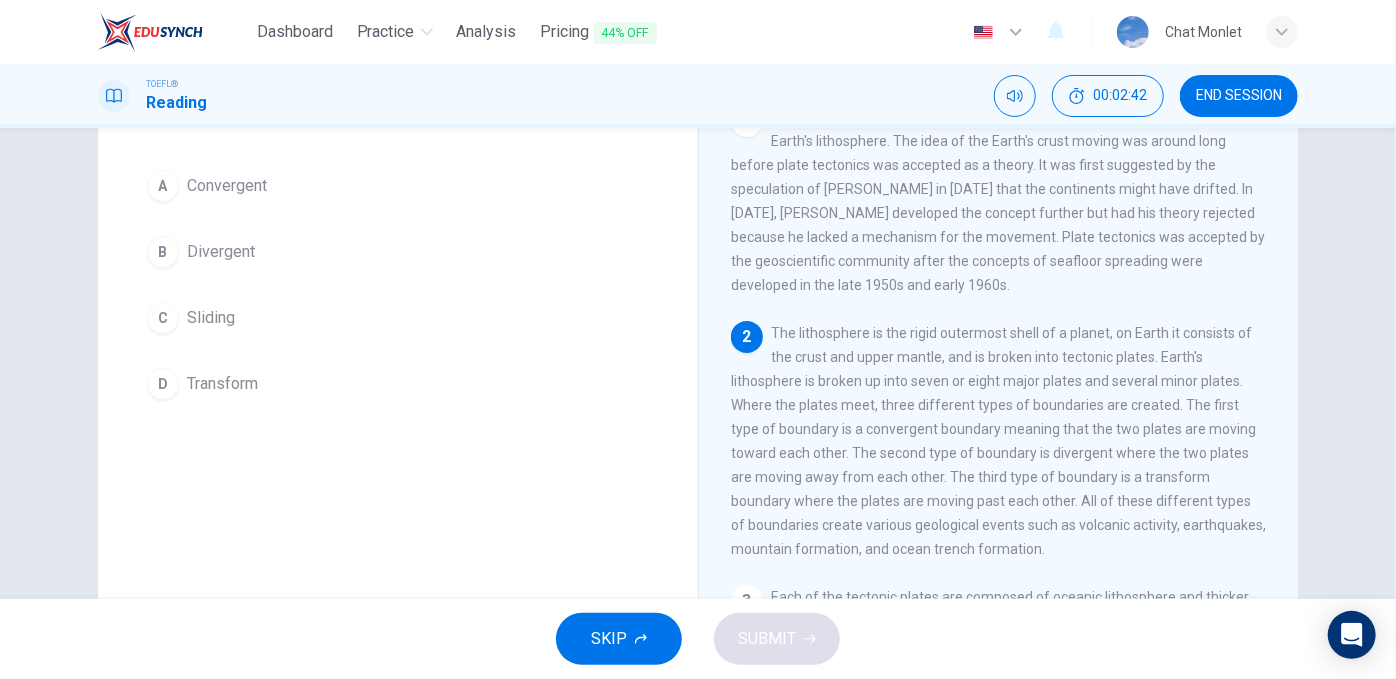 scroll, scrollTop: 93, scrollLeft: 0, axis: vertical 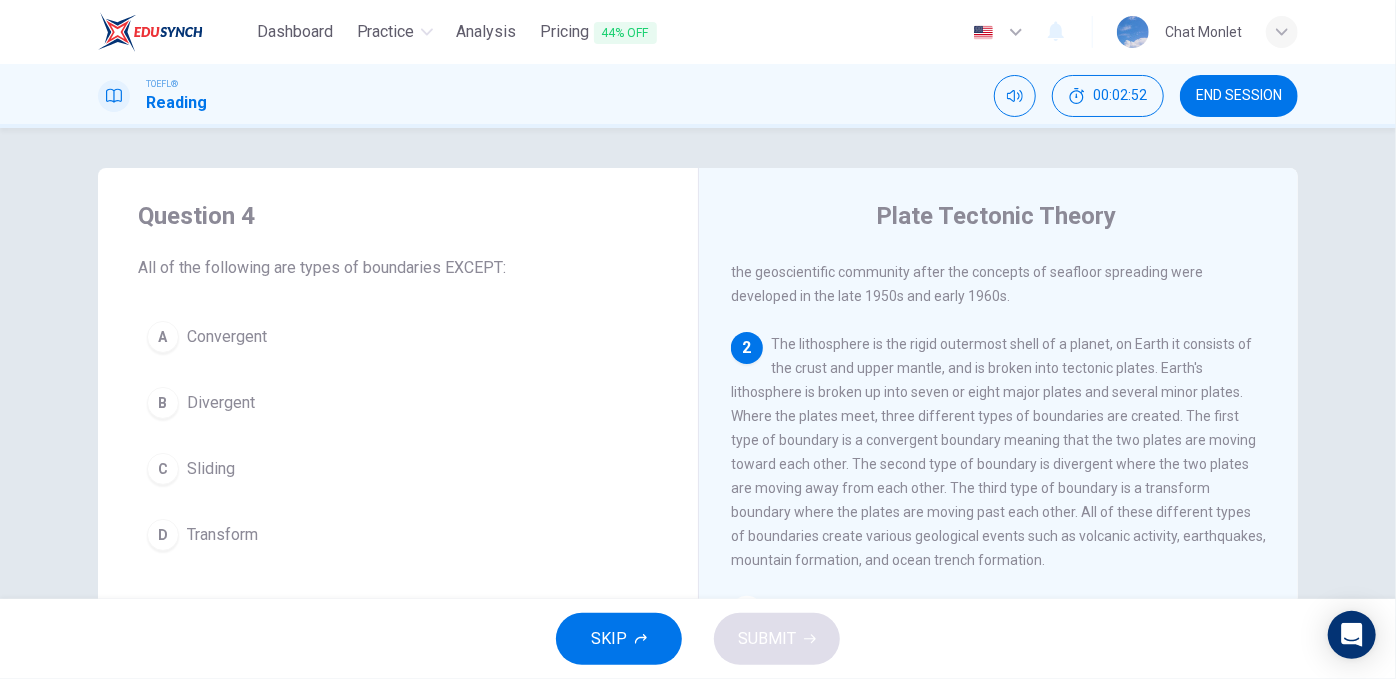 drag, startPoint x: 907, startPoint y: 372, endPoint x: 914, endPoint y: 409, distance: 37.65634 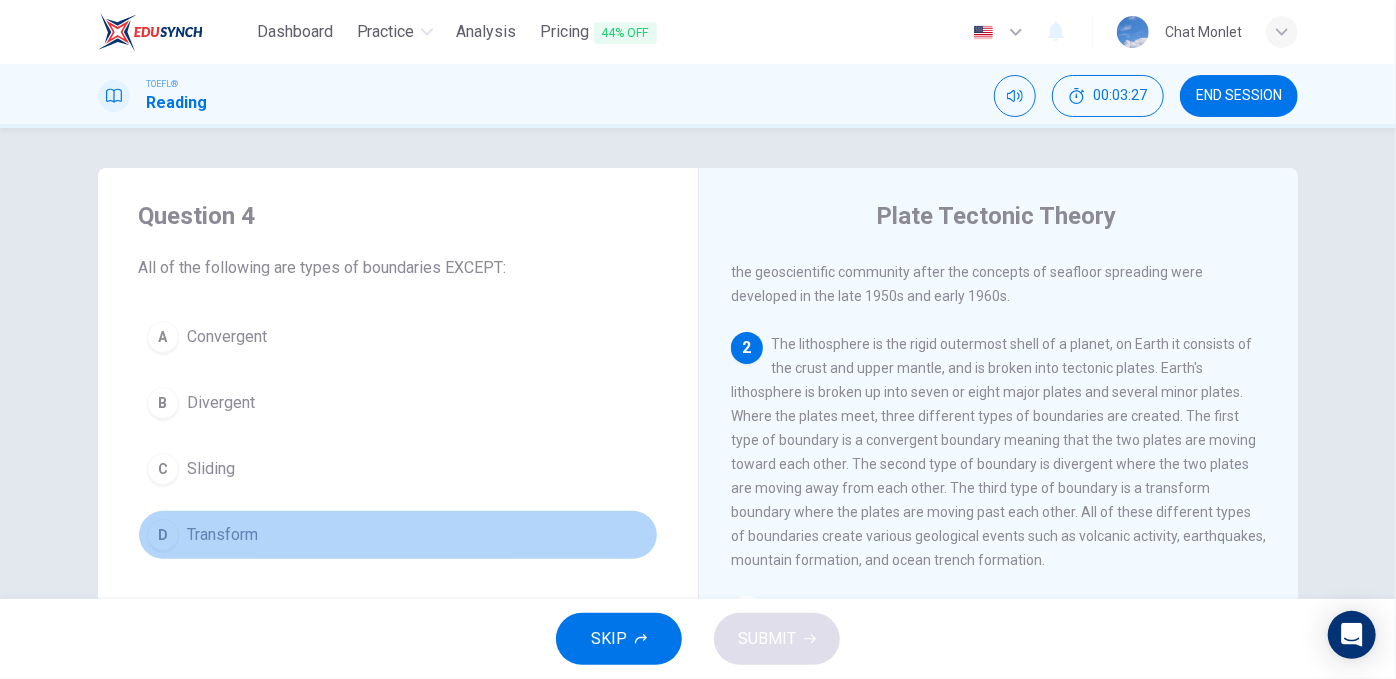 click on "D Transform" at bounding box center (398, 535) 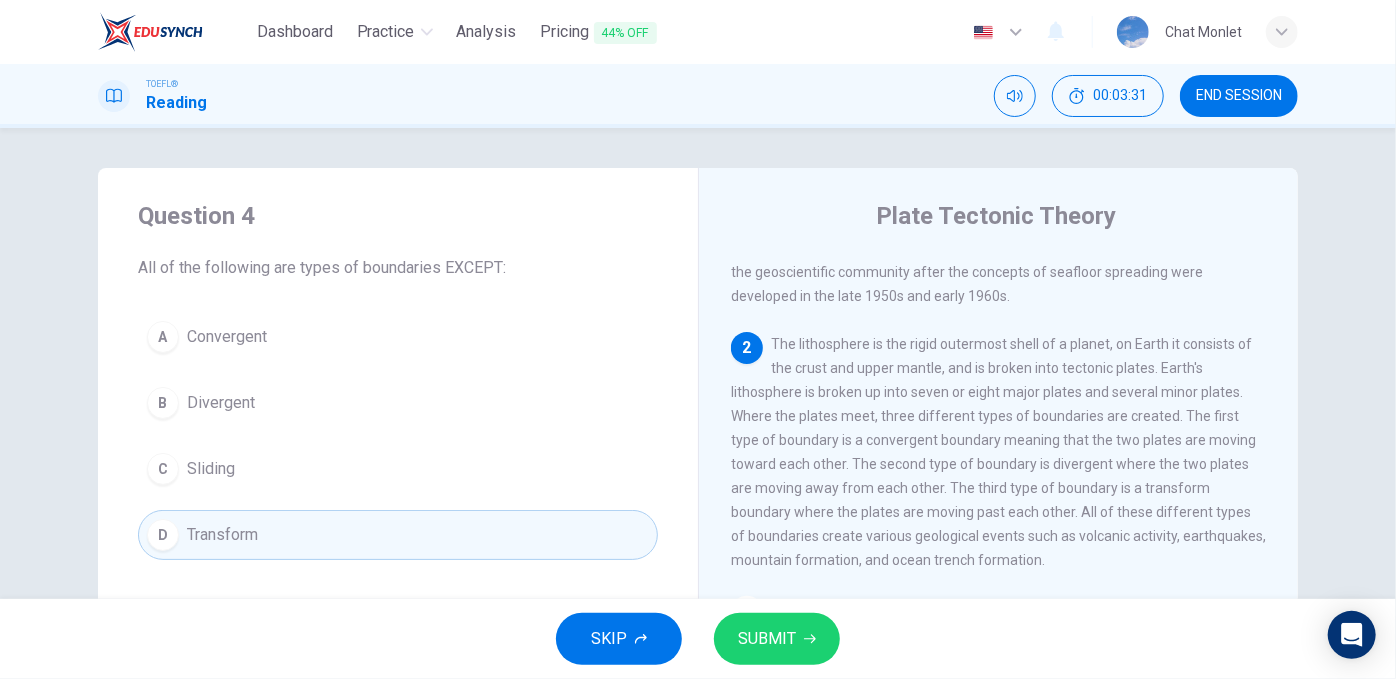 click on "C Sliding" at bounding box center (398, 469) 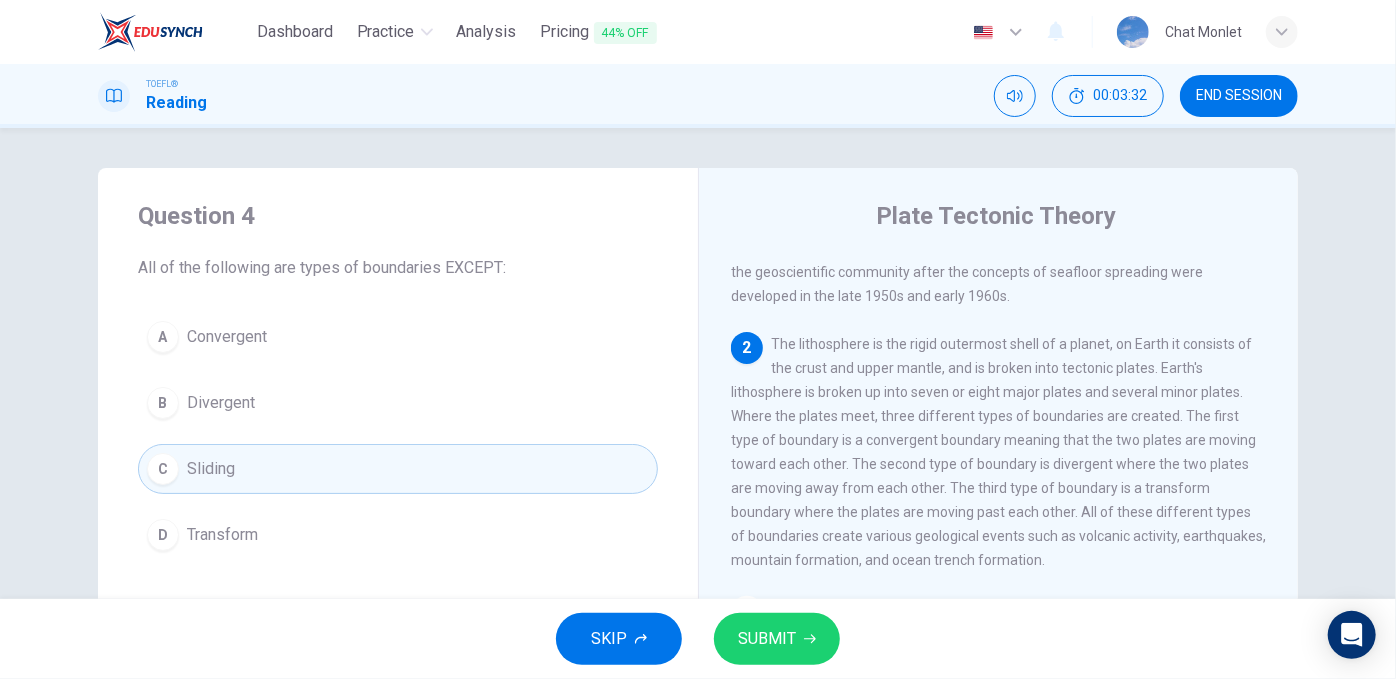 click on "SUBMIT" at bounding box center [777, 639] 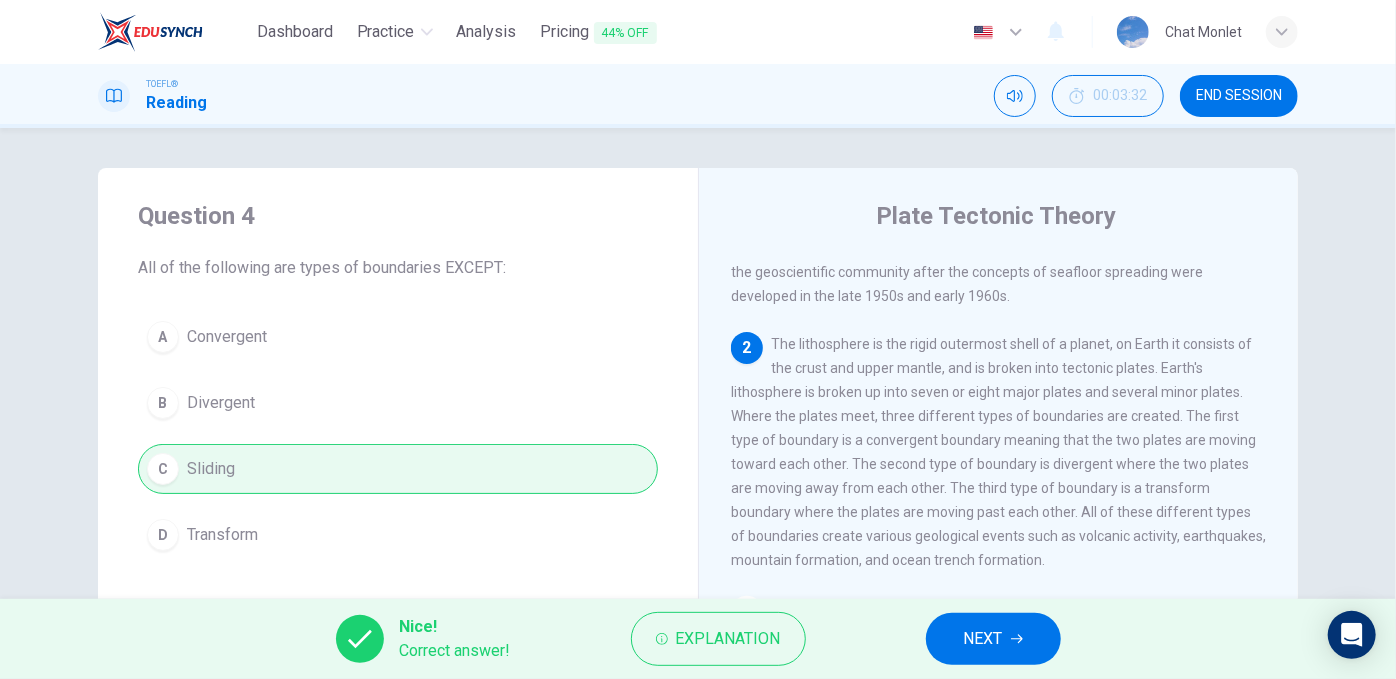 click on "NEXT" at bounding box center [983, 639] 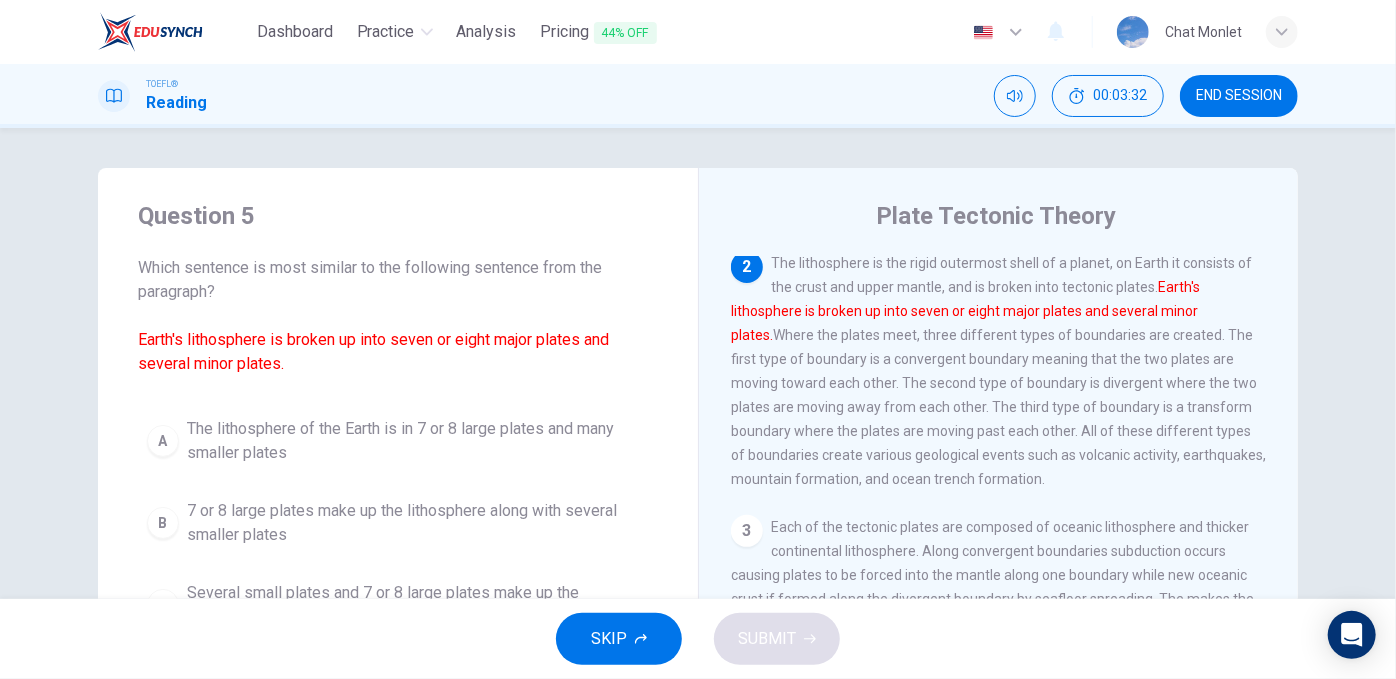 scroll, scrollTop: 221, scrollLeft: 0, axis: vertical 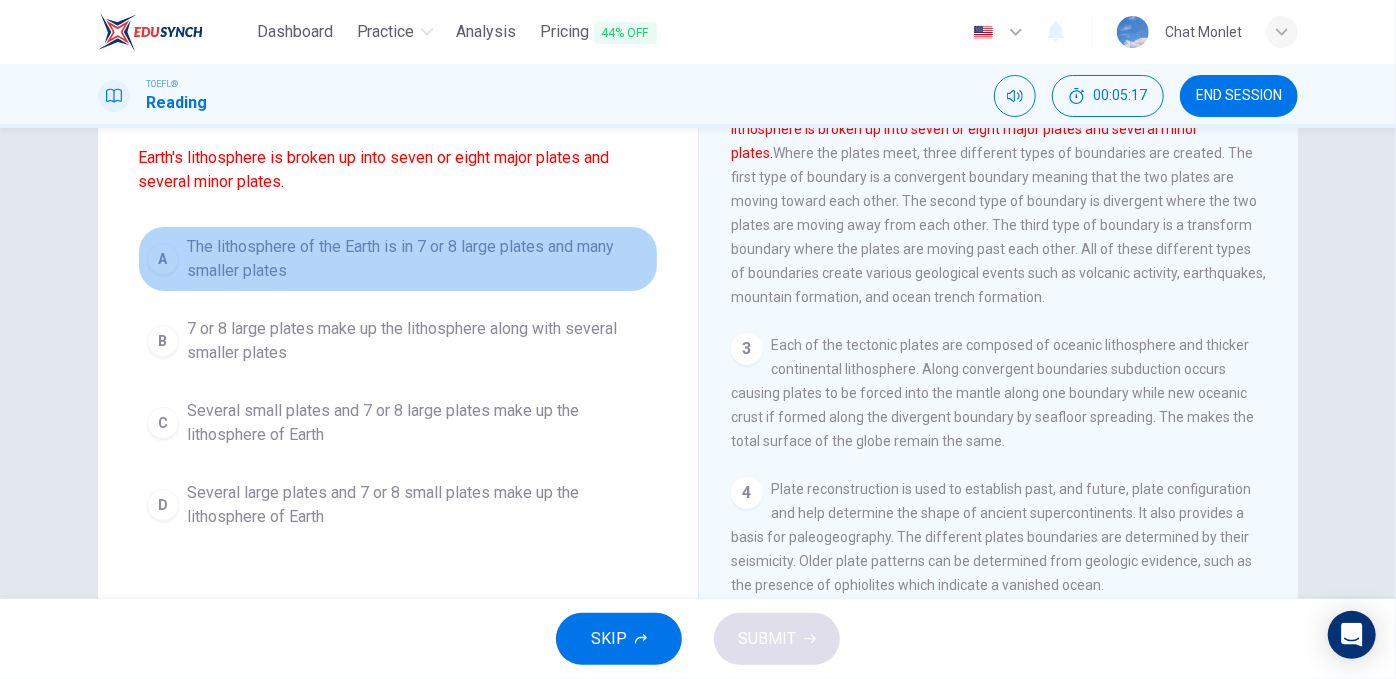 click on "A The lithosphere of the Earth is in 7 or 8 large plates and many smaller plates" at bounding box center (398, 259) 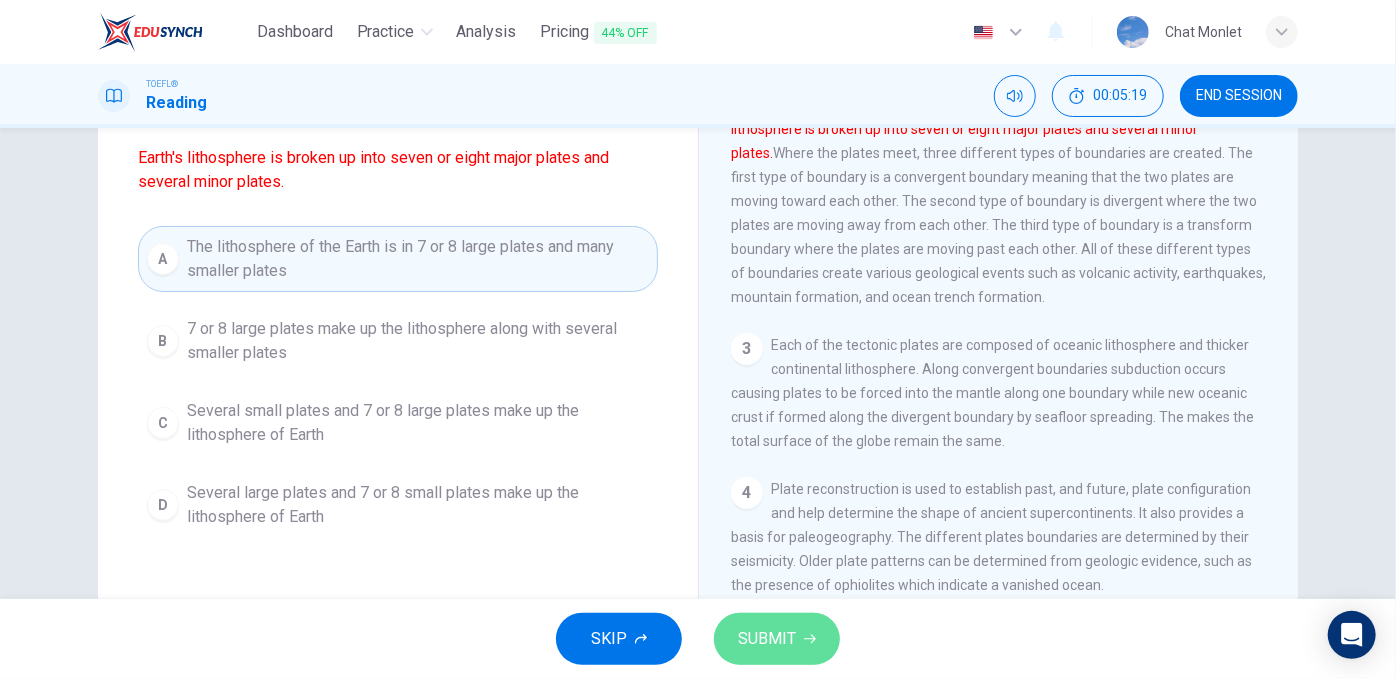 click on "SUBMIT" at bounding box center (777, 639) 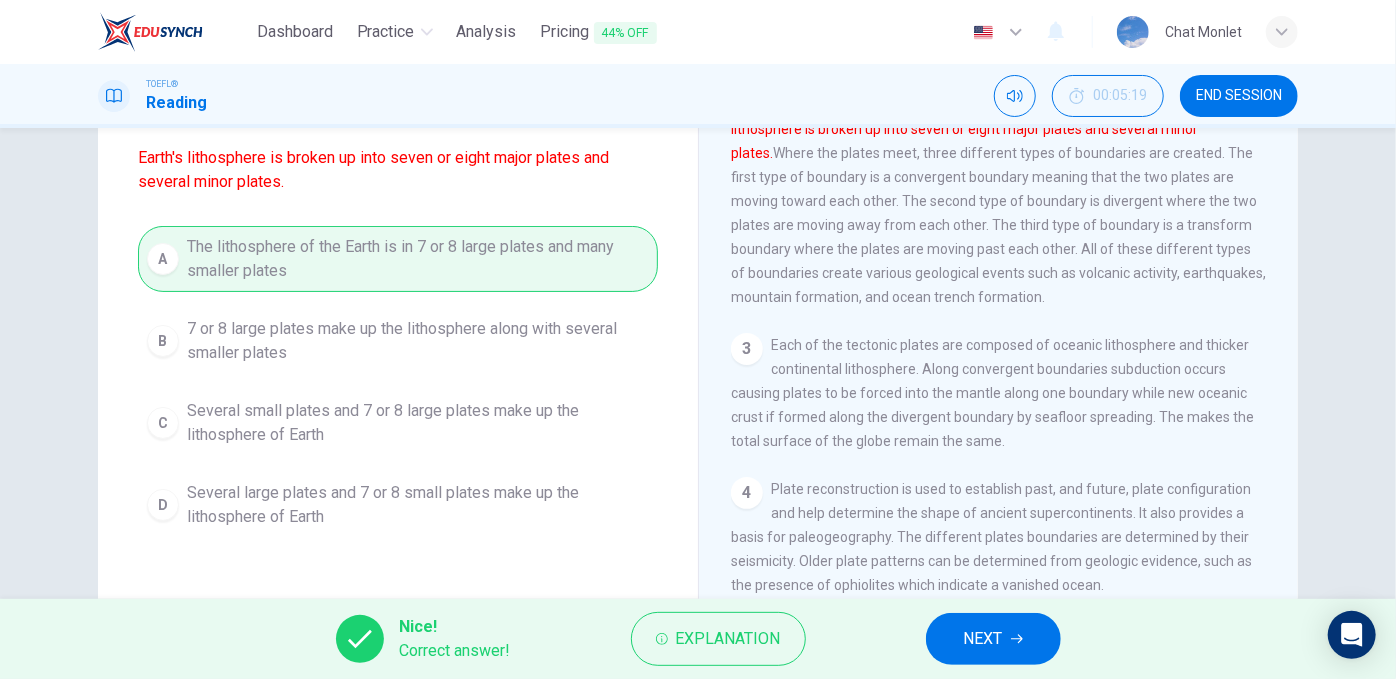 click on "NEXT" at bounding box center (993, 639) 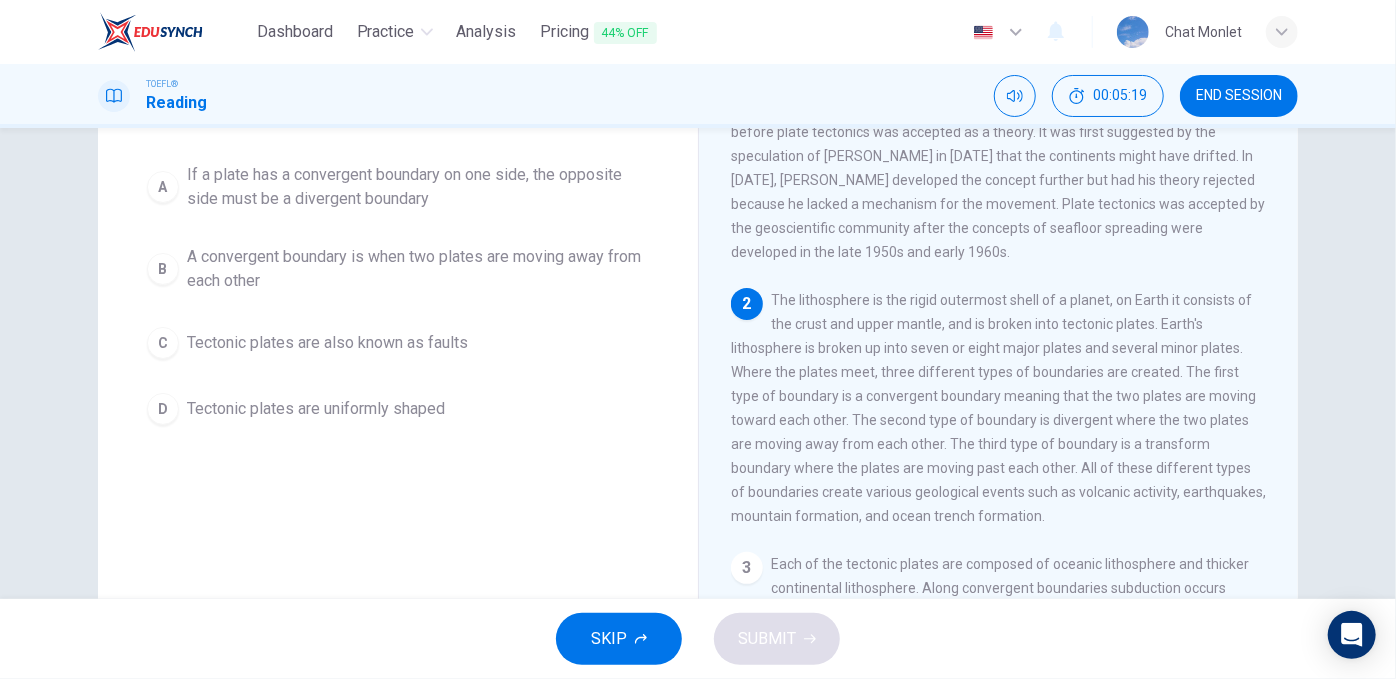 scroll, scrollTop: 0, scrollLeft: 0, axis: both 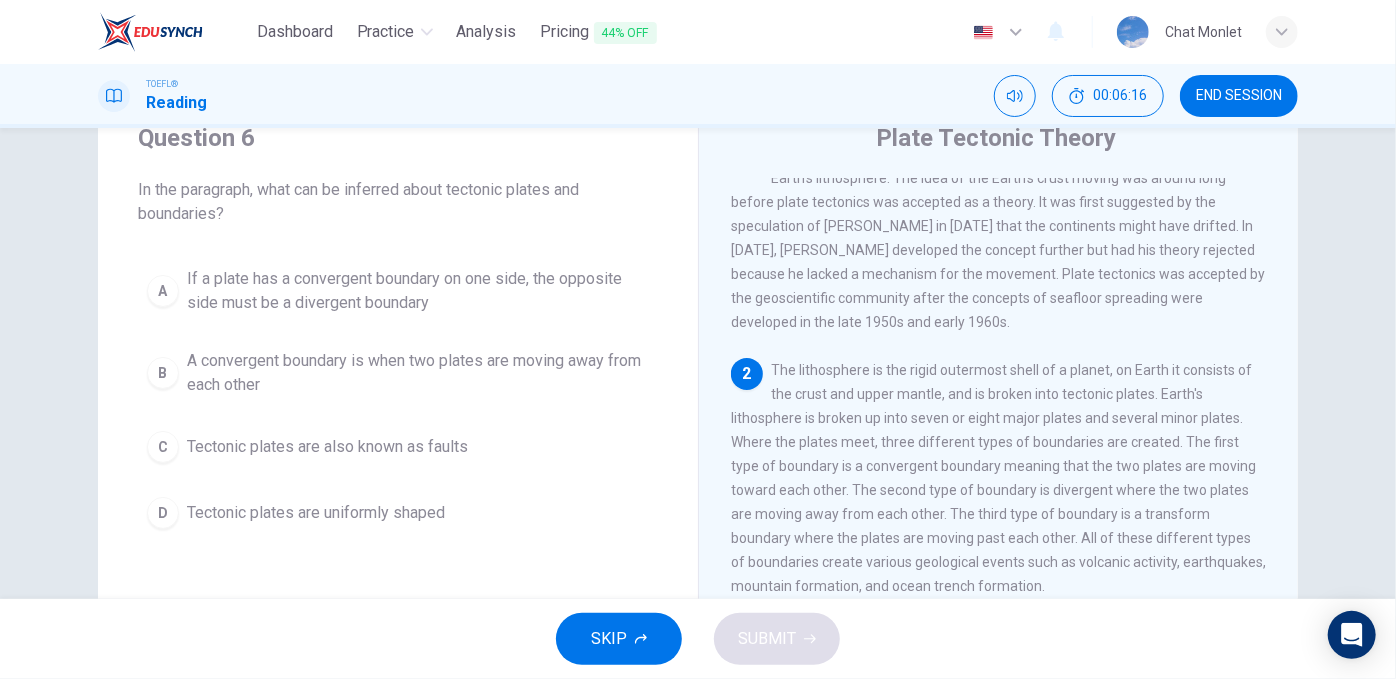 click on "If a plate has a convergent boundary on one side, the opposite side must be a divergent boundary" at bounding box center (418, 291) 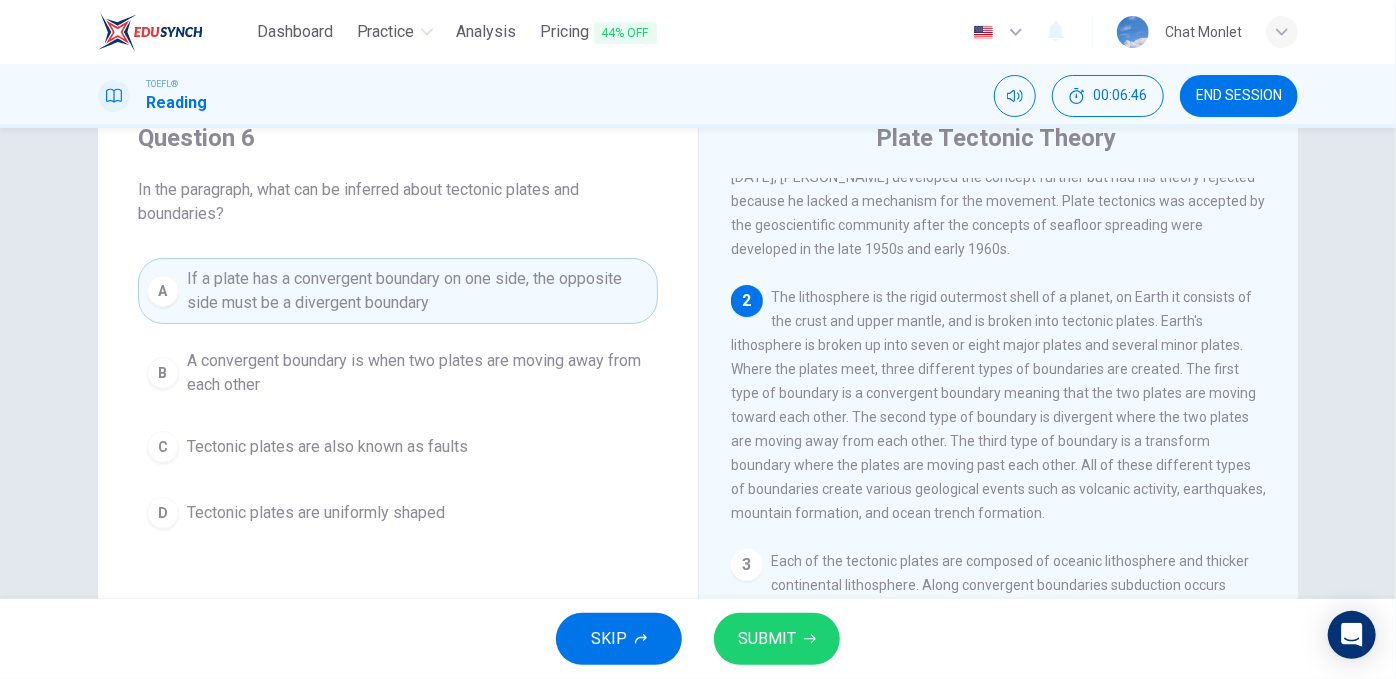 scroll, scrollTop: 111, scrollLeft: 0, axis: vertical 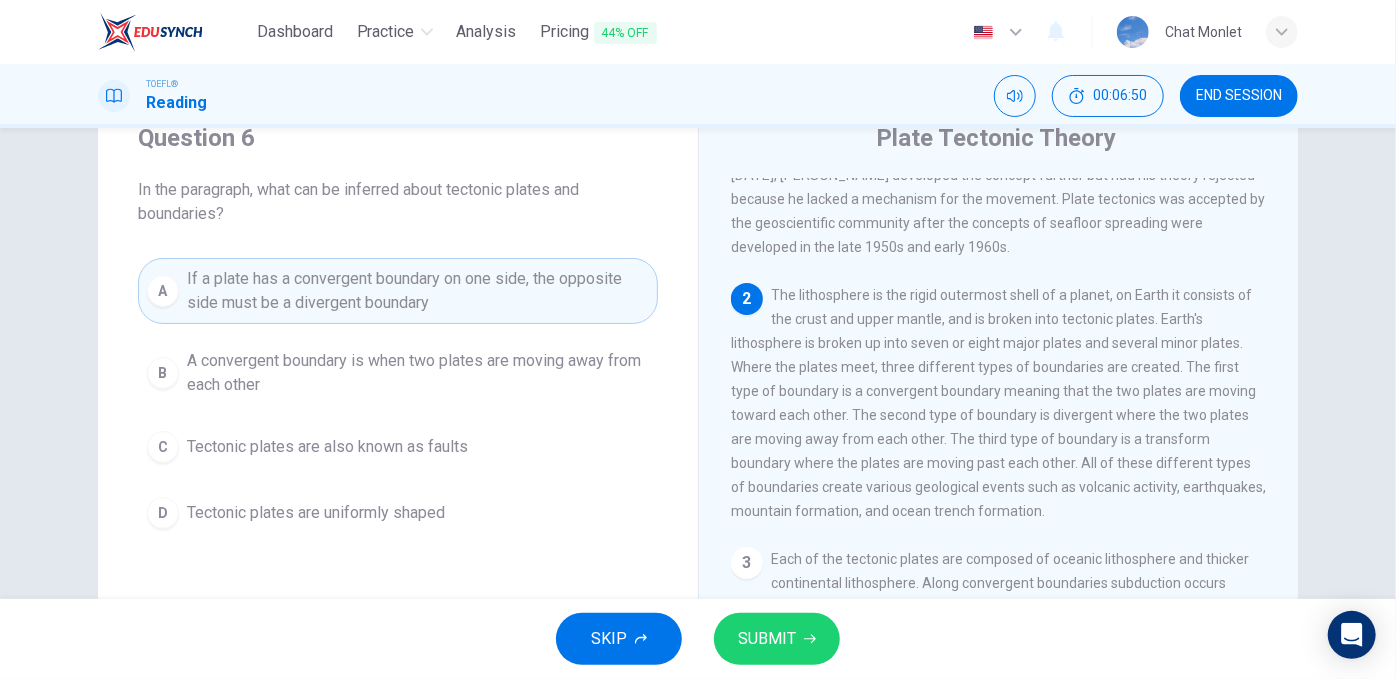 click on "The lithosphere is the rigid outermost shell of a planet, on Earth it consists of the crust and upper mantle, and is broken into tectonic plates. Earth's lithosphere is broken up into seven or eight major plates and several minor plates. Where the plates meet, three different types of boundaries are created. The first type of boundary is a convergent boundary meaning that the two plates are moving toward each other. The second type of boundary is divergent where the two plates are moving away from each other. The third type of boundary is a transform boundary where the plates are moving past each other. All of these different types of boundaries create various geological events such as volcanic activity, earthquakes, mountain formation, and ocean trench formation." at bounding box center (998, 403) 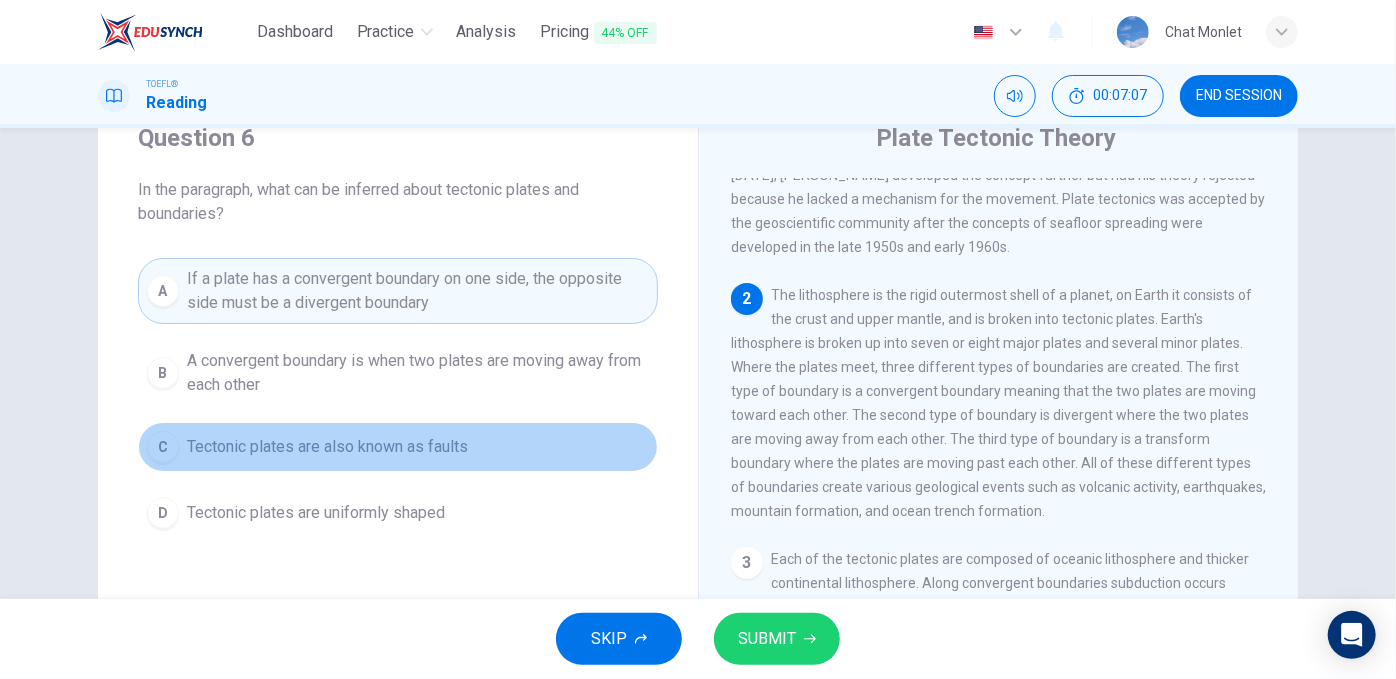 click on "C Tectonic plates are also known as faults" at bounding box center (398, 447) 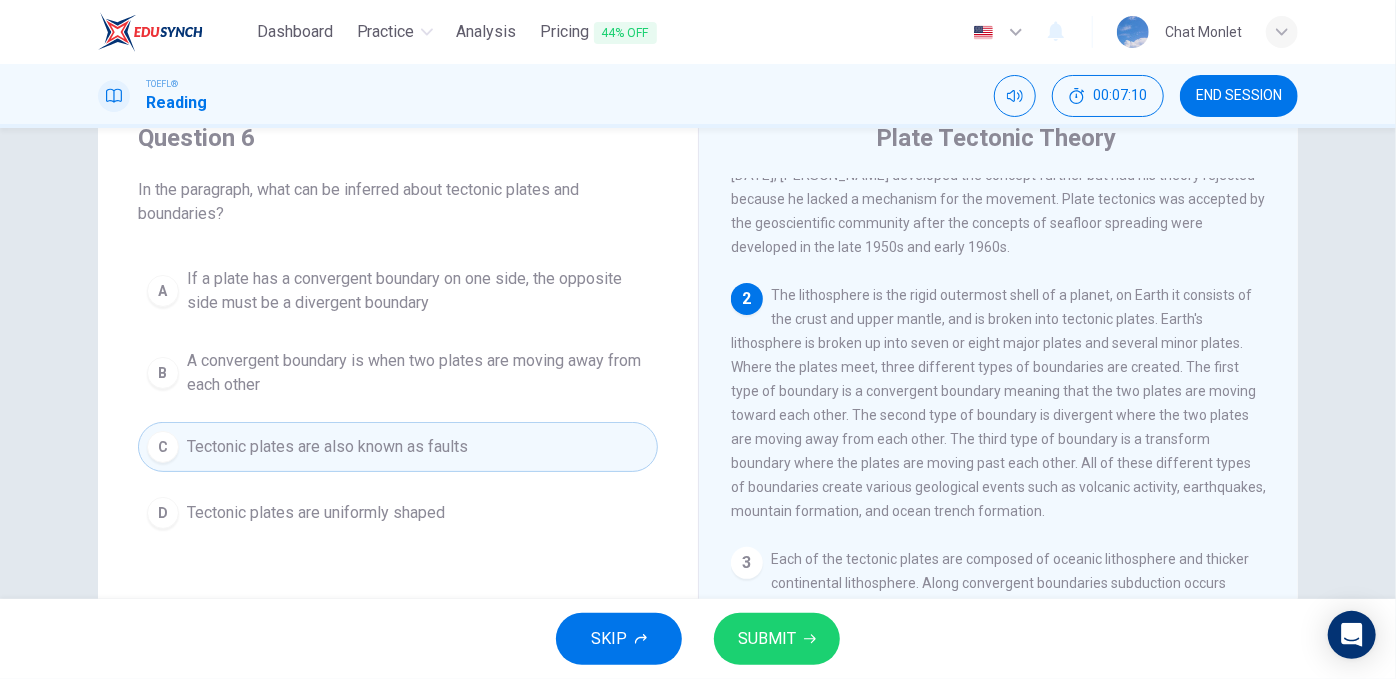 click on "D Tectonic plates are uniformly shaped" at bounding box center [398, 513] 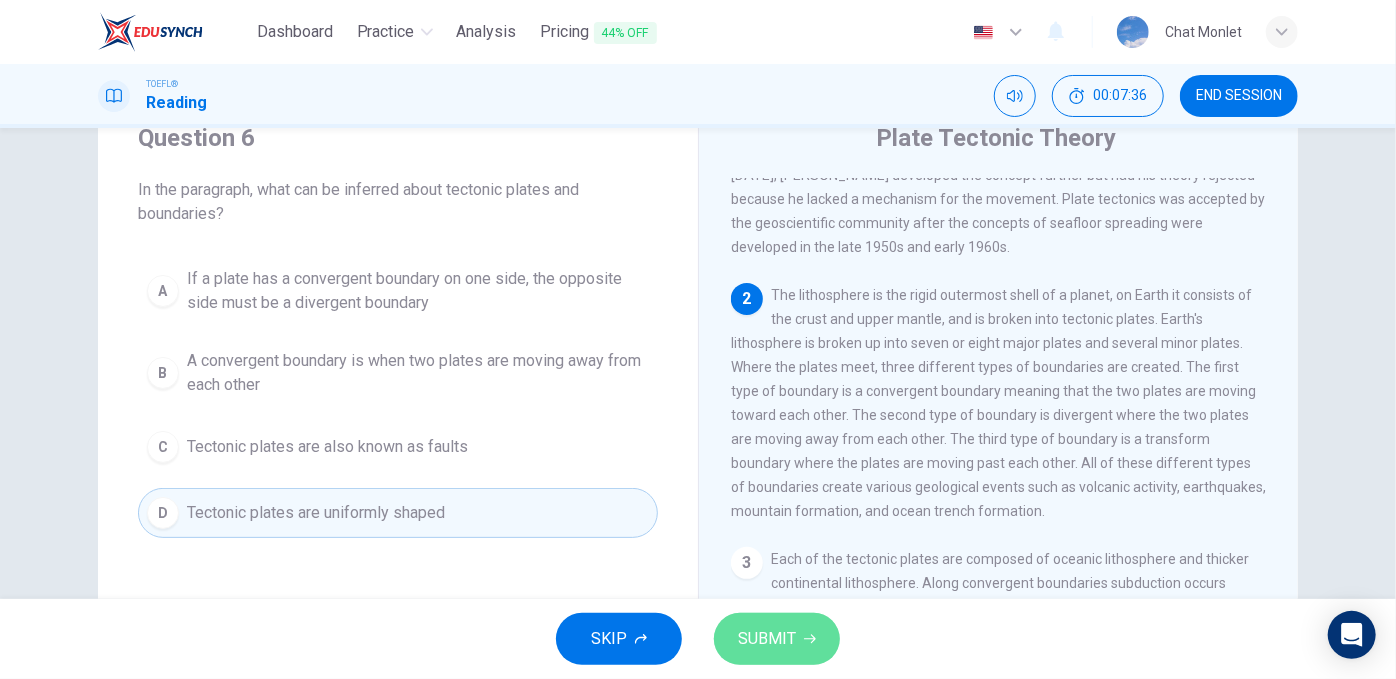 click on "SUBMIT" at bounding box center (767, 639) 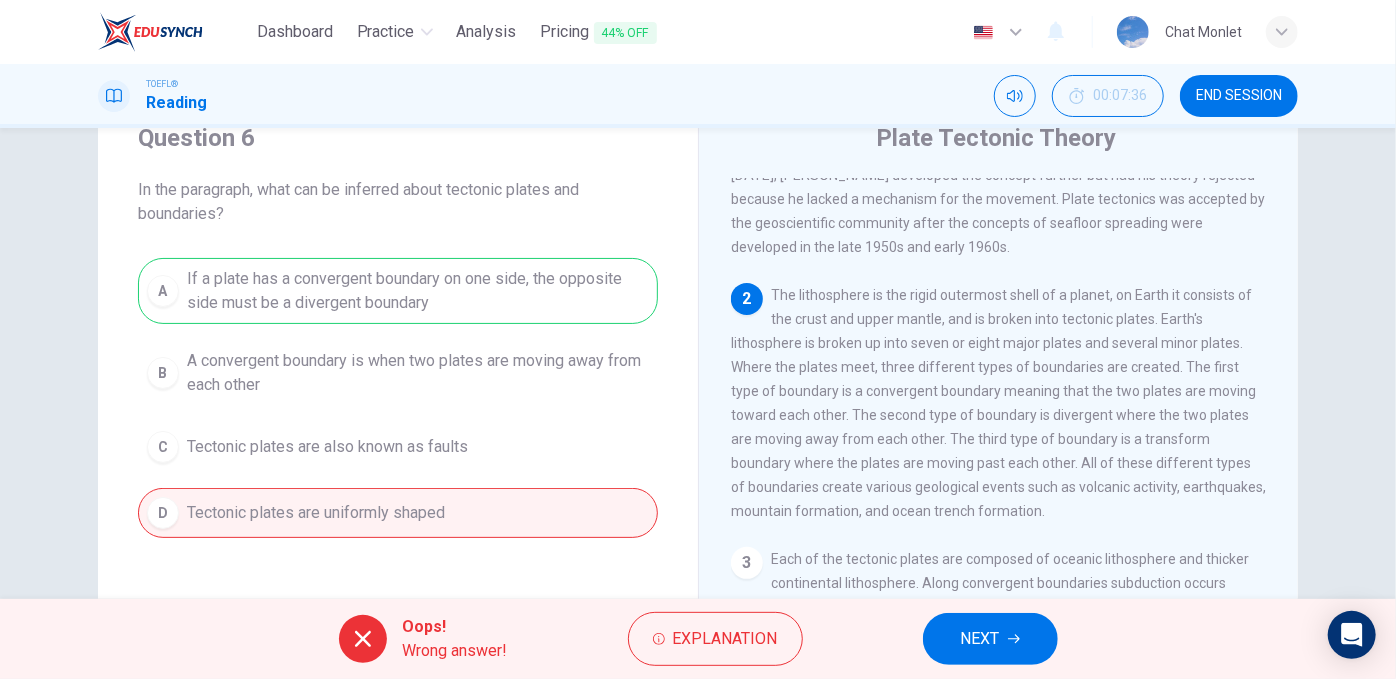 click on "NEXT" at bounding box center (980, 639) 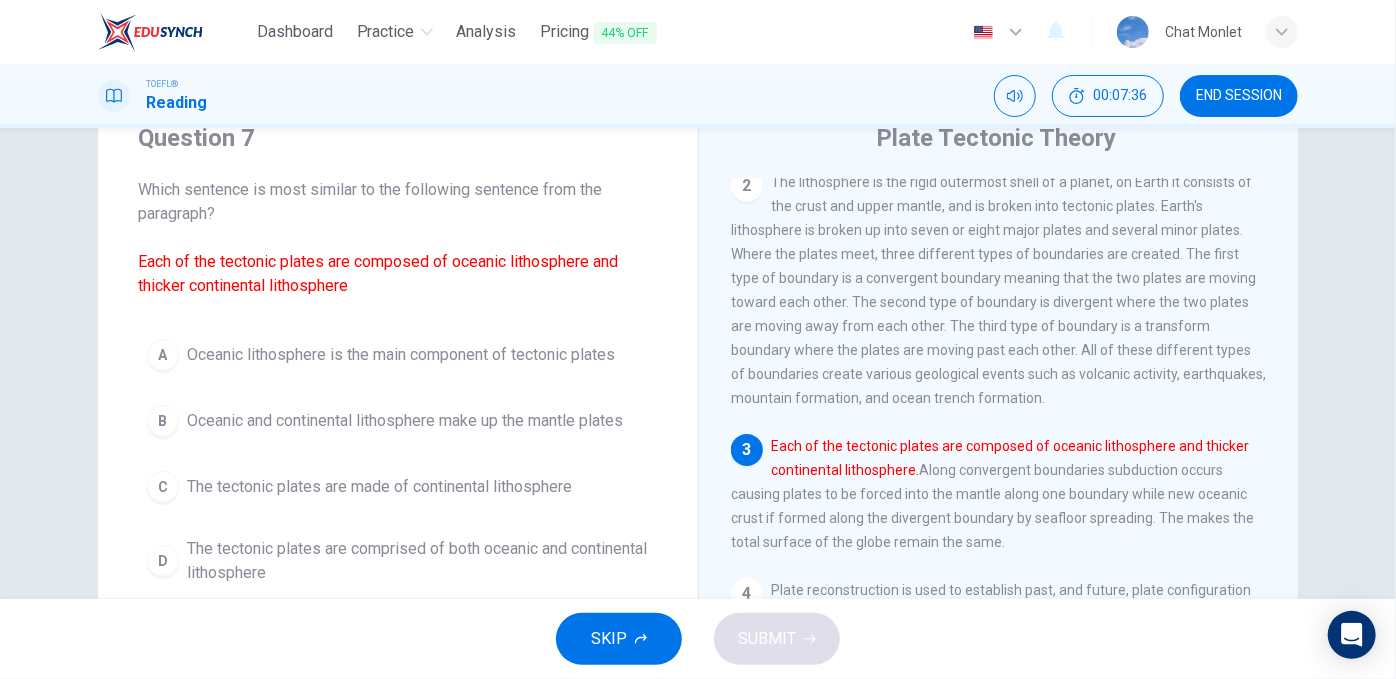 scroll, scrollTop: 241, scrollLeft: 0, axis: vertical 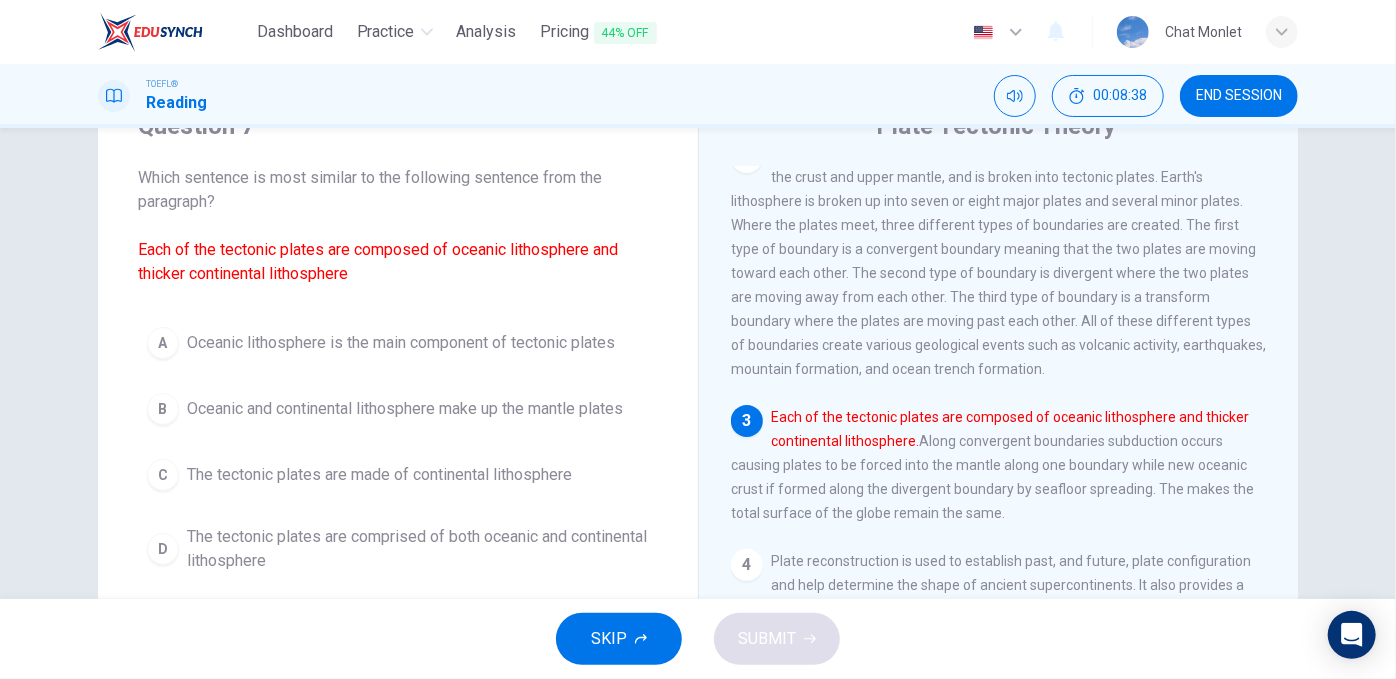 click on "The tectonic plates are comprised of both oceanic and continental lithosphere" at bounding box center [418, 549] 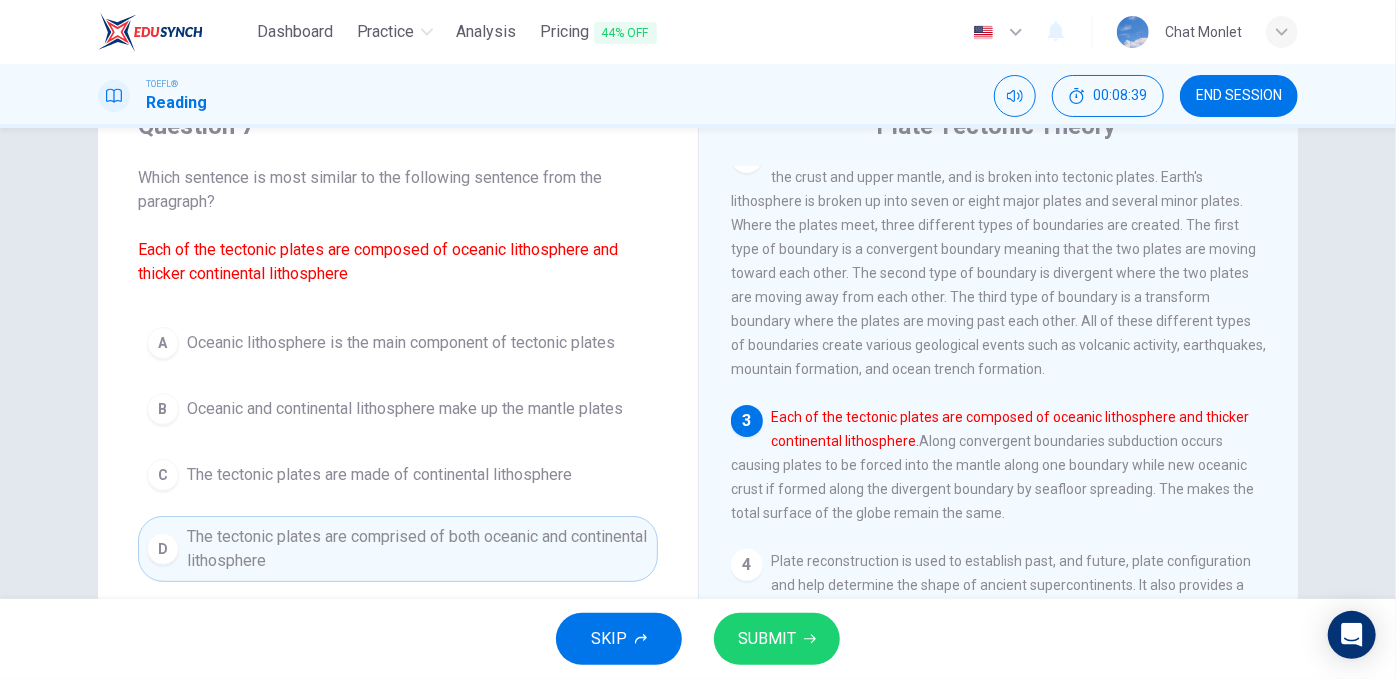 click on "SUBMIT" at bounding box center [777, 639] 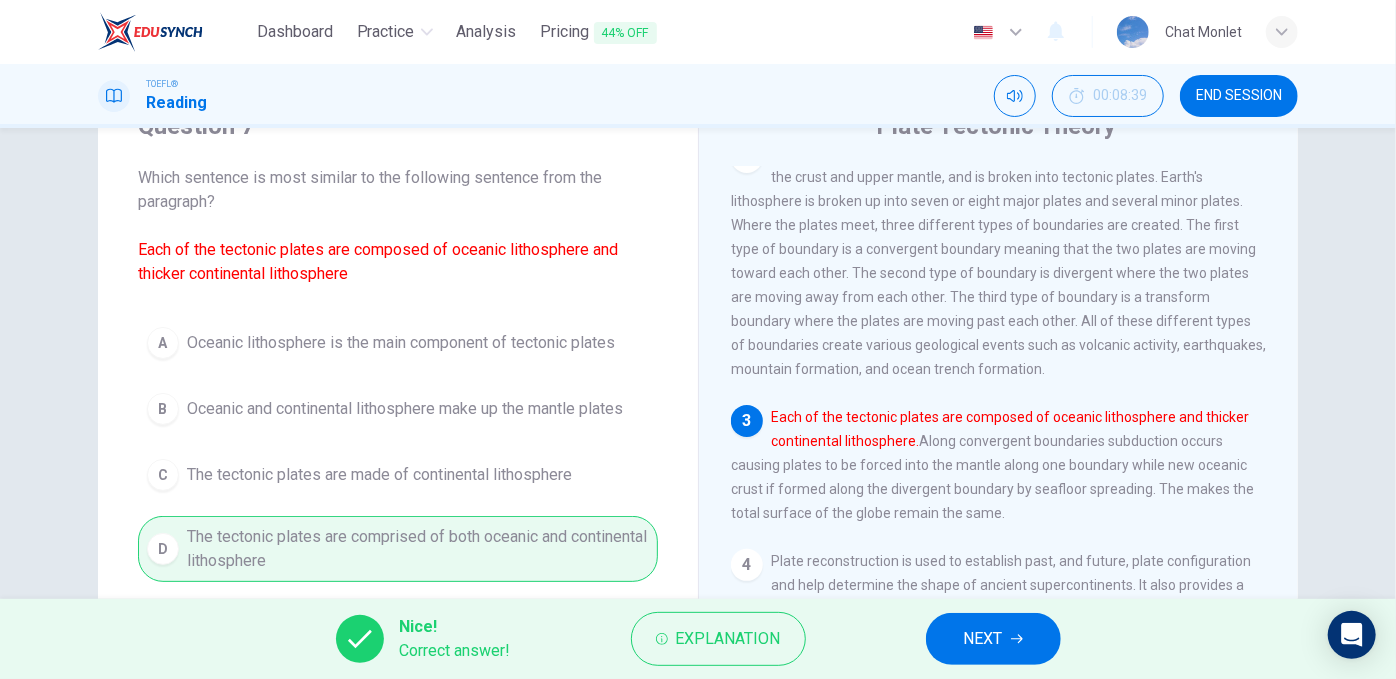 click on "NEXT" at bounding box center [993, 639] 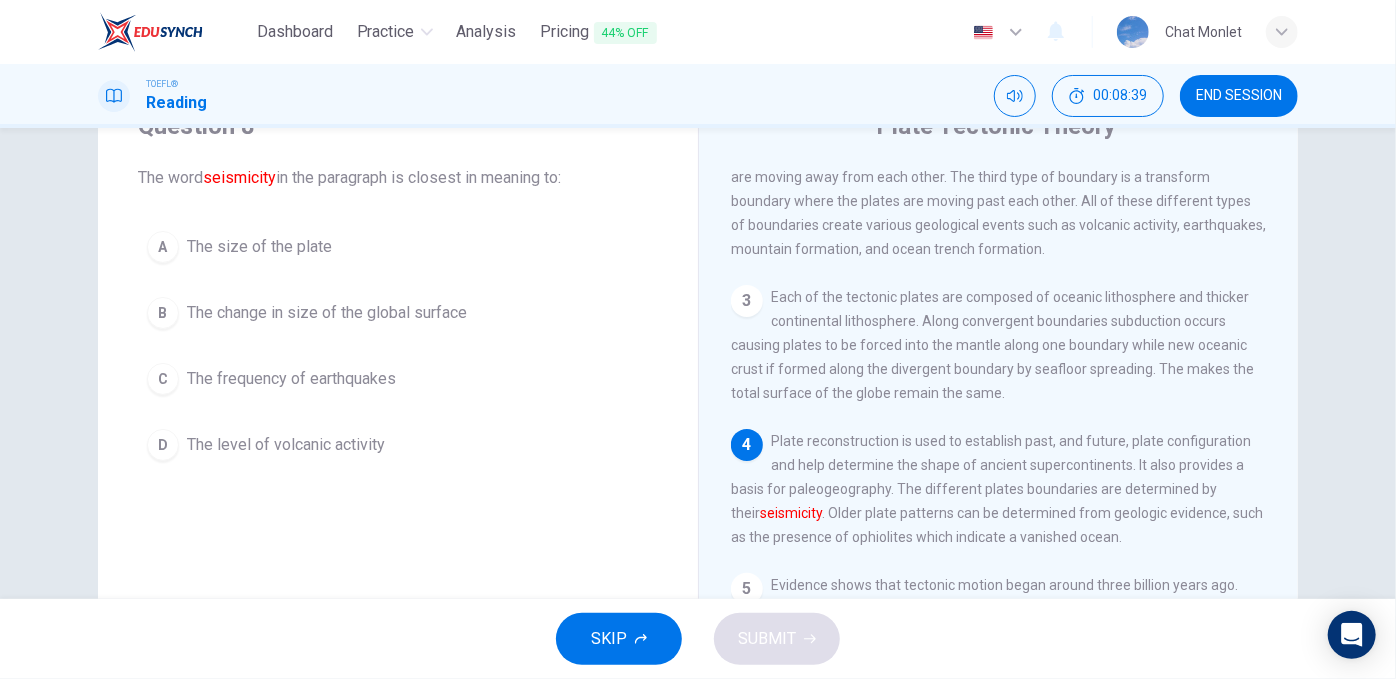 scroll, scrollTop: 385, scrollLeft: 0, axis: vertical 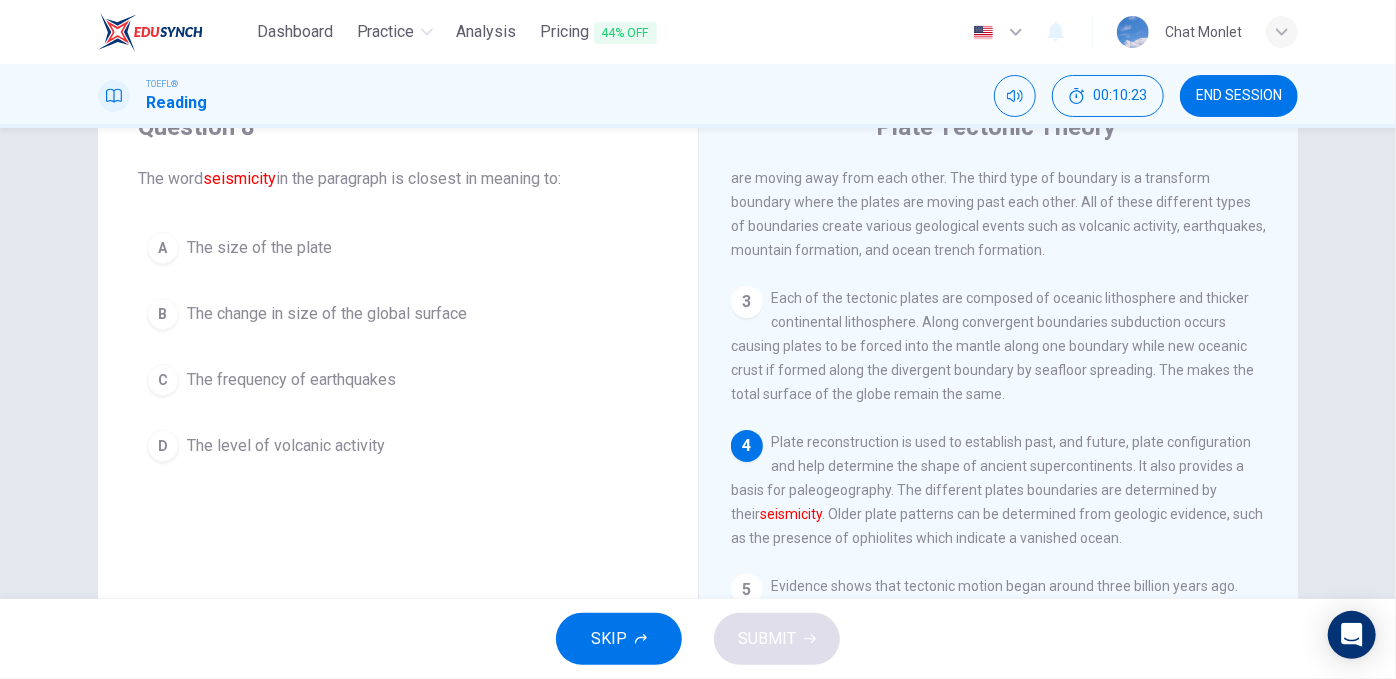 click on "A The size of the plate" at bounding box center (398, 248) 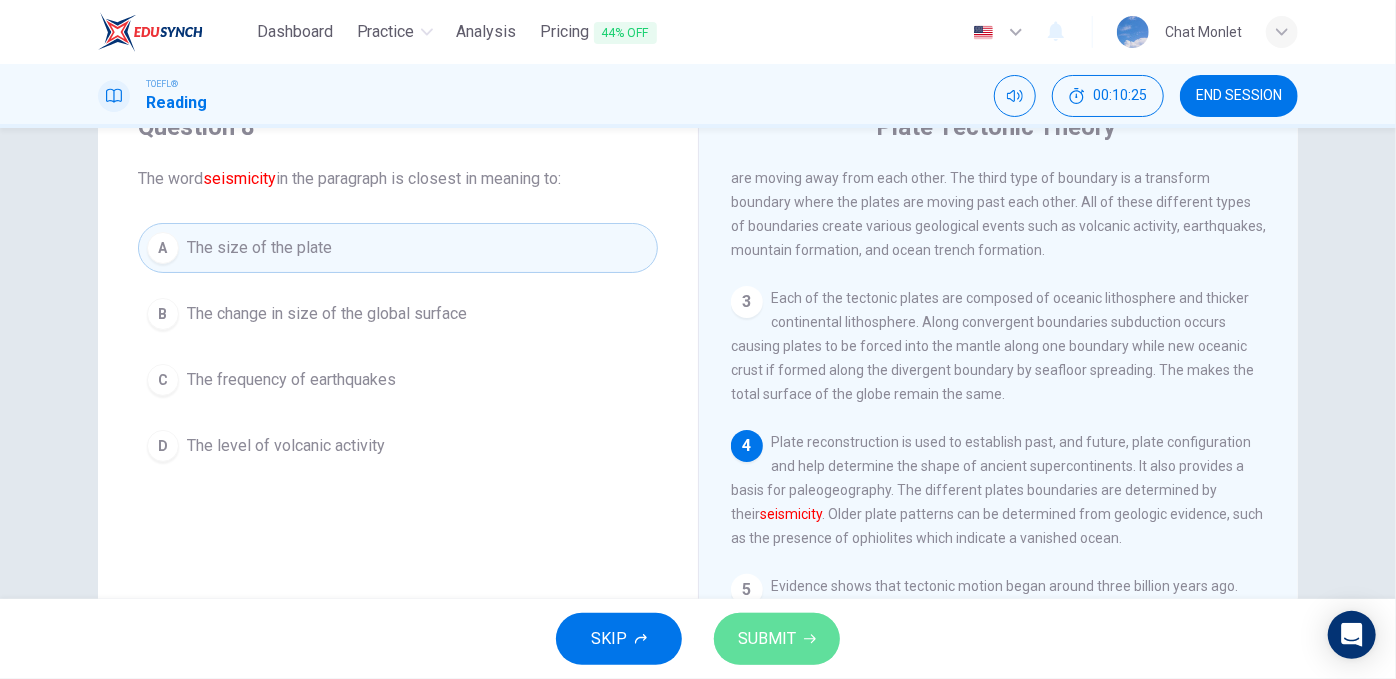 click on "SUBMIT" at bounding box center (777, 639) 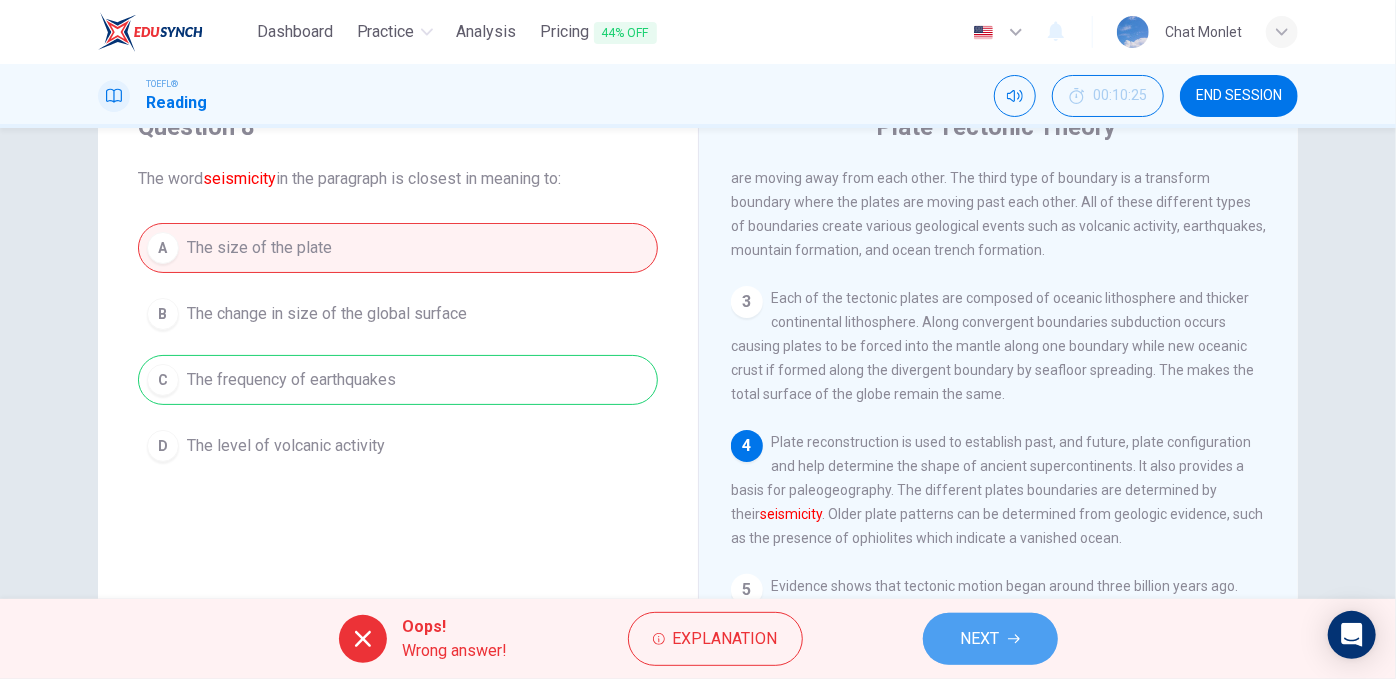 click on "NEXT" at bounding box center [990, 639] 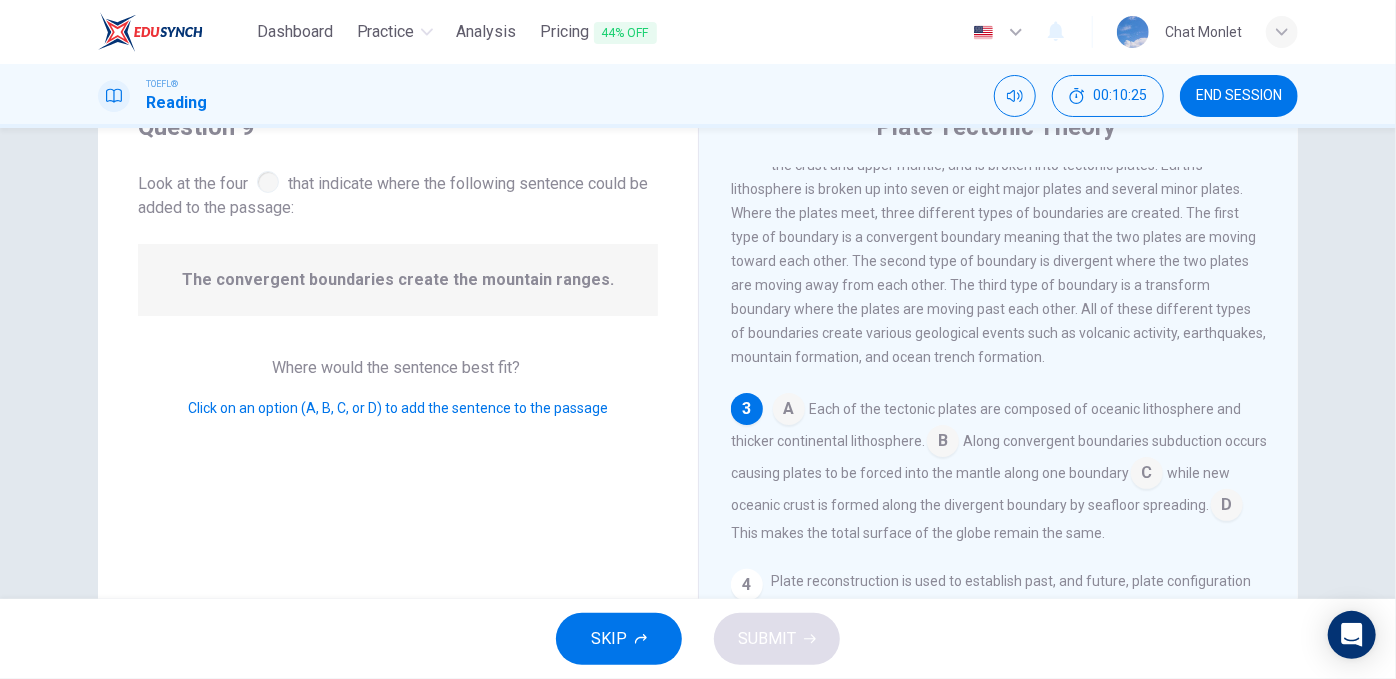 scroll, scrollTop: 269, scrollLeft: 0, axis: vertical 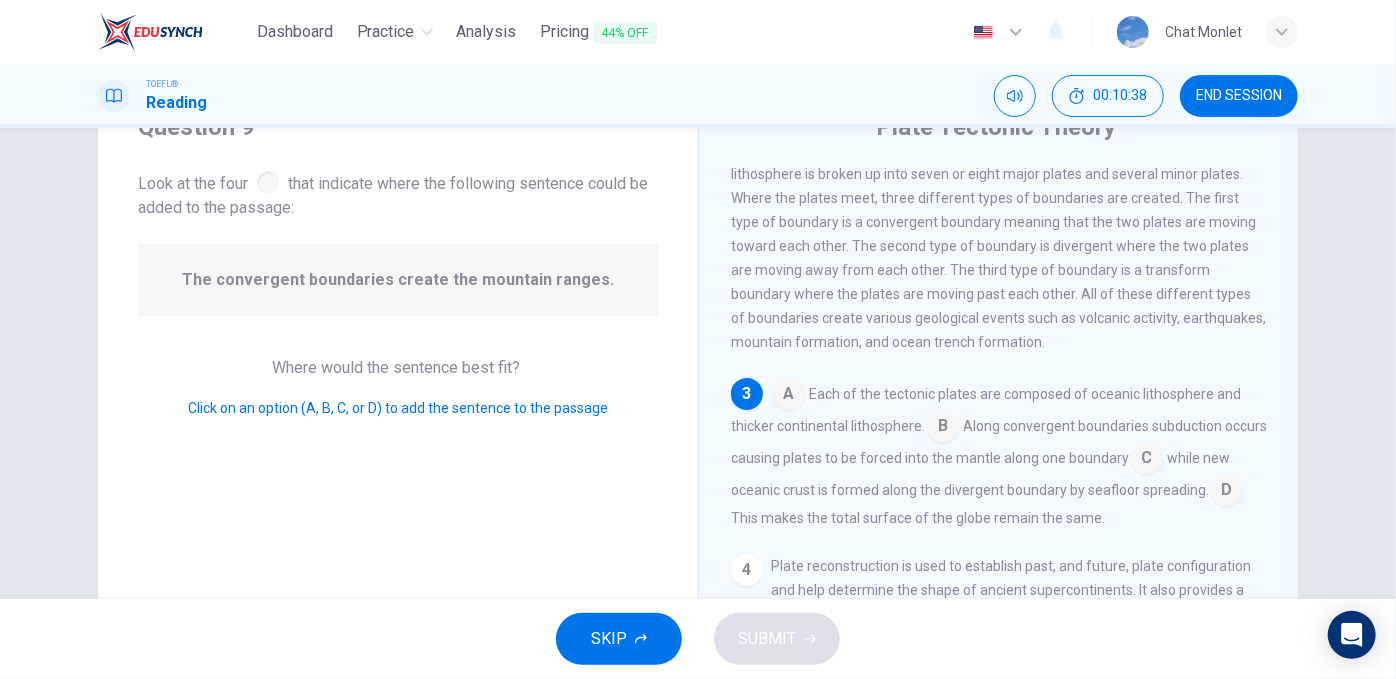 click at bounding box center [1147, 460] 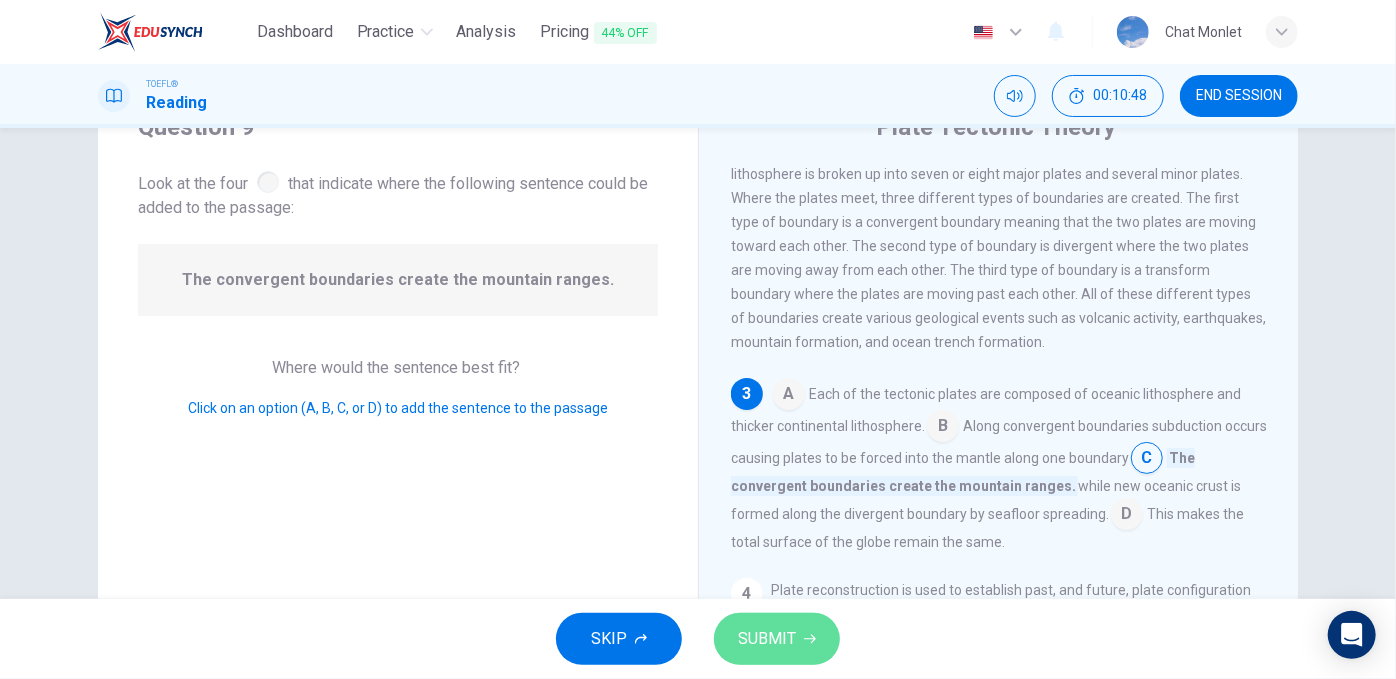 click on "SUBMIT" at bounding box center (767, 639) 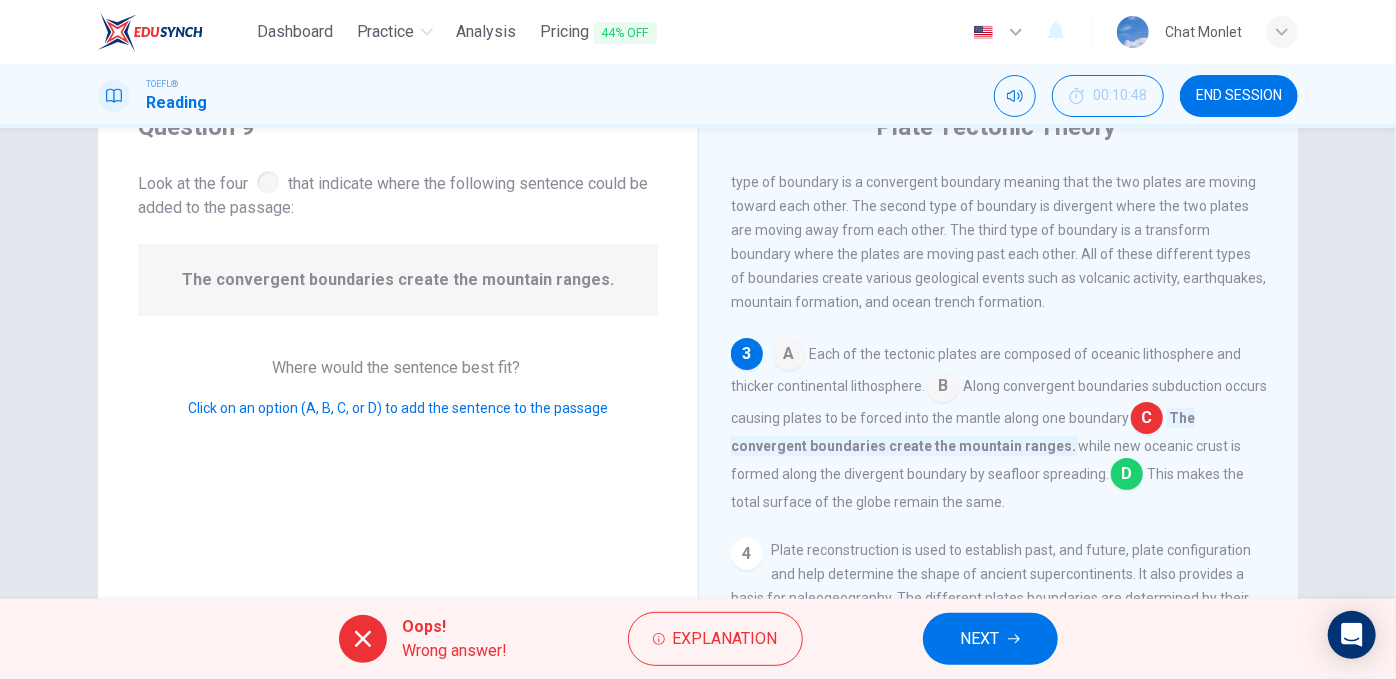 scroll, scrollTop: 352, scrollLeft: 0, axis: vertical 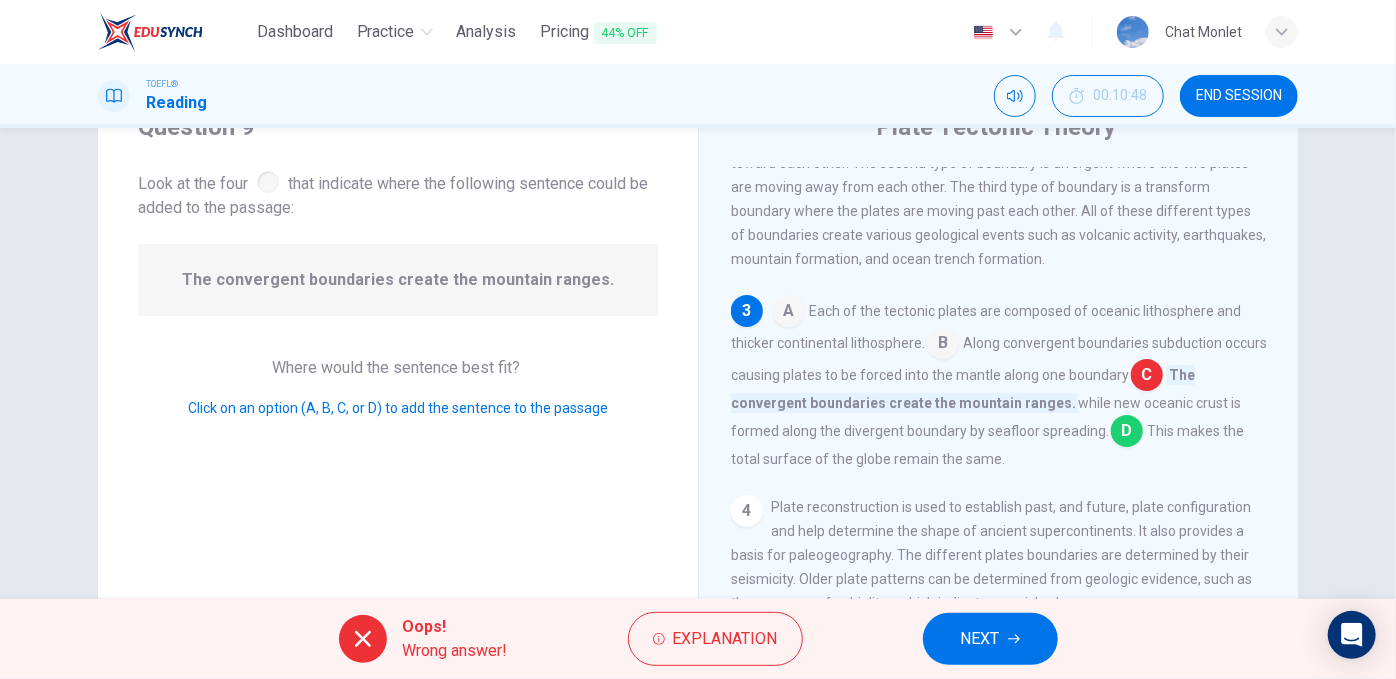 click on "NEXT" at bounding box center (980, 639) 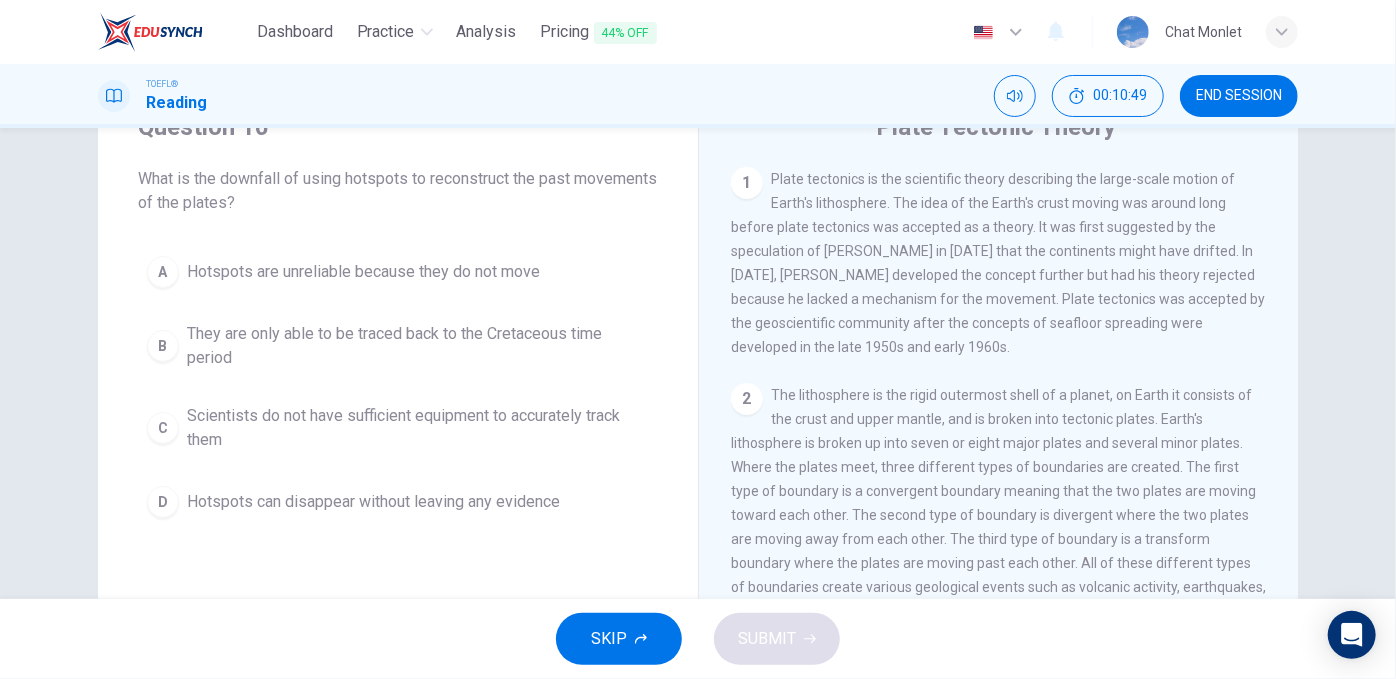 scroll, scrollTop: 0, scrollLeft: 0, axis: both 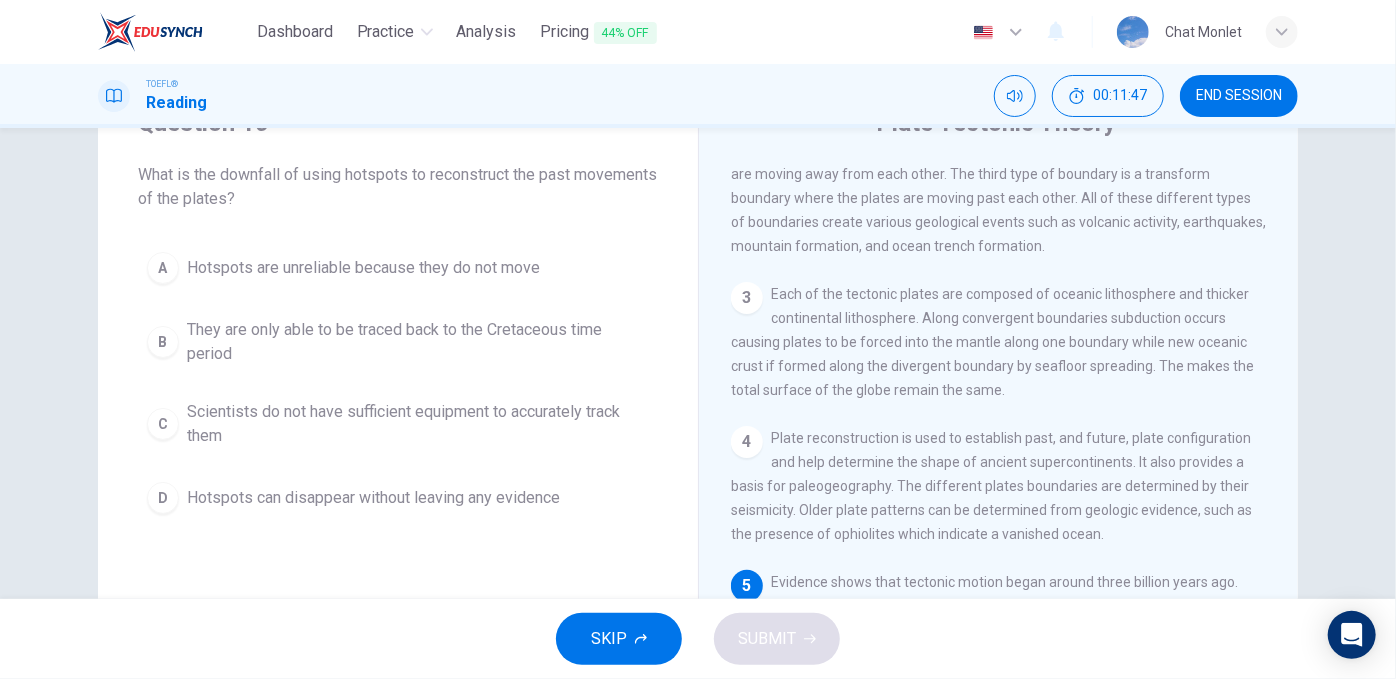 click on "They are only able to be traced back to the Cretaceous time period" at bounding box center [418, 342] 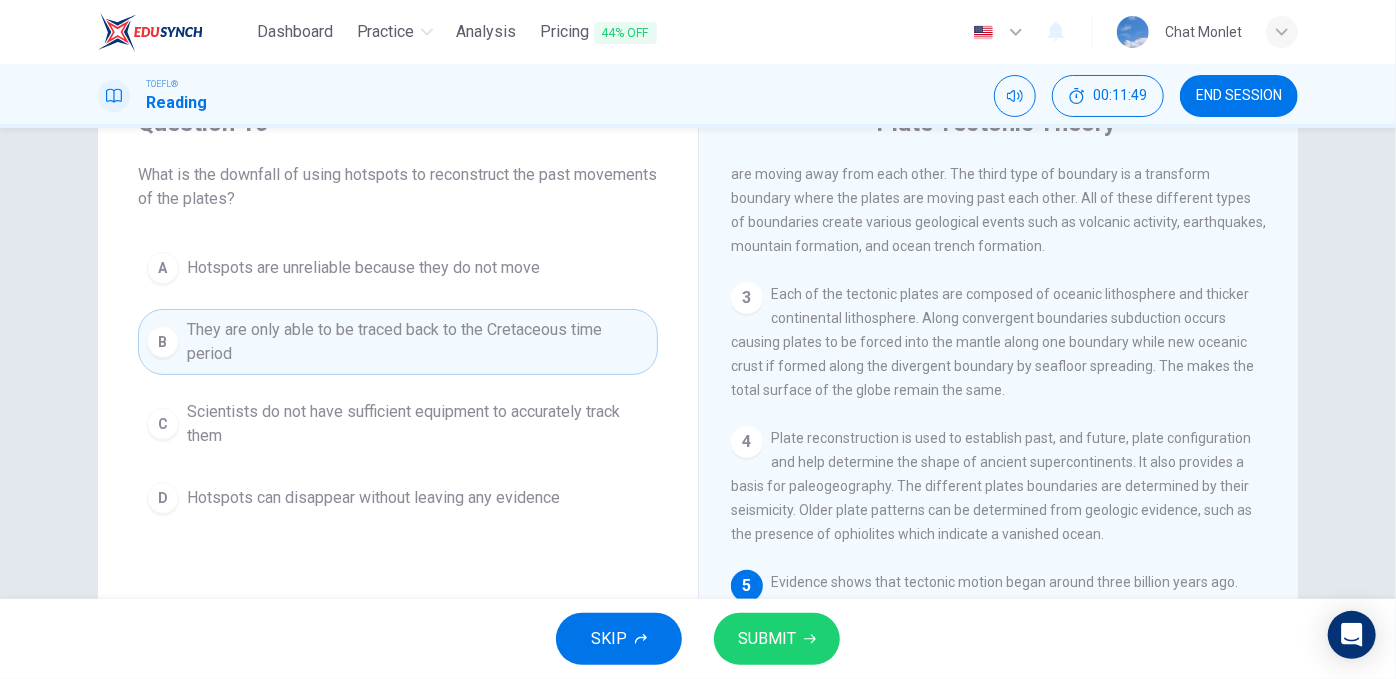 click on "SUBMIT" at bounding box center [767, 639] 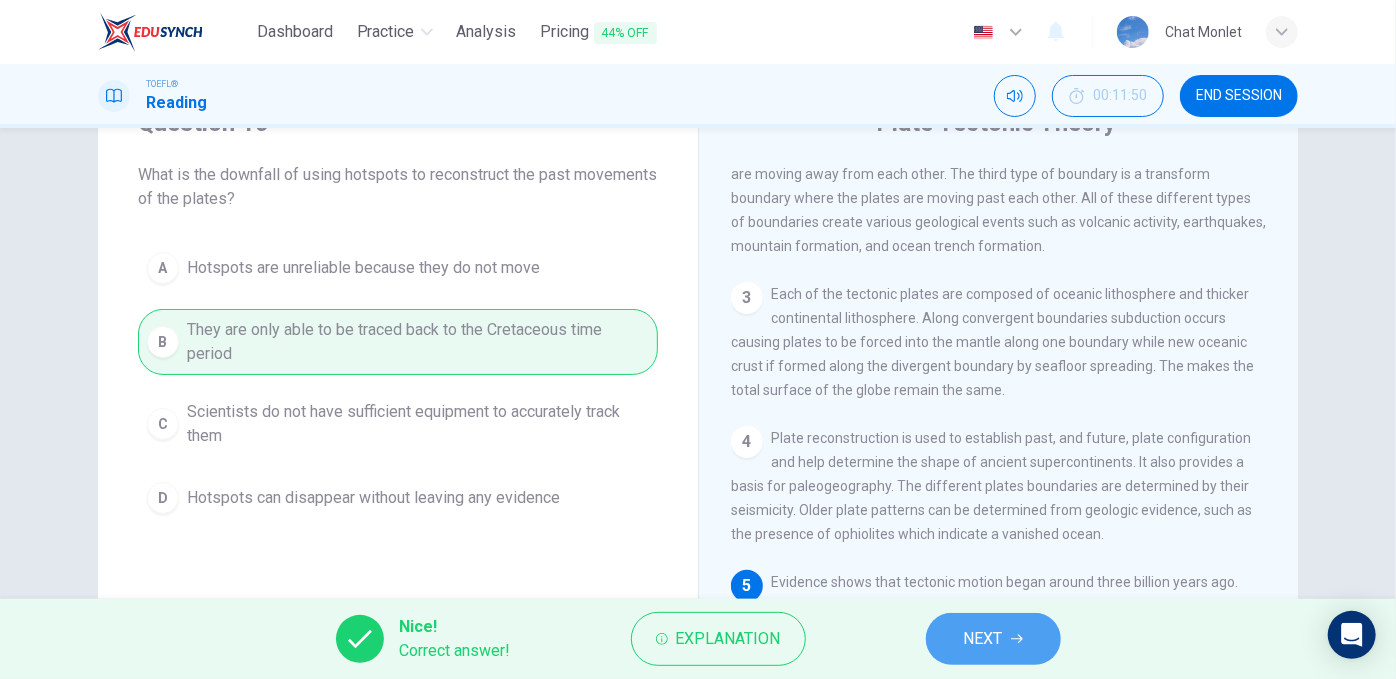 click on "NEXT" at bounding box center [983, 639] 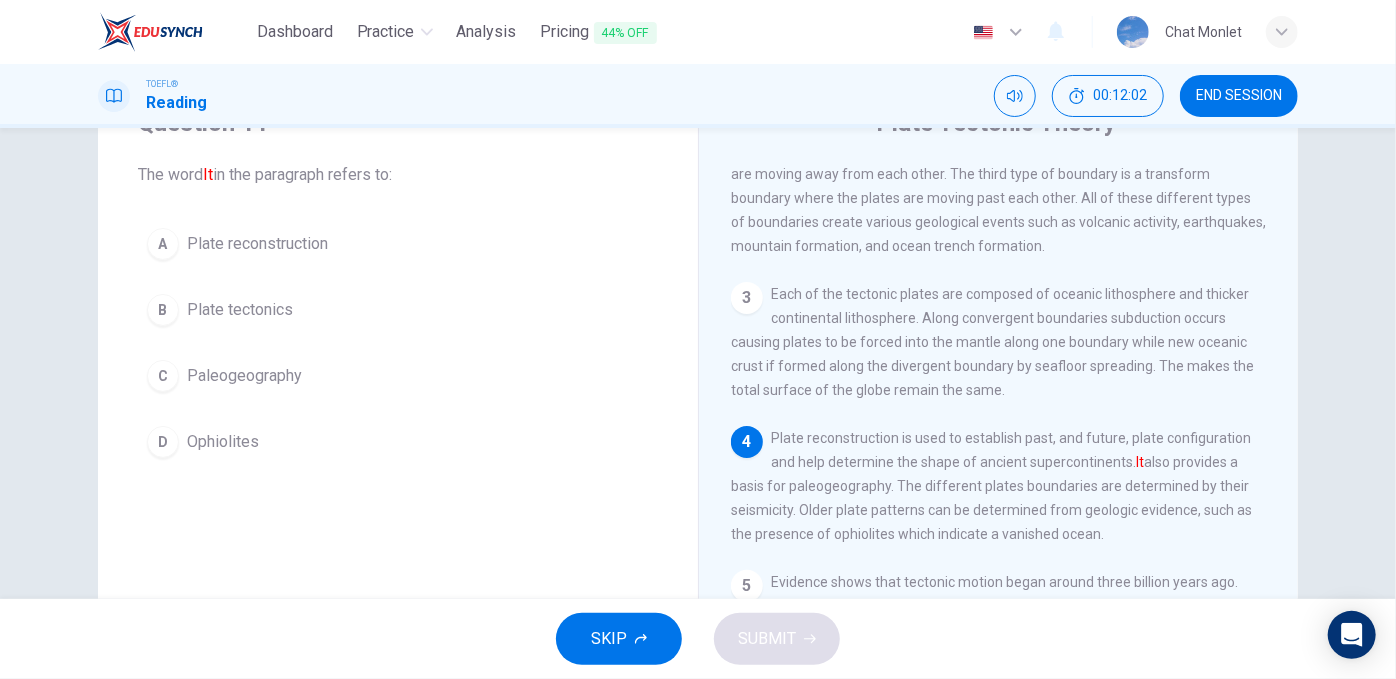 click on "A Plate reconstruction" at bounding box center [398, 244] 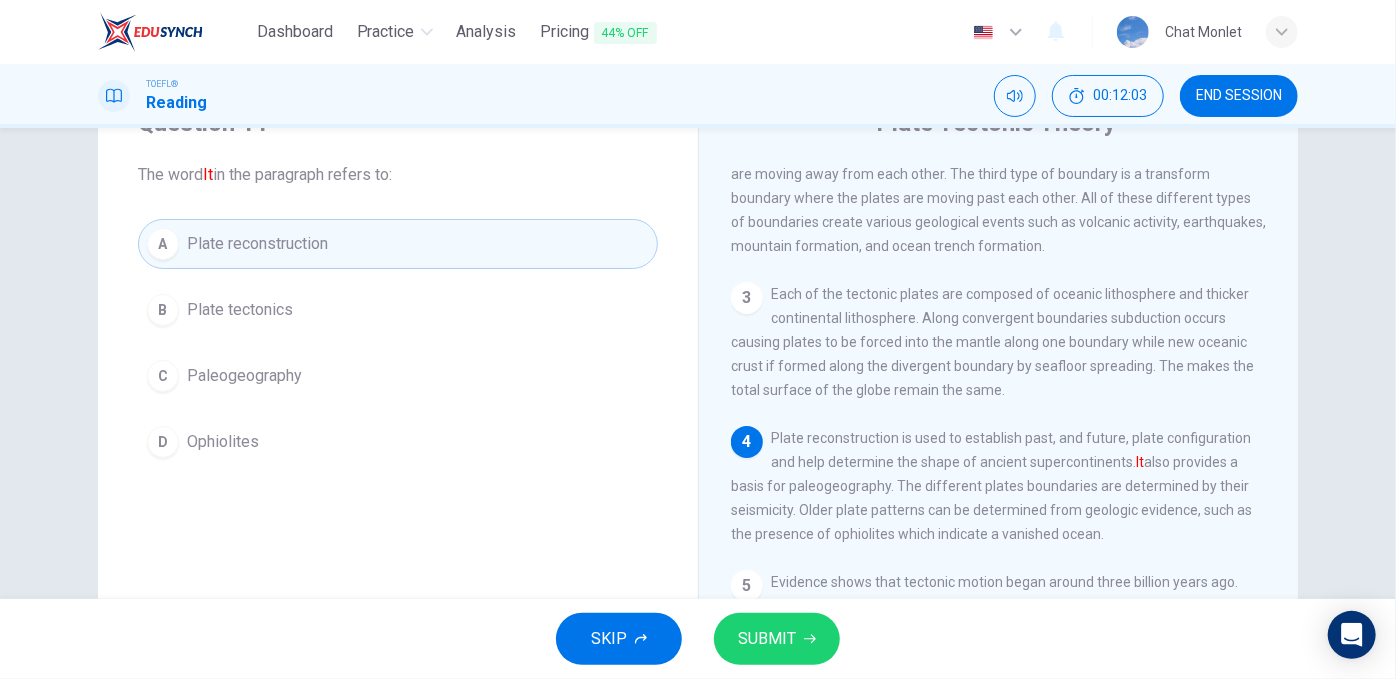 click on "SUBMIT" at bounding box center [767, 639] 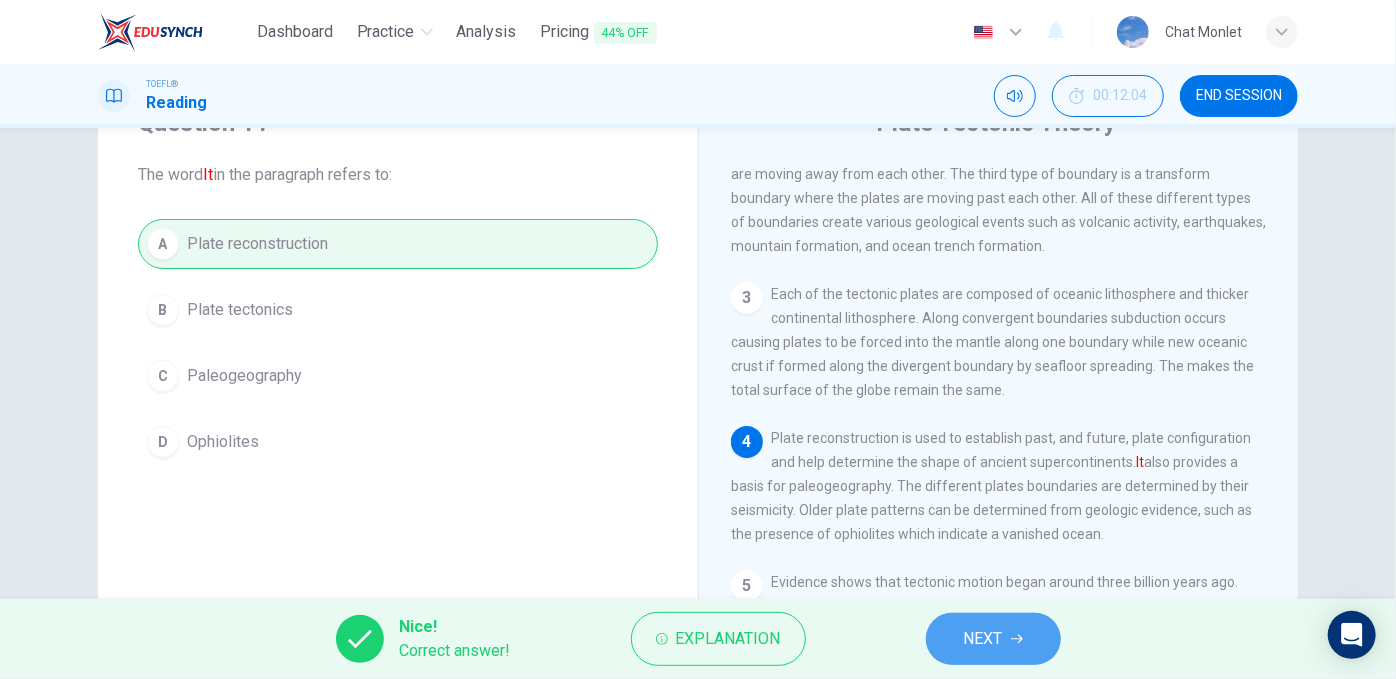 click on "NEXT" at bounding box center [983, 639] 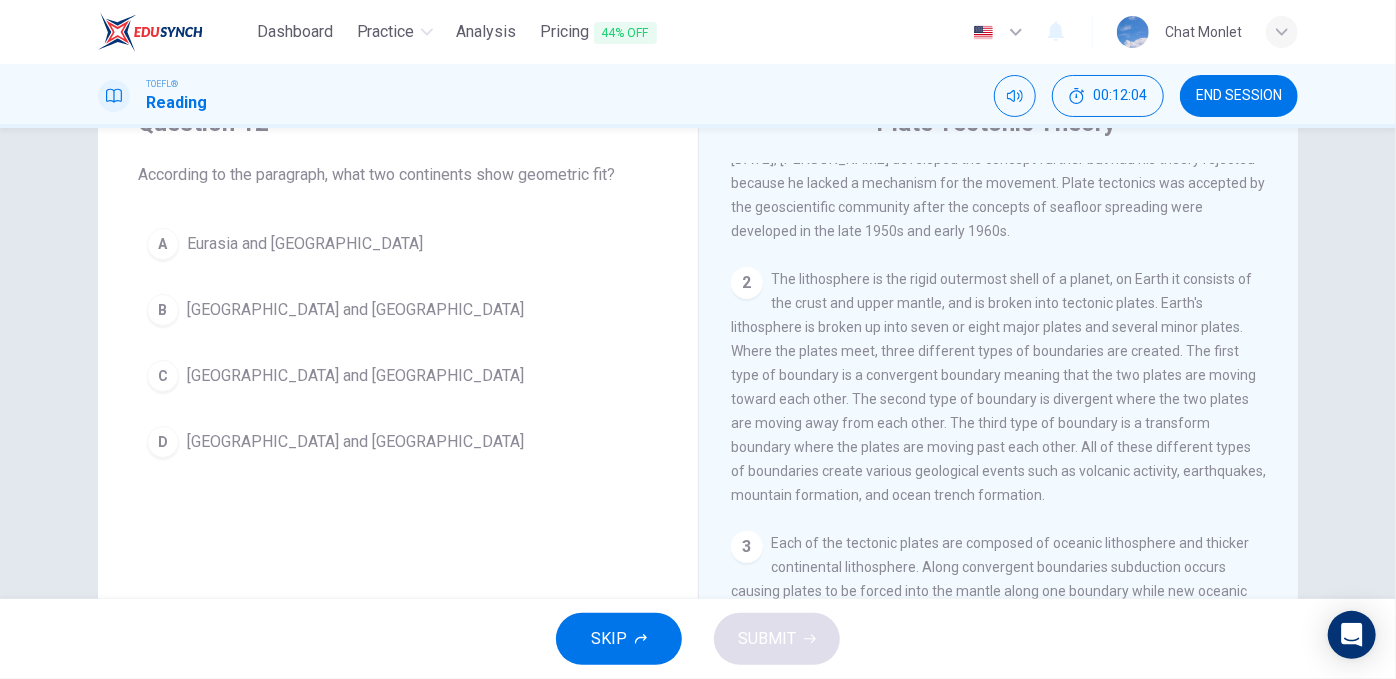 scroll, scrollTop: 0, scrollLeft: 0, axis: both 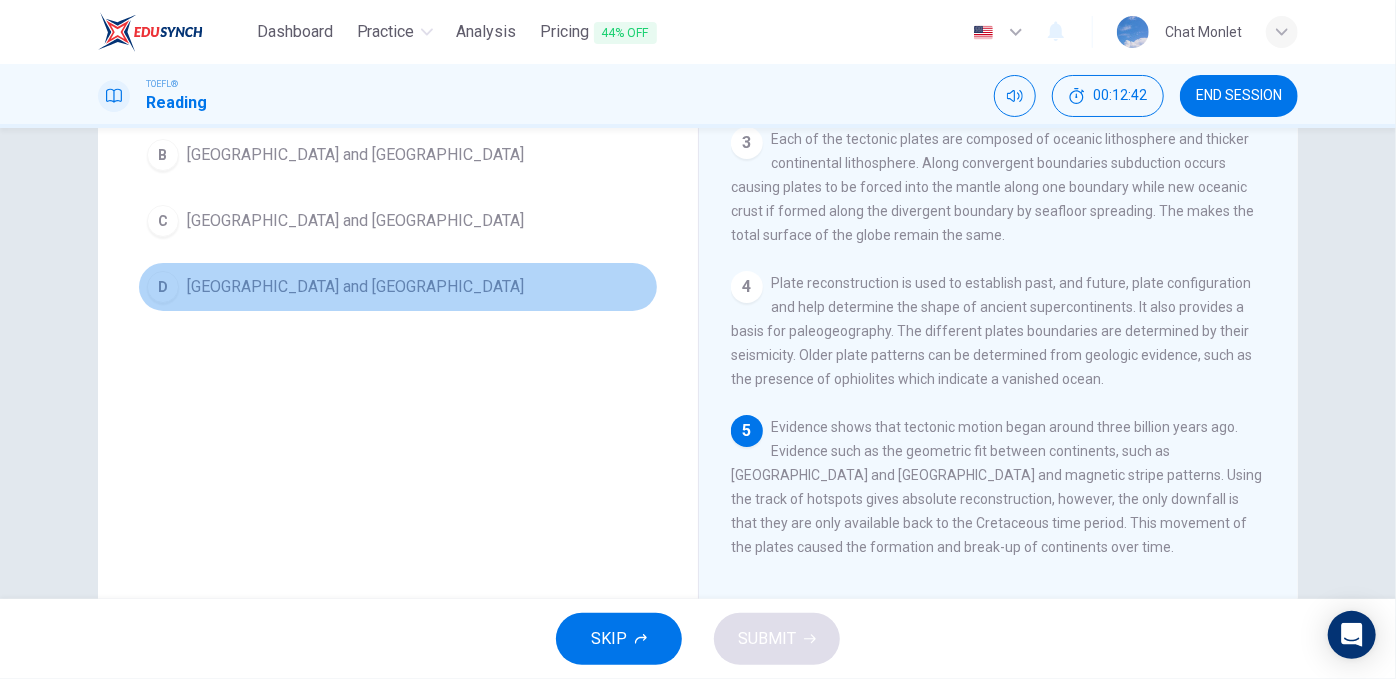 click on "D Africa and South America" at bounding box center (398, 287) 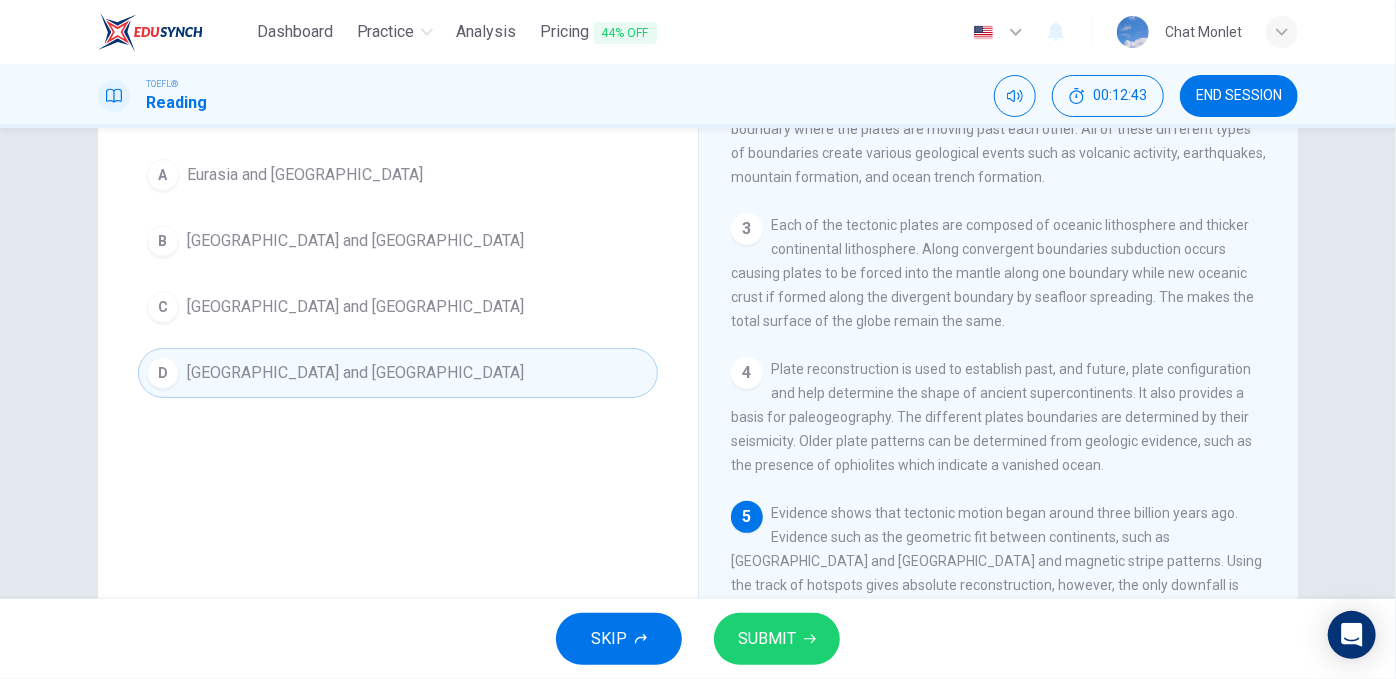 scroll, scrollTop: 140, scrollLeft: 0, axis: vertical 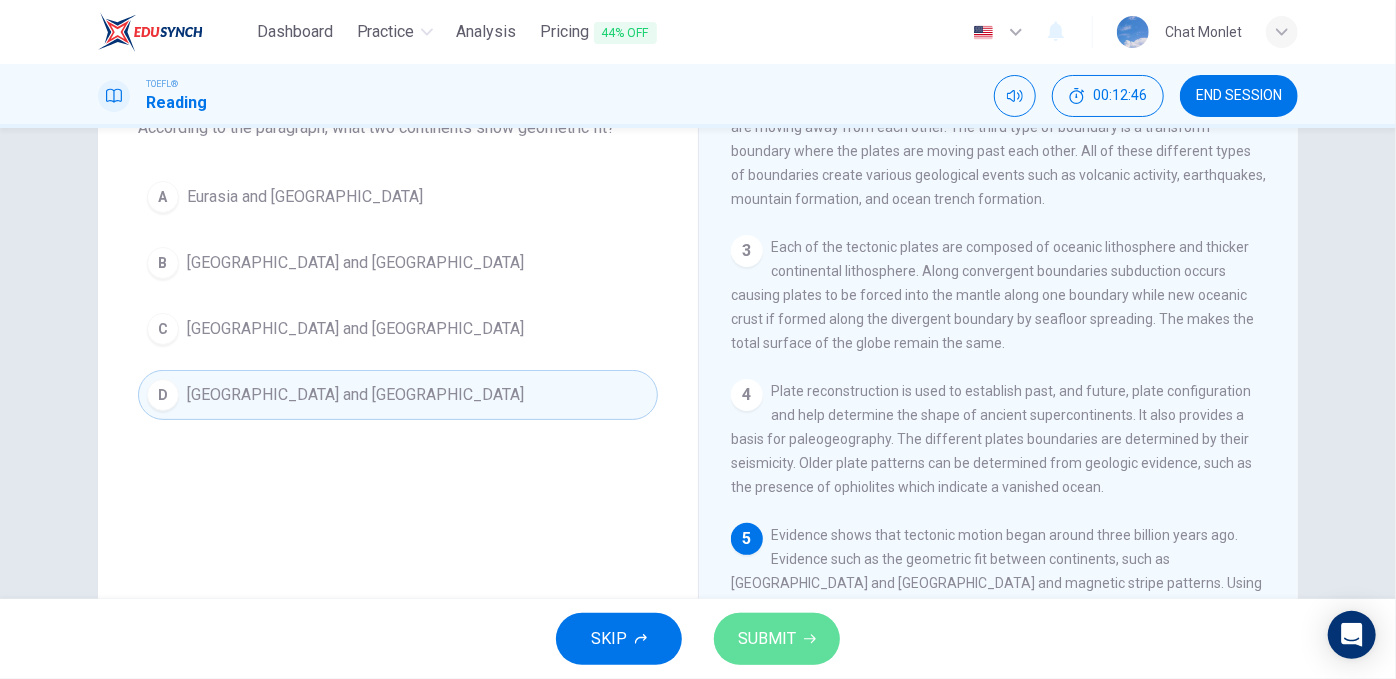 click on "SUBMIT" at bounding box center (767, 639) 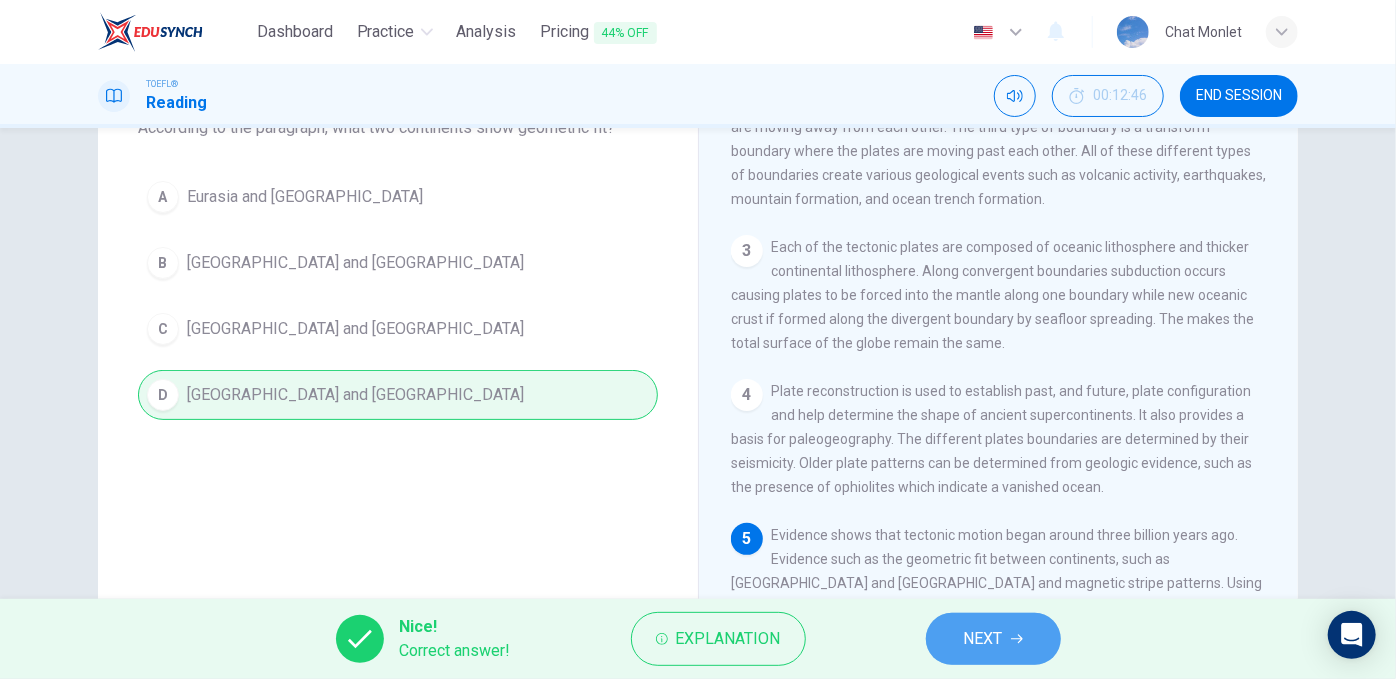 click on "NEXT" at bounding box center [983, 639] 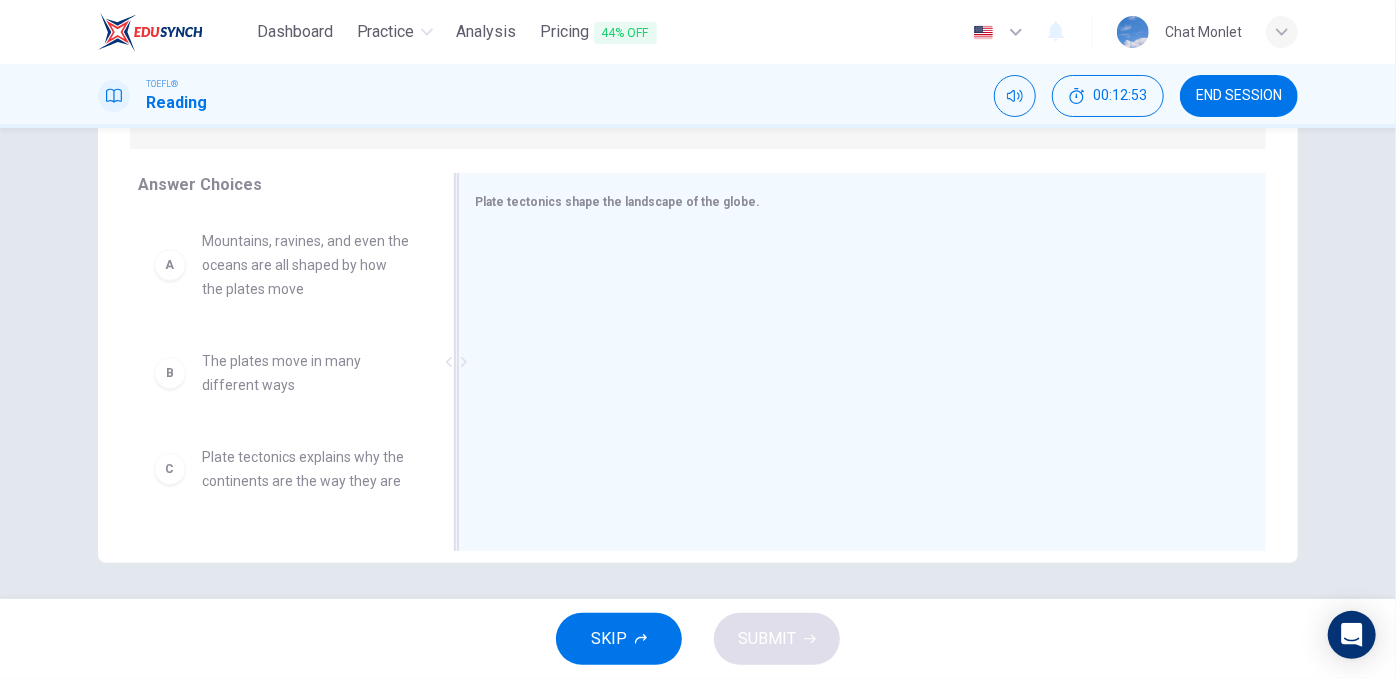 scroll, scrollTop: 304, scrollLeft: 0, axis: vertical 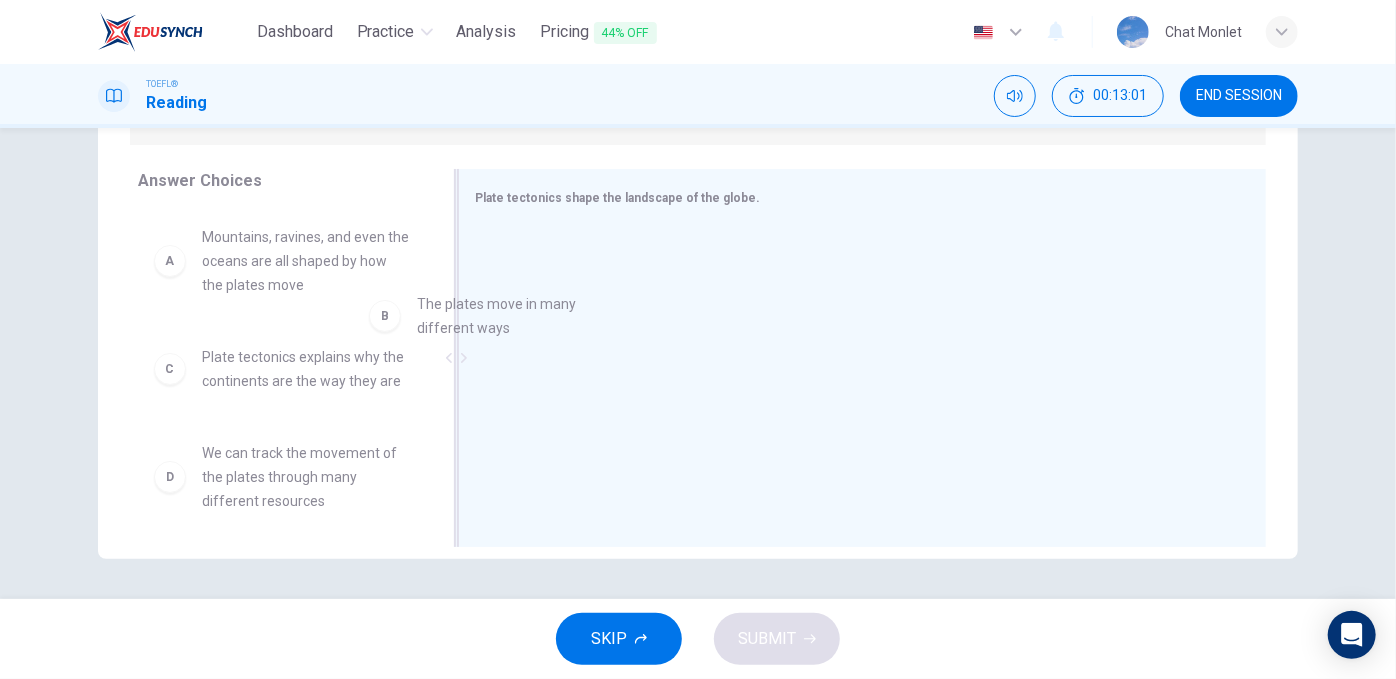 drag, startPoint x: 294, startPoint y: 369, endPoint x: 594, endPoint y: 276, distance: 314.08438 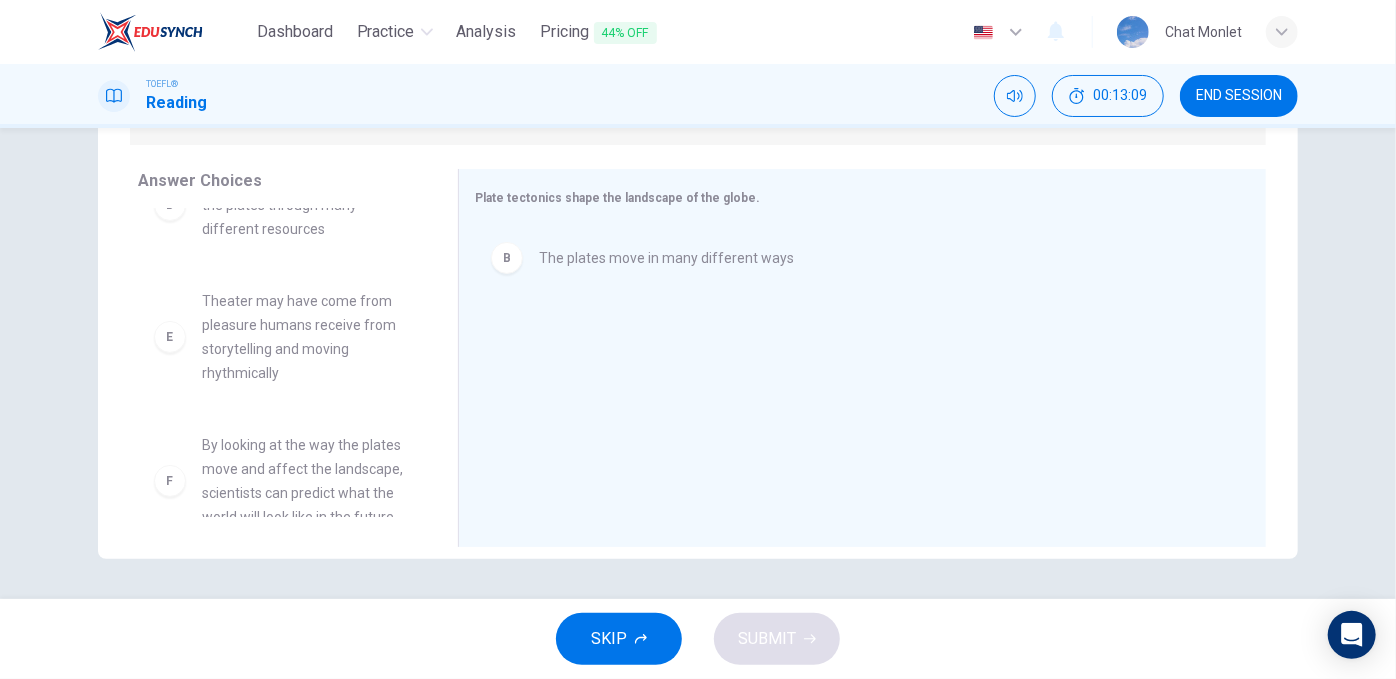 scroll, scrollTop: 323, scrollLeft: 0, axis: vertical 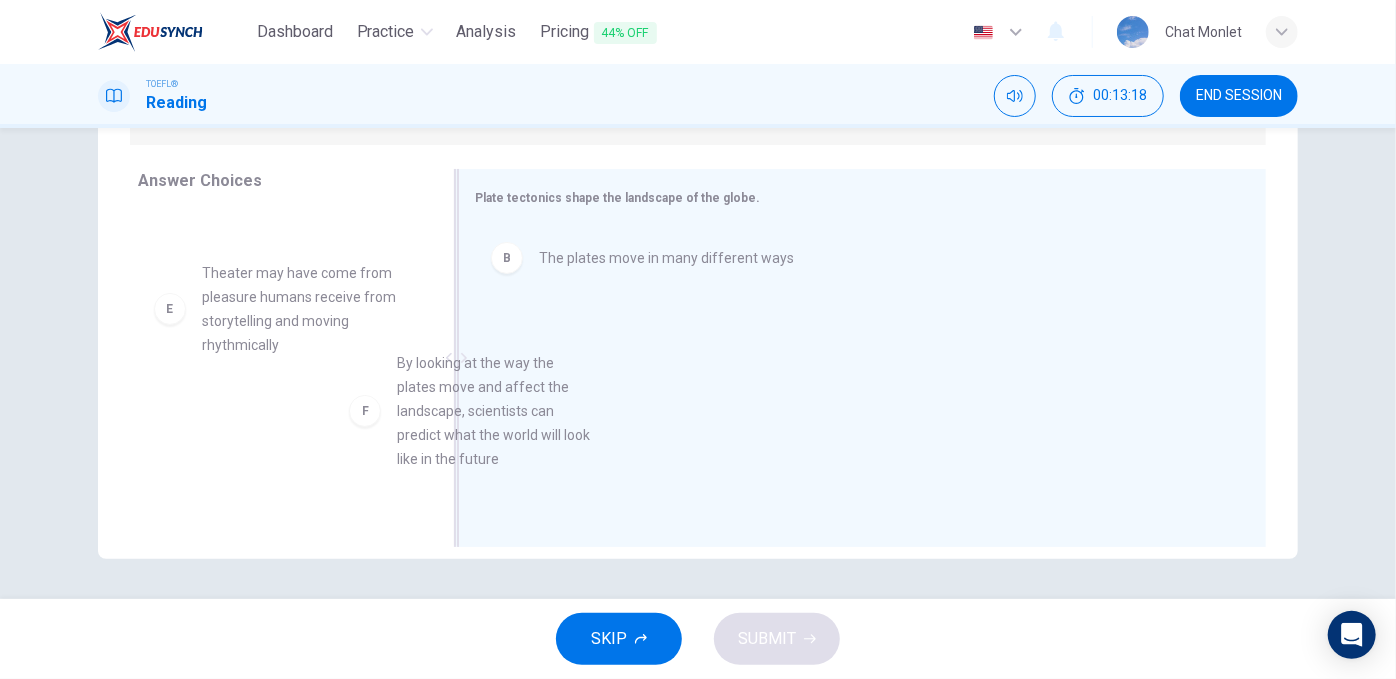 drag, startPoint x: 370, startPoint y: 440, endPoint x: 595, endPoint y: 379, distance: 233.12228 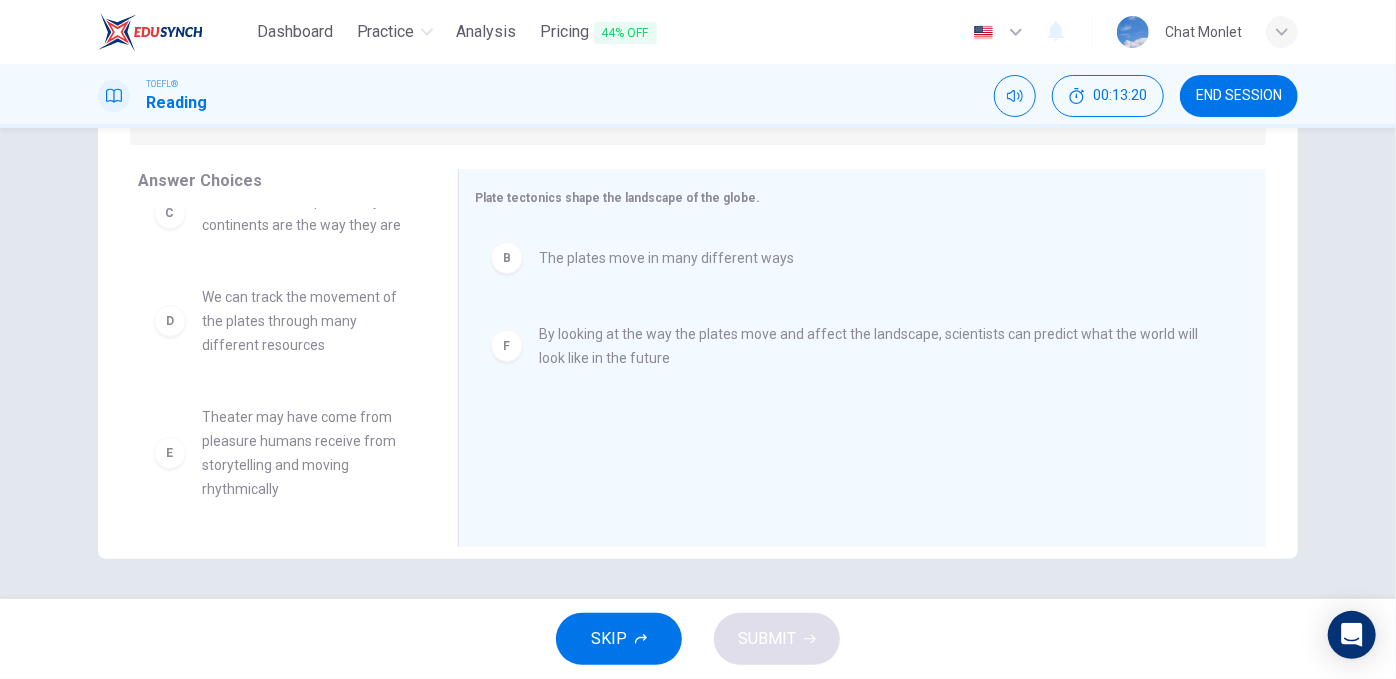 scroll, scrollTop: 0, scrollLeft: 0, axis: both 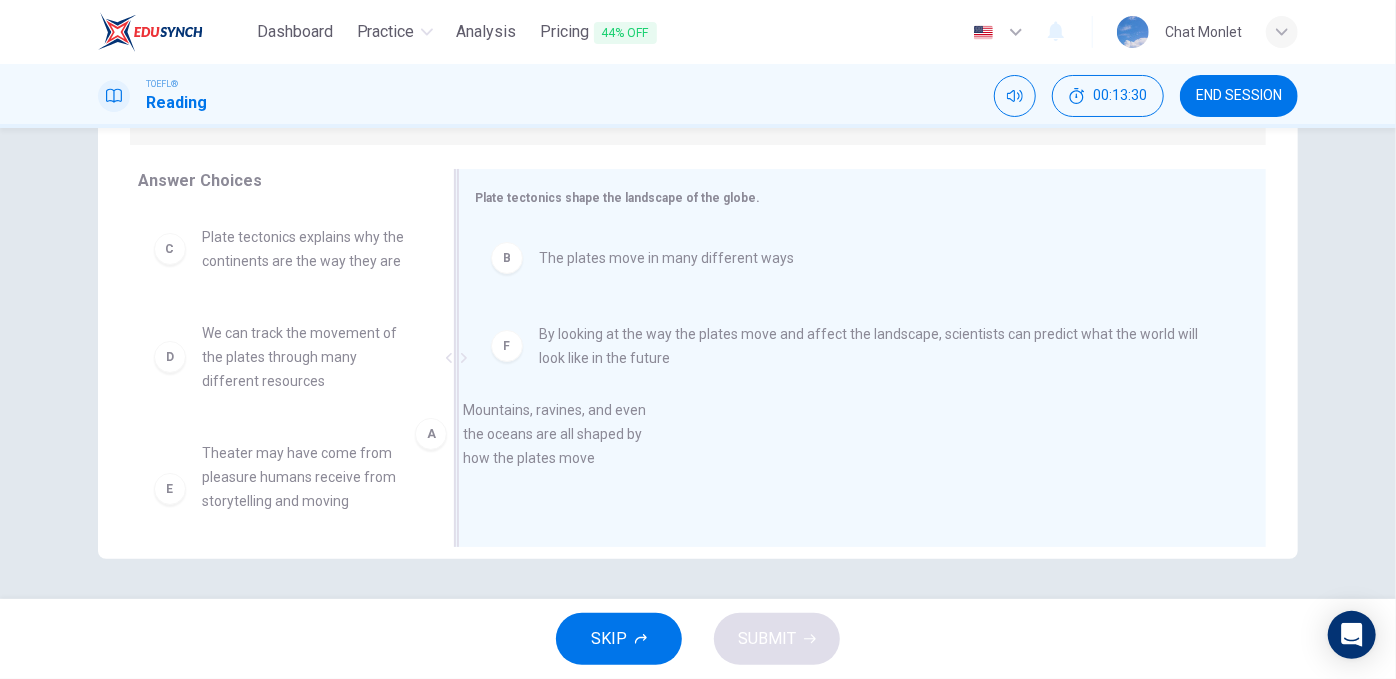 drag, startPoint x: 344, startPoint y: 267, endPoint x: 623, endPoint y: 442, distance: 329.34177 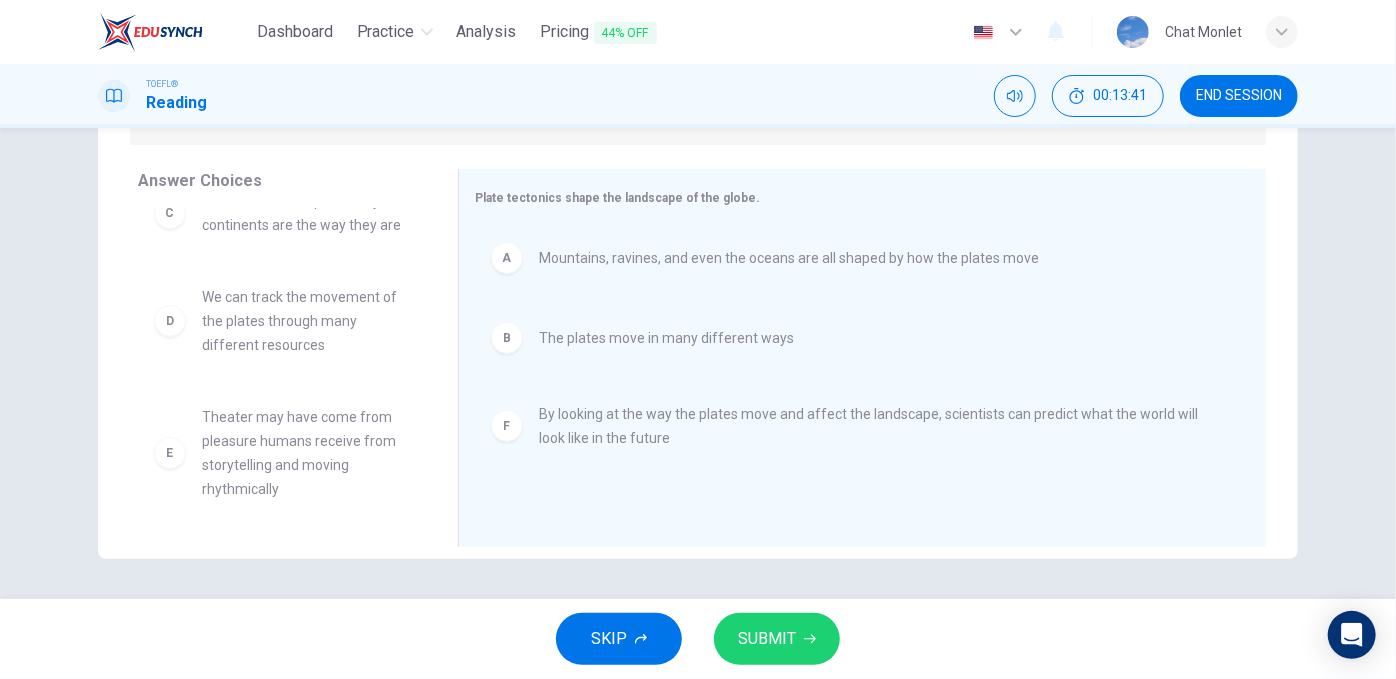 scroll, scrollTop: 0, scrollLeft: 0, axis: both 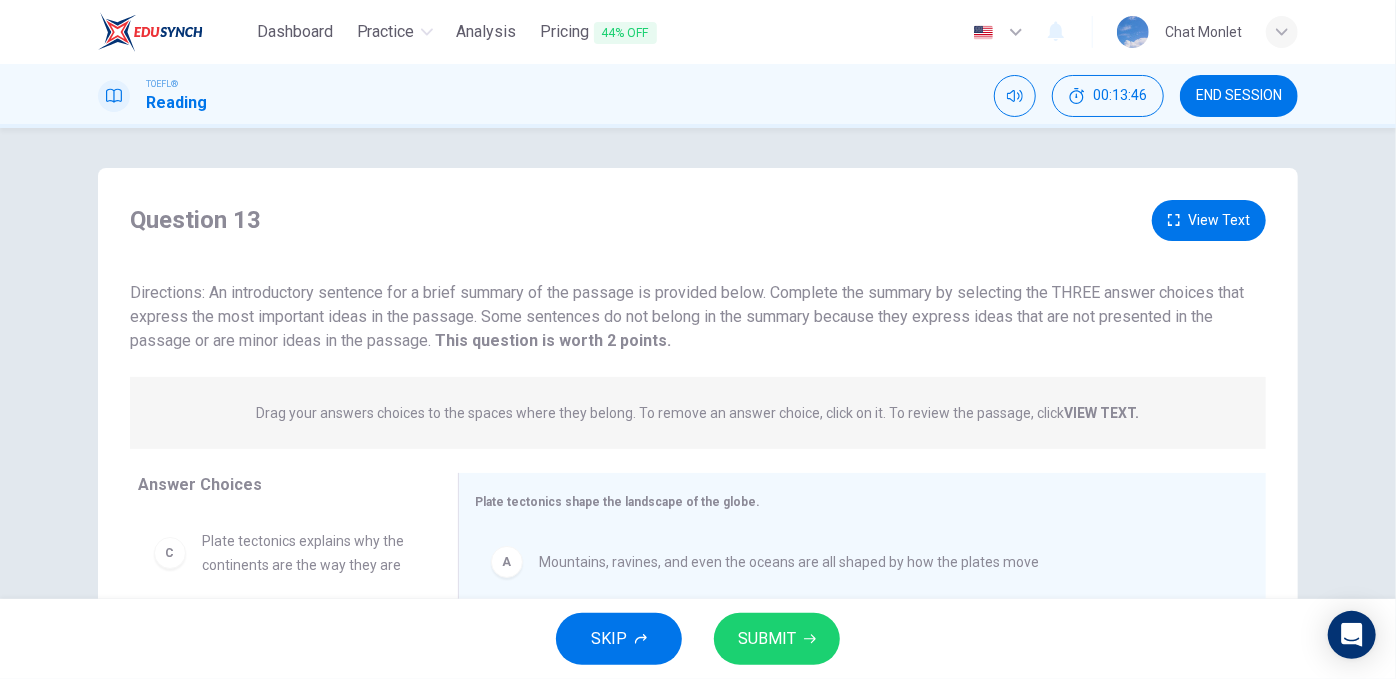 click on "View Text" at bounding box center [1209, 220] 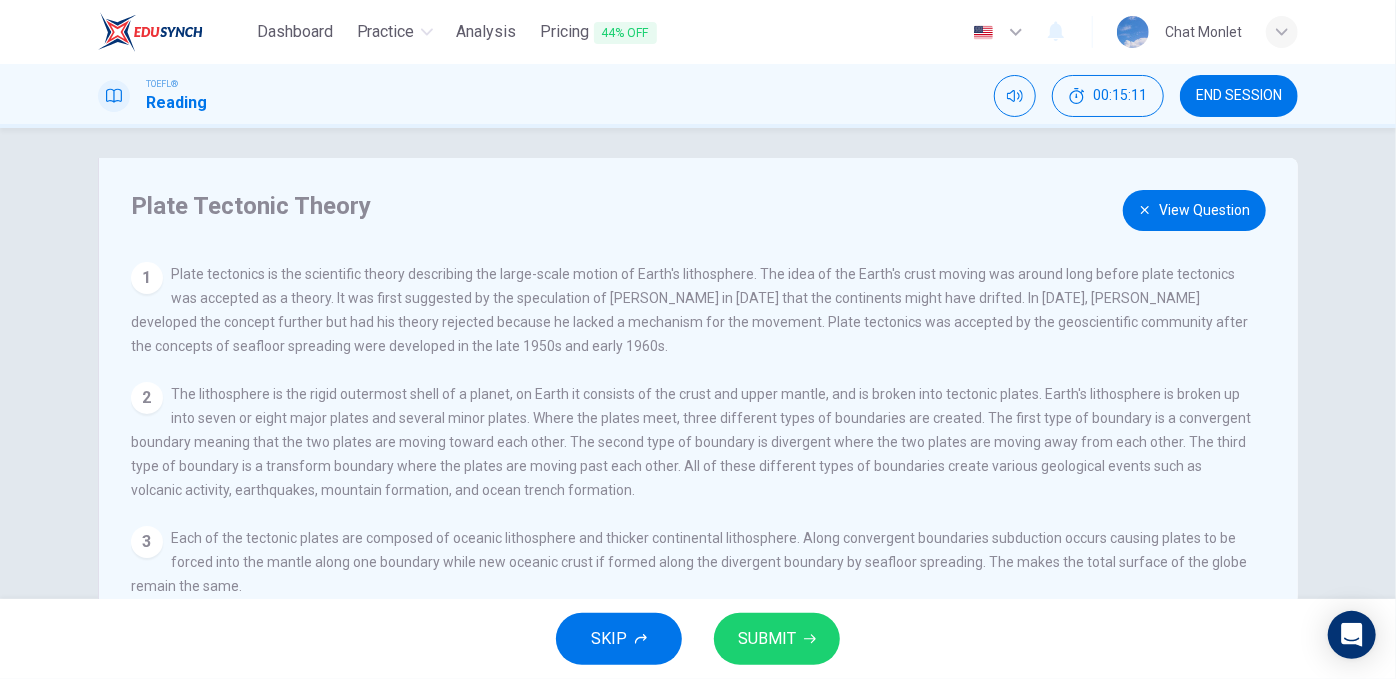scroll, scrollTop: 0, scrollLeft: 0, axis: both 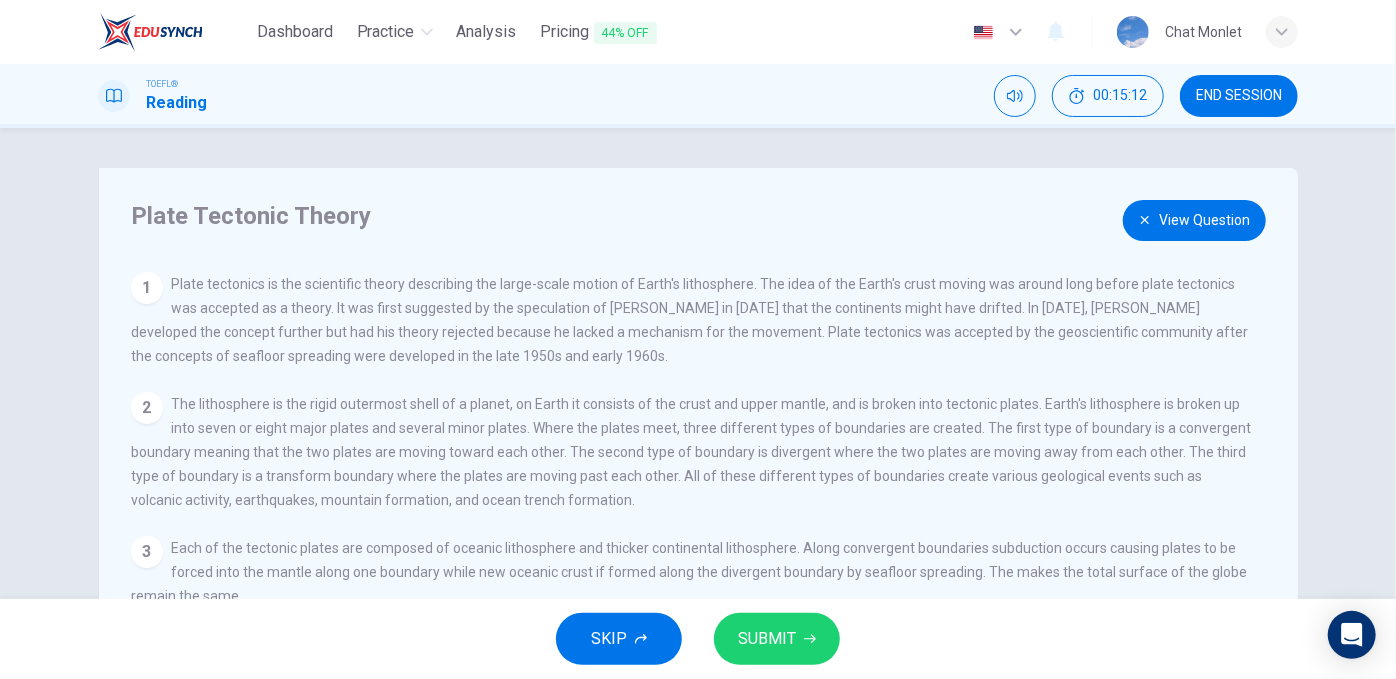 click on "View Question" at bounding box center (1194, 220) 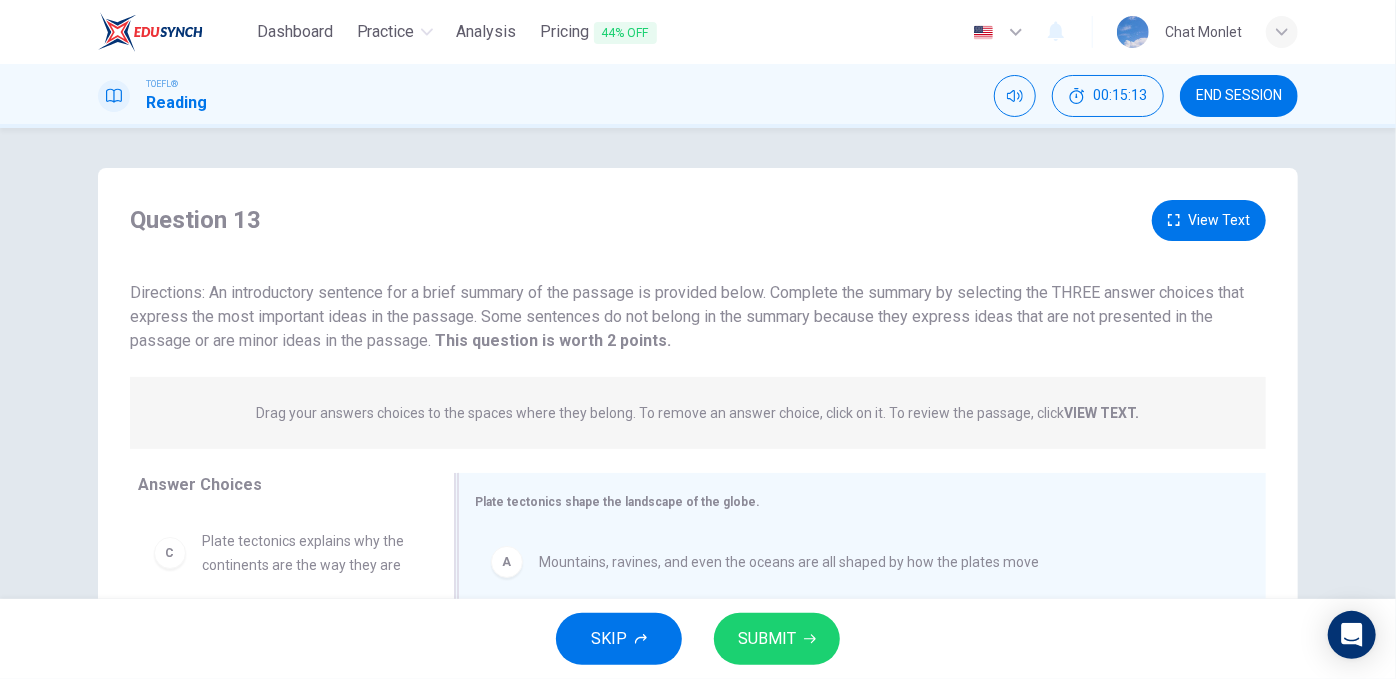 scroll, scrollTop: 304, scrollLeft: 0, axis: vertical 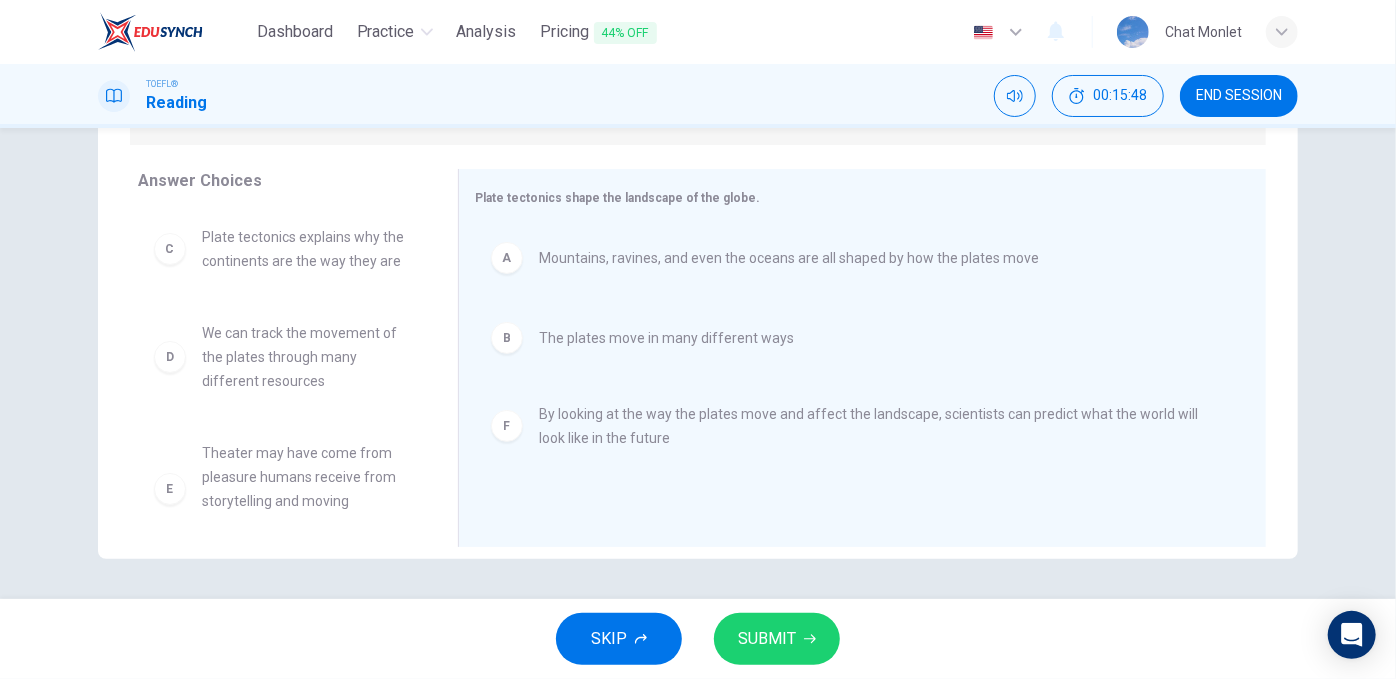 click on "SUBMIT" at bounding box center (767, 639) 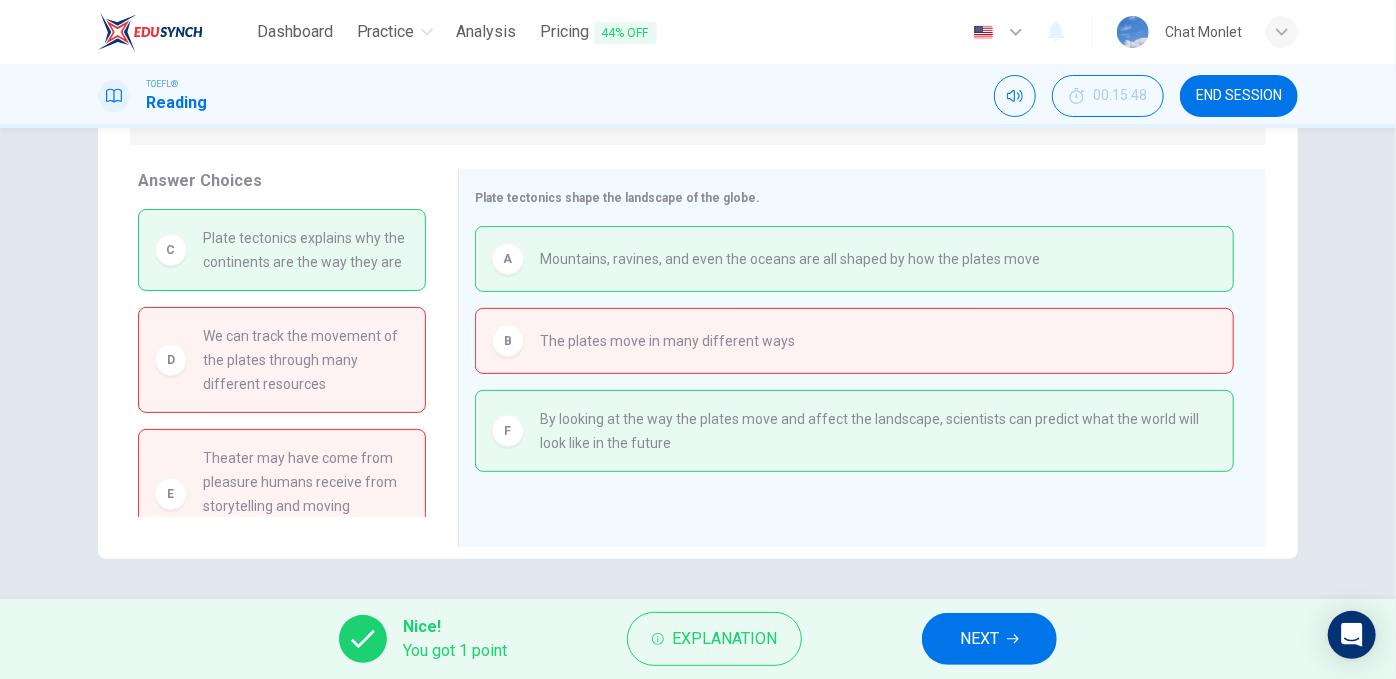 click on "NEXT" at bounding box center (979, 639) 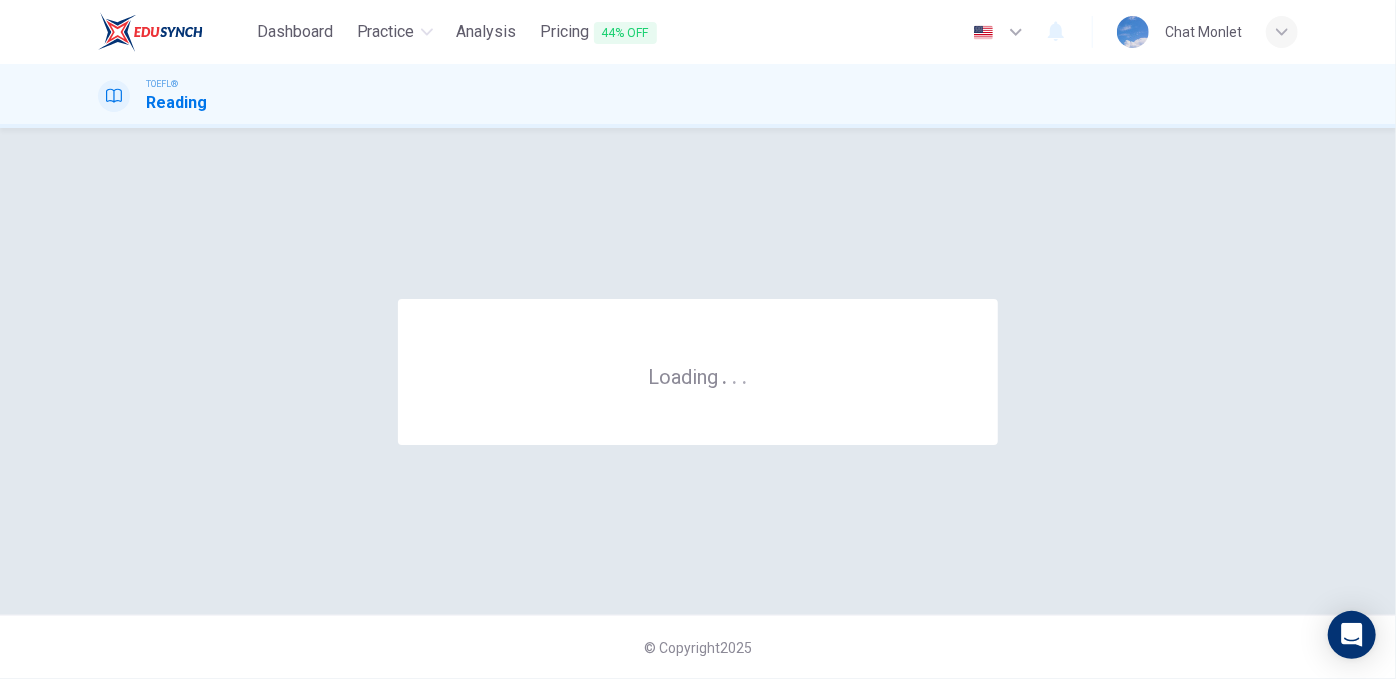 scroll, scrollTop: 0, scrollLeft: 0, axis: both 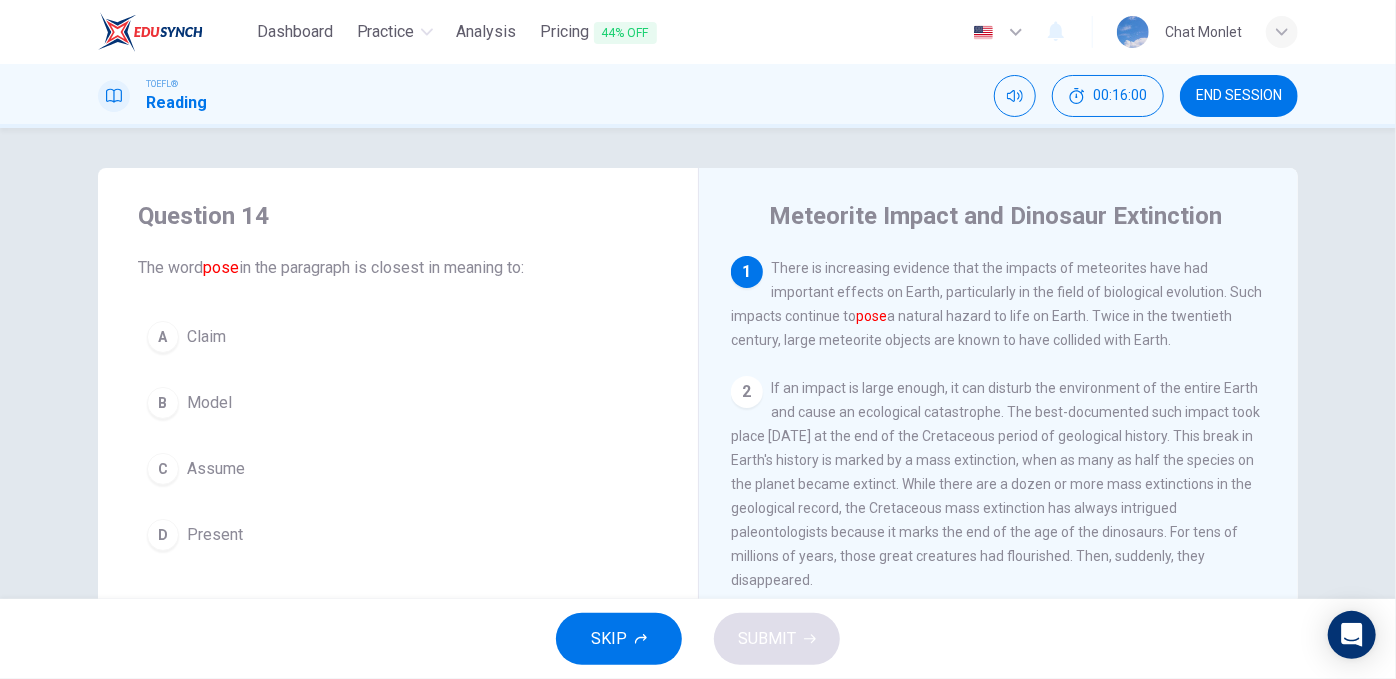 click on "Meteorite Impact and Dinosaur Extinction" at bounding box center (996, 216) 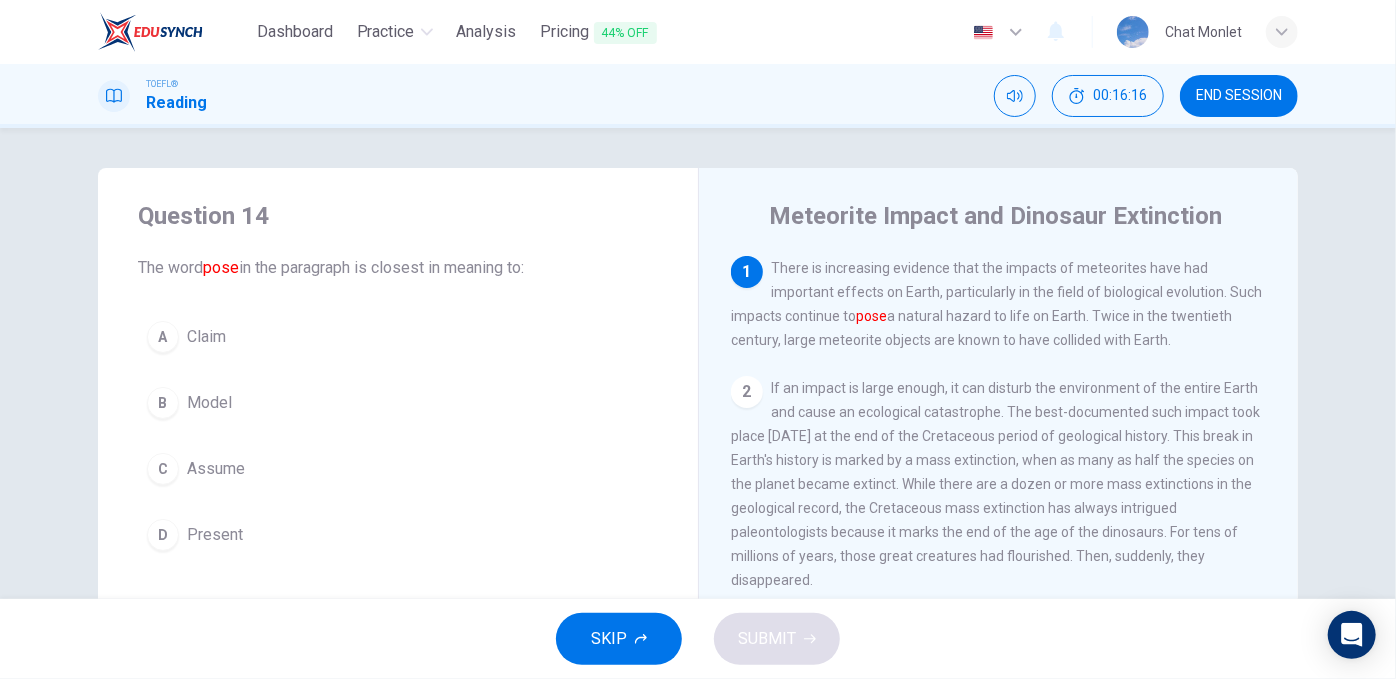 click on "B Model" at bounding box center (398, 403) 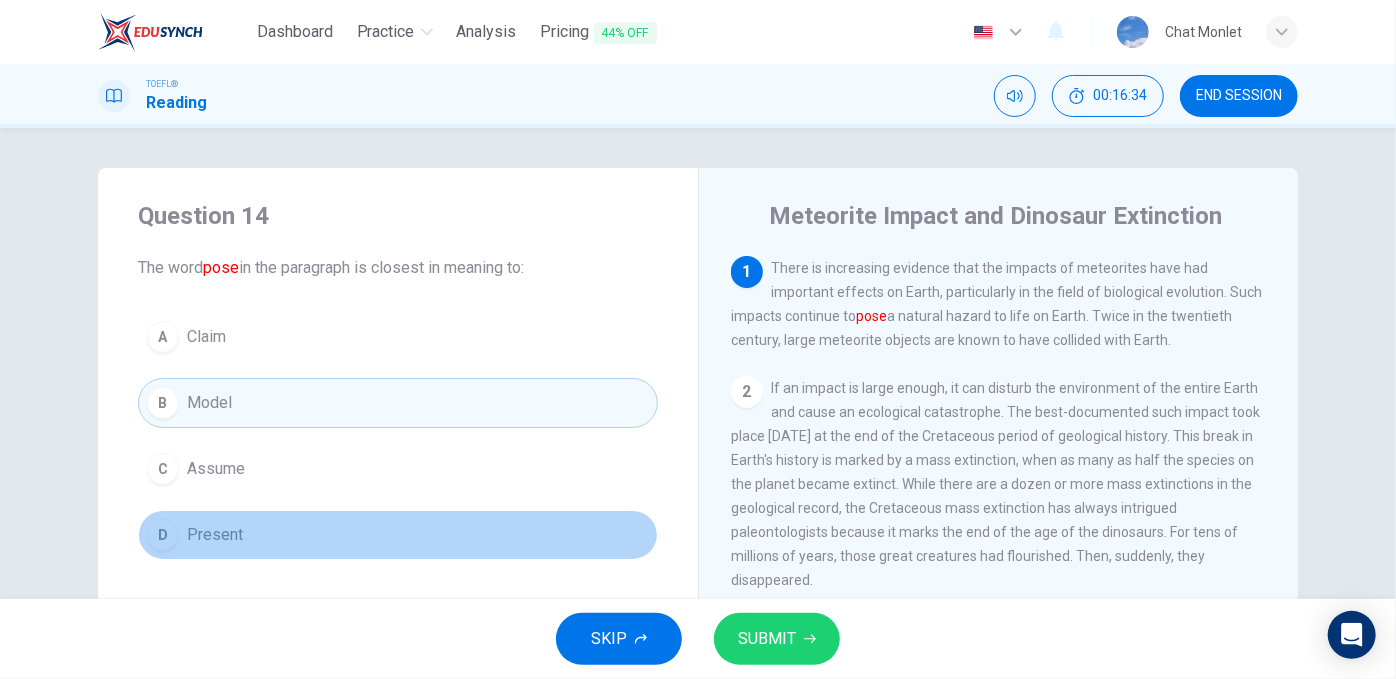 click on "D Present" at bounding box center [398, 535] 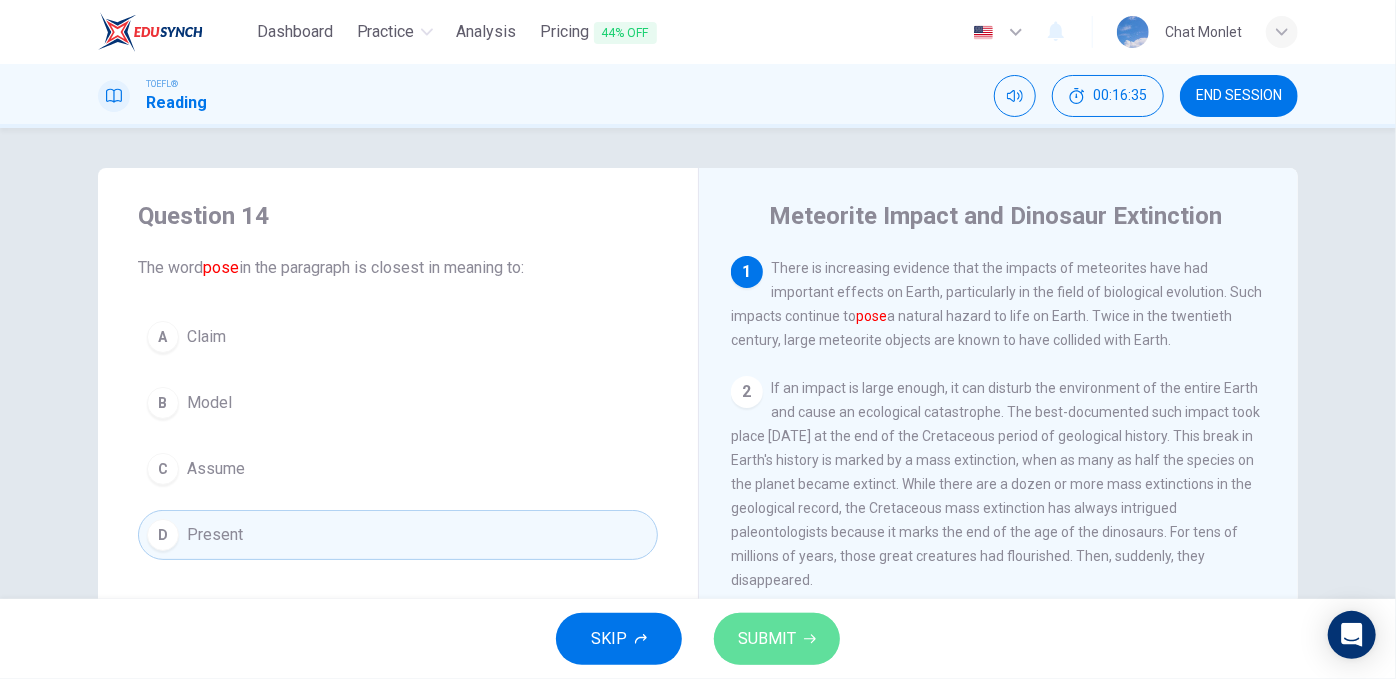 click on "SUBMIT" at bounding box center [767, 639] 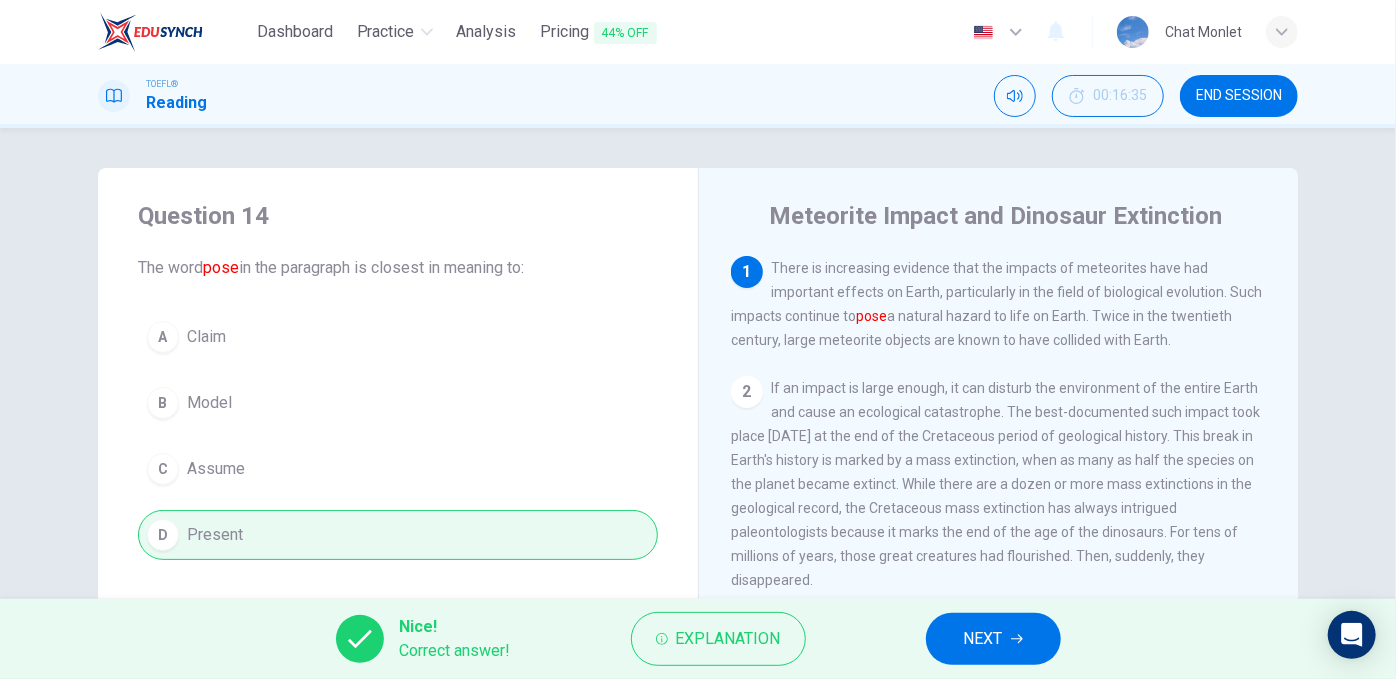 click on "NEXT" at bounding box center (983, 639) 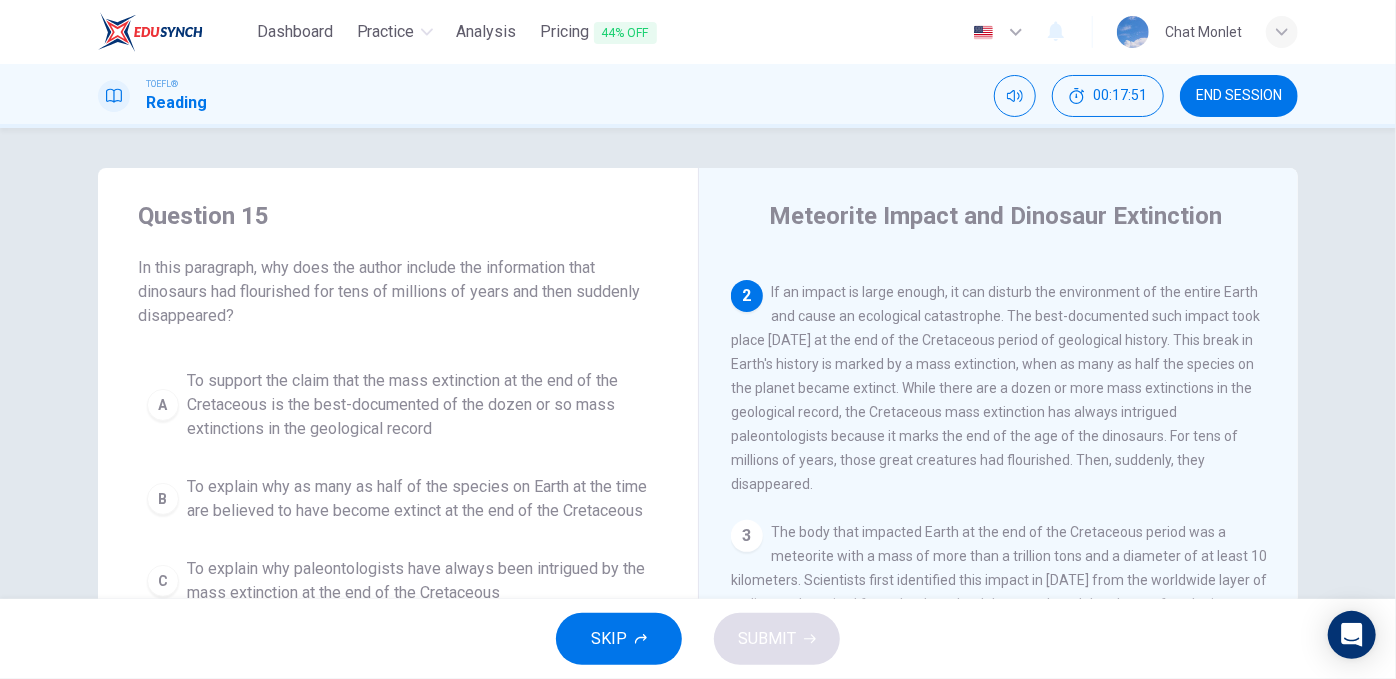 scroll, scrollTop: 96, scrollLeft: 0, axis: vertical 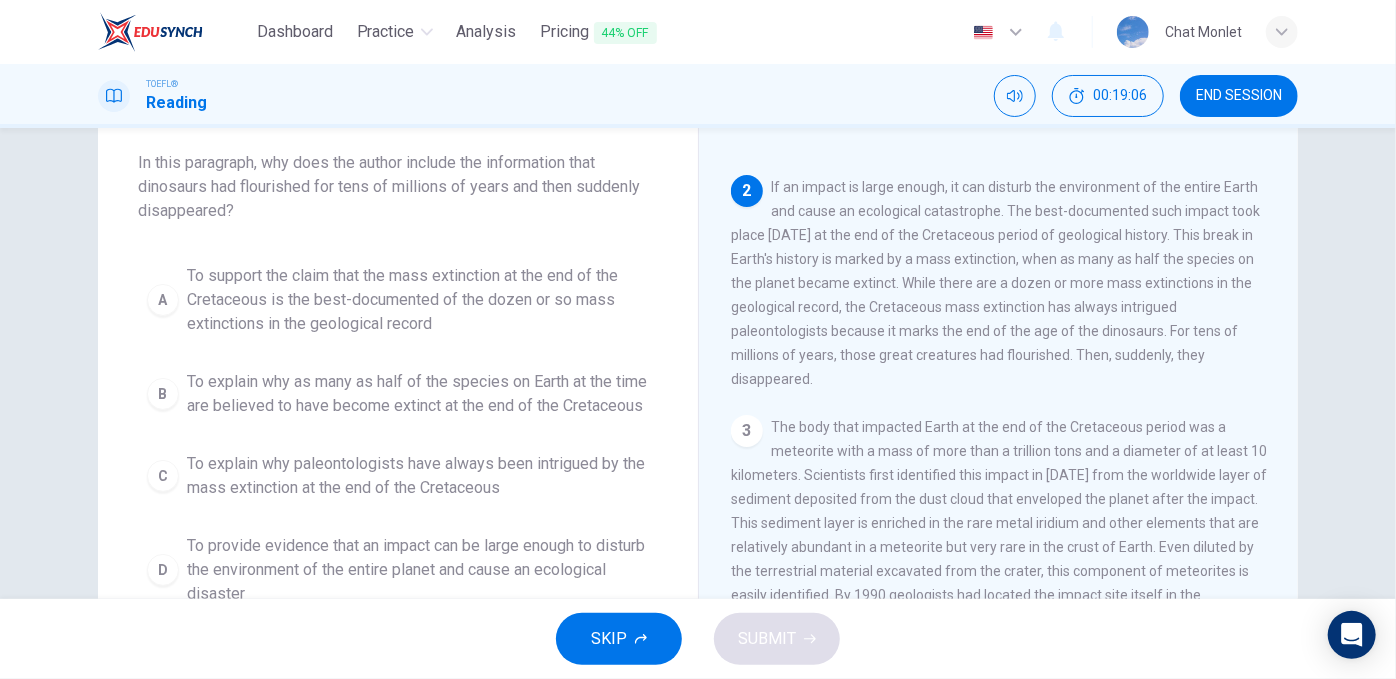 click on "To support the claim that the mass extinction at the end of the Cretaceous is the best-documented of the dozen or so mass extinctions in the geological record" at bounding box center (418, 300) 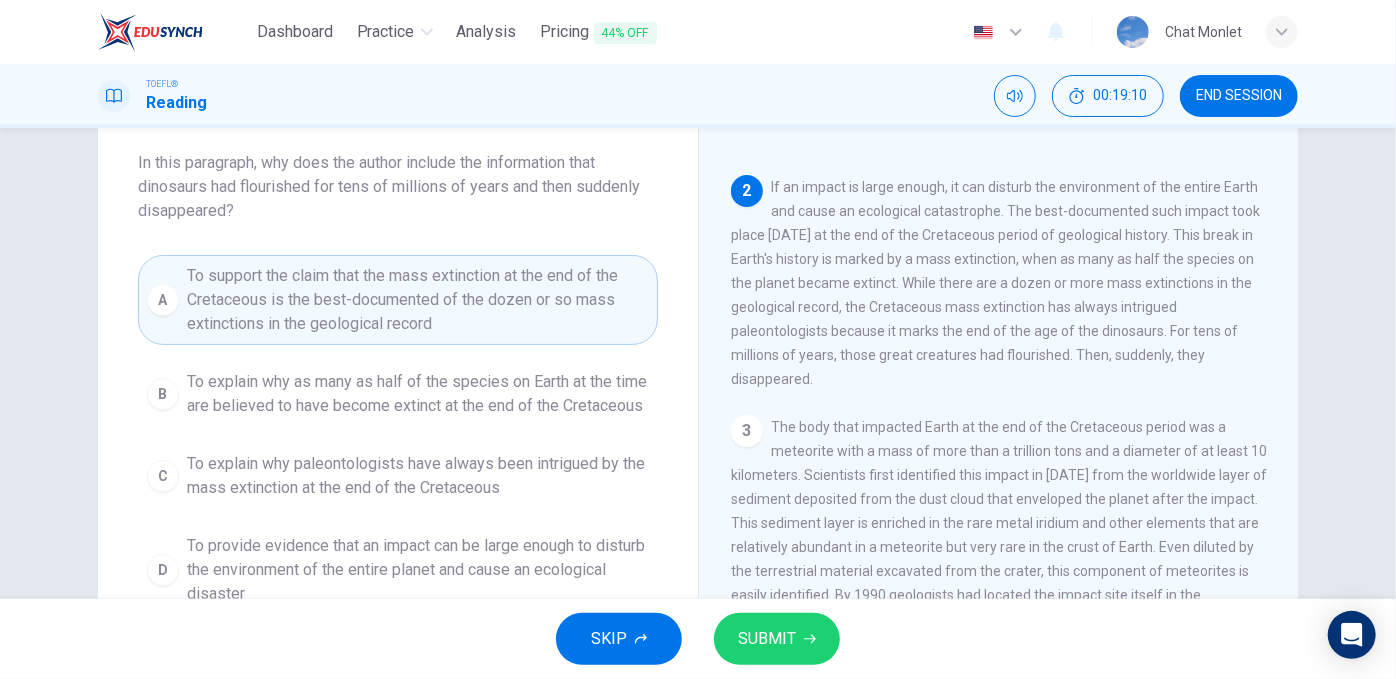 click on "SUBMIT" at bounding box center [767, 639] 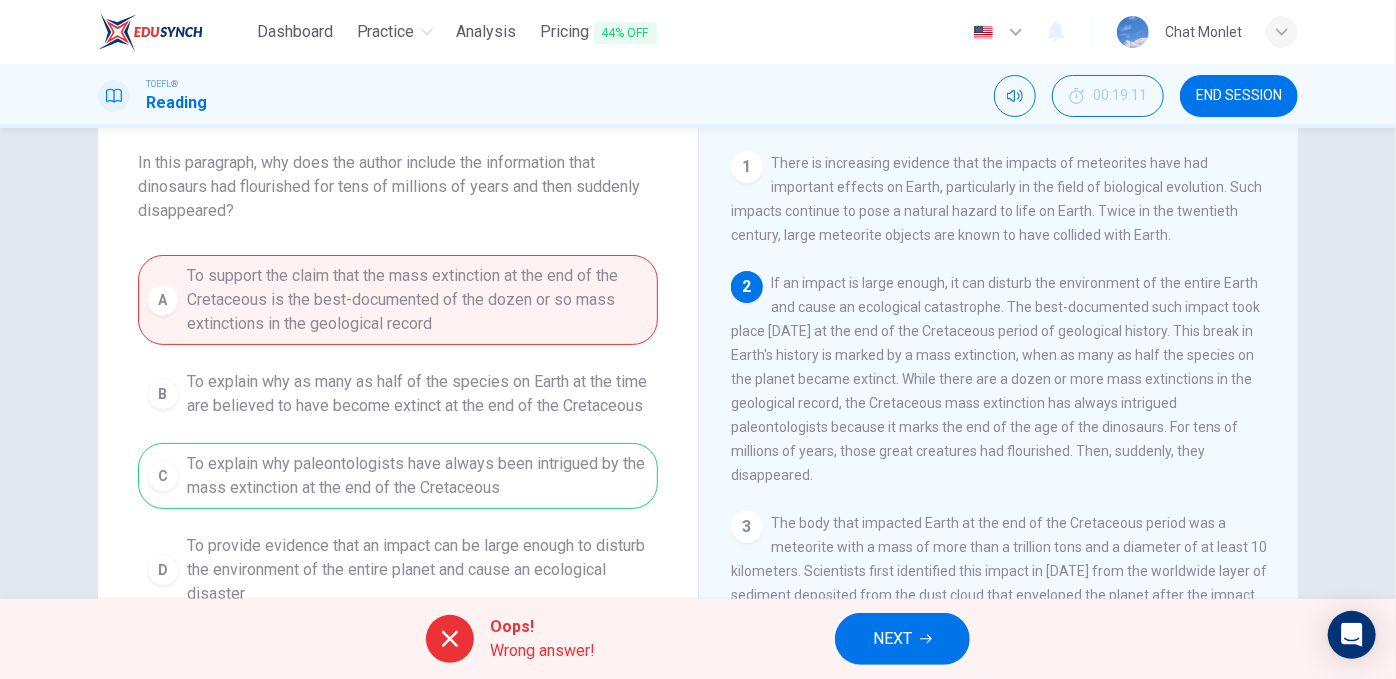 scroll, scrollTop: 0, scrollLeft: 0, axis: both 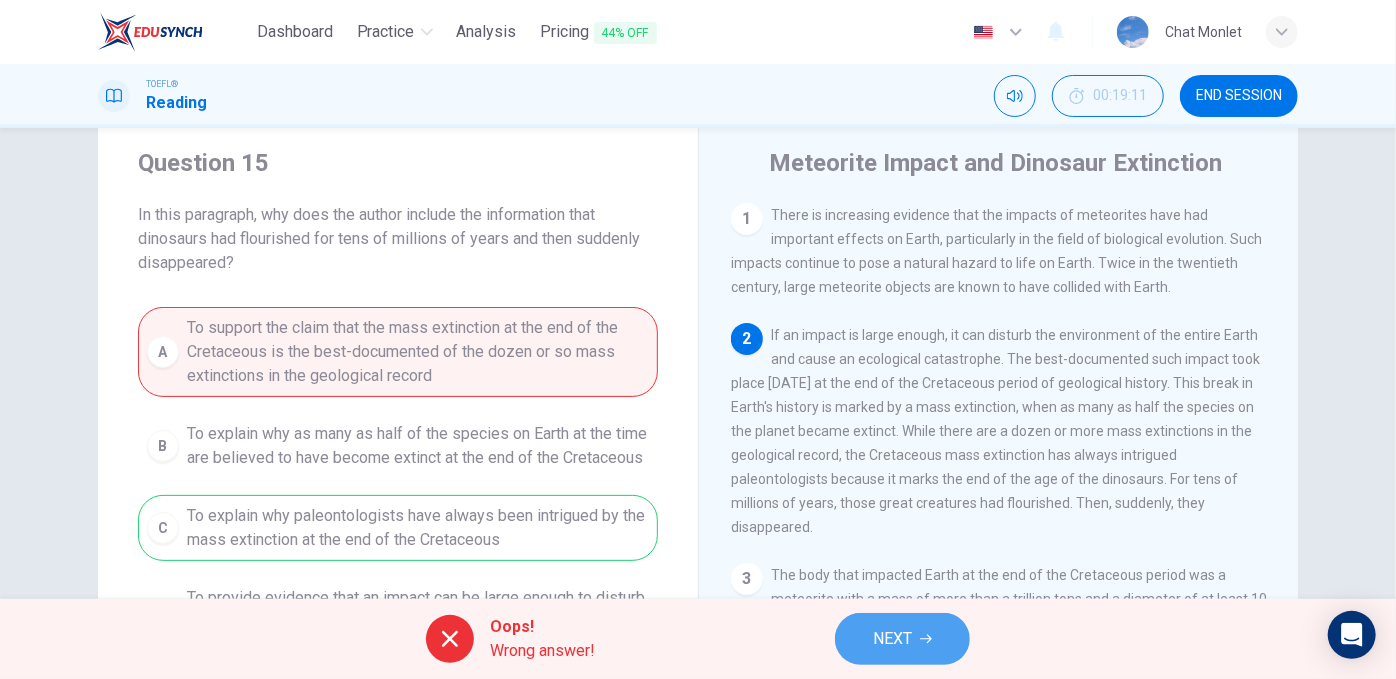 click on "NEXT" at bounding box center (902, 639) 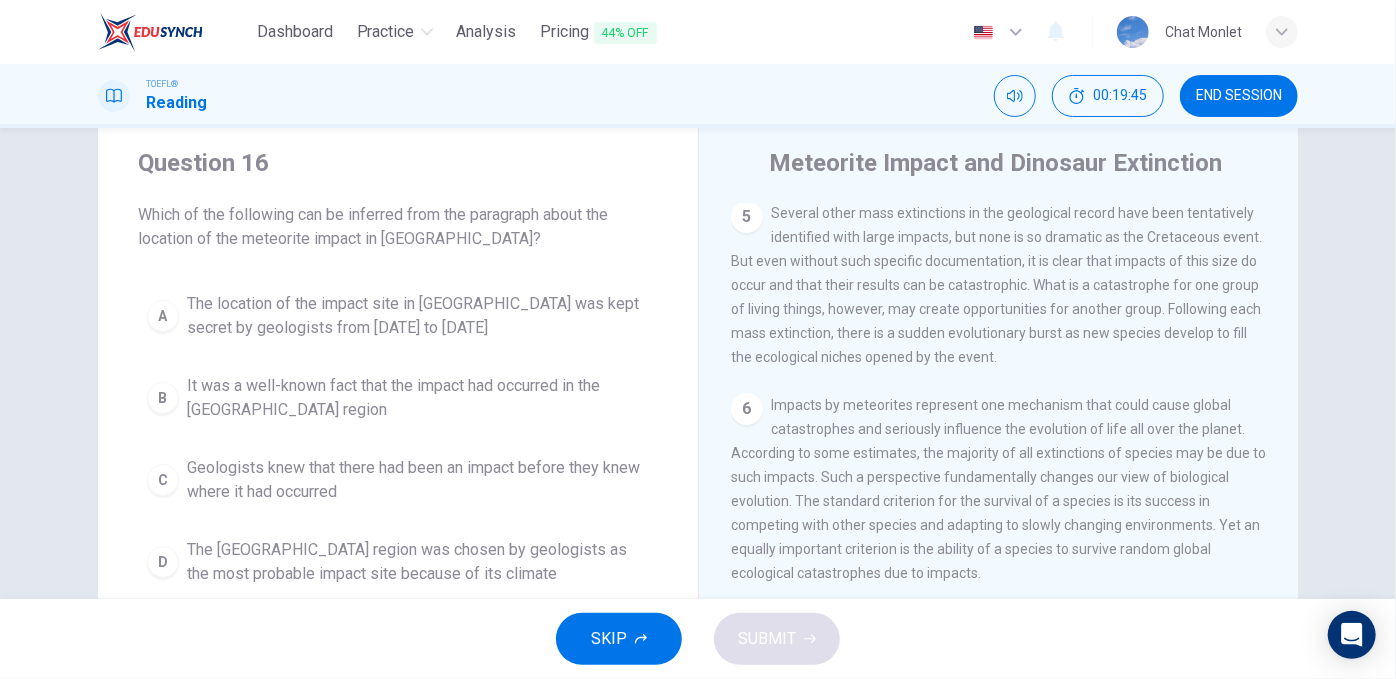 scroll, scrollTop: 1174, scrollLeft: 0, axis: vertical 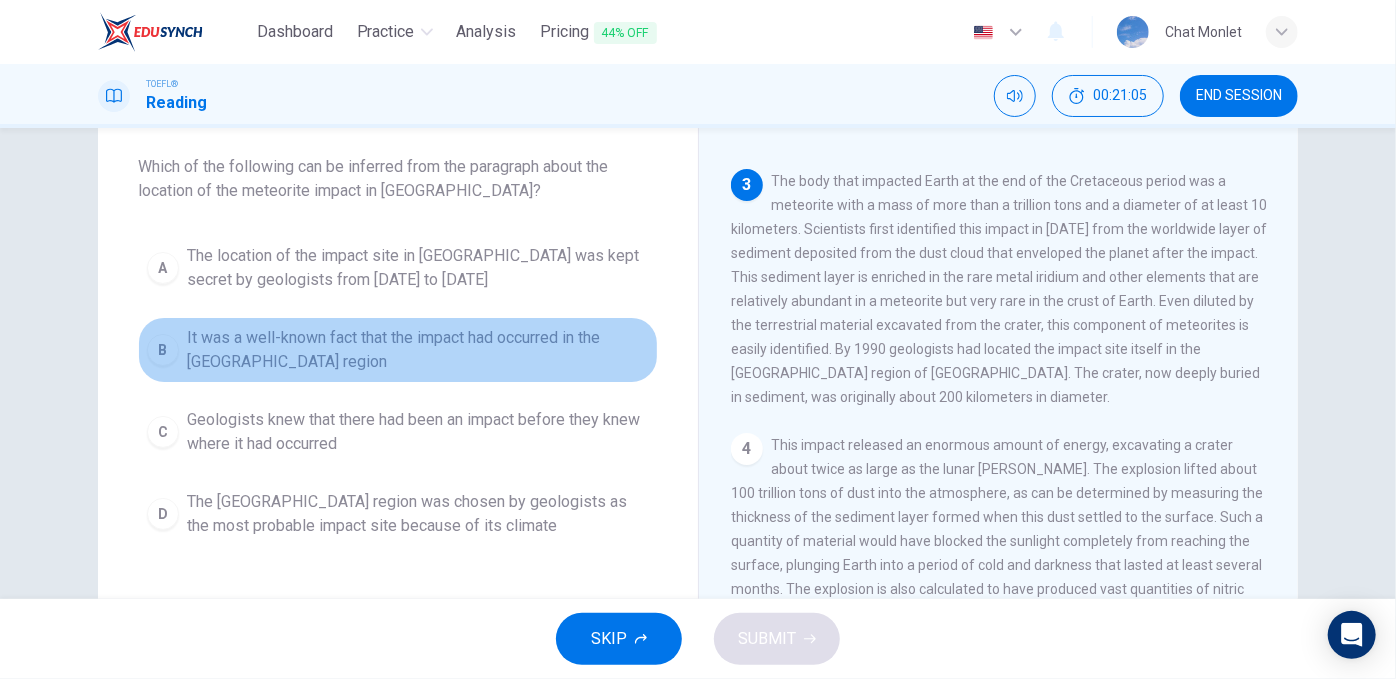 click on "It was a well-known fact that the impact had occurred in the Yucatán region" at bounding box center [418, 350] 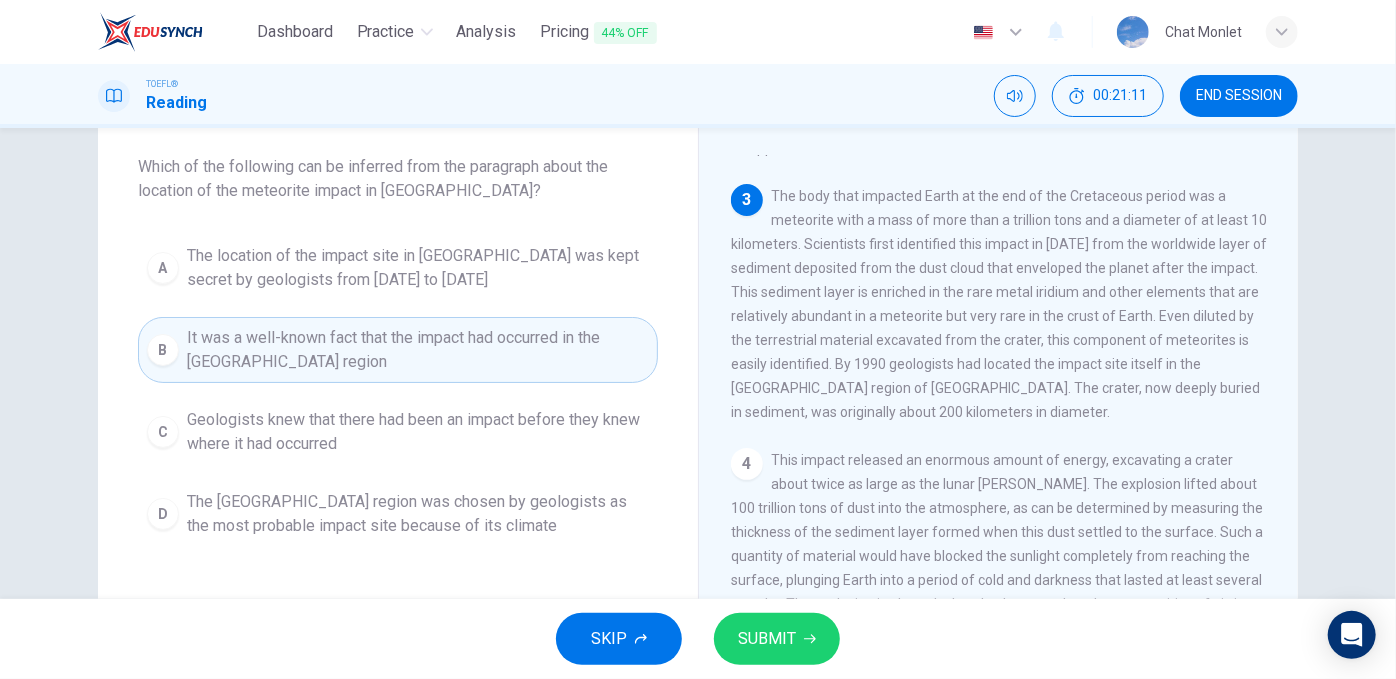 scroll, scrollTop: 333, scrollLeft: 0, axis: vertical 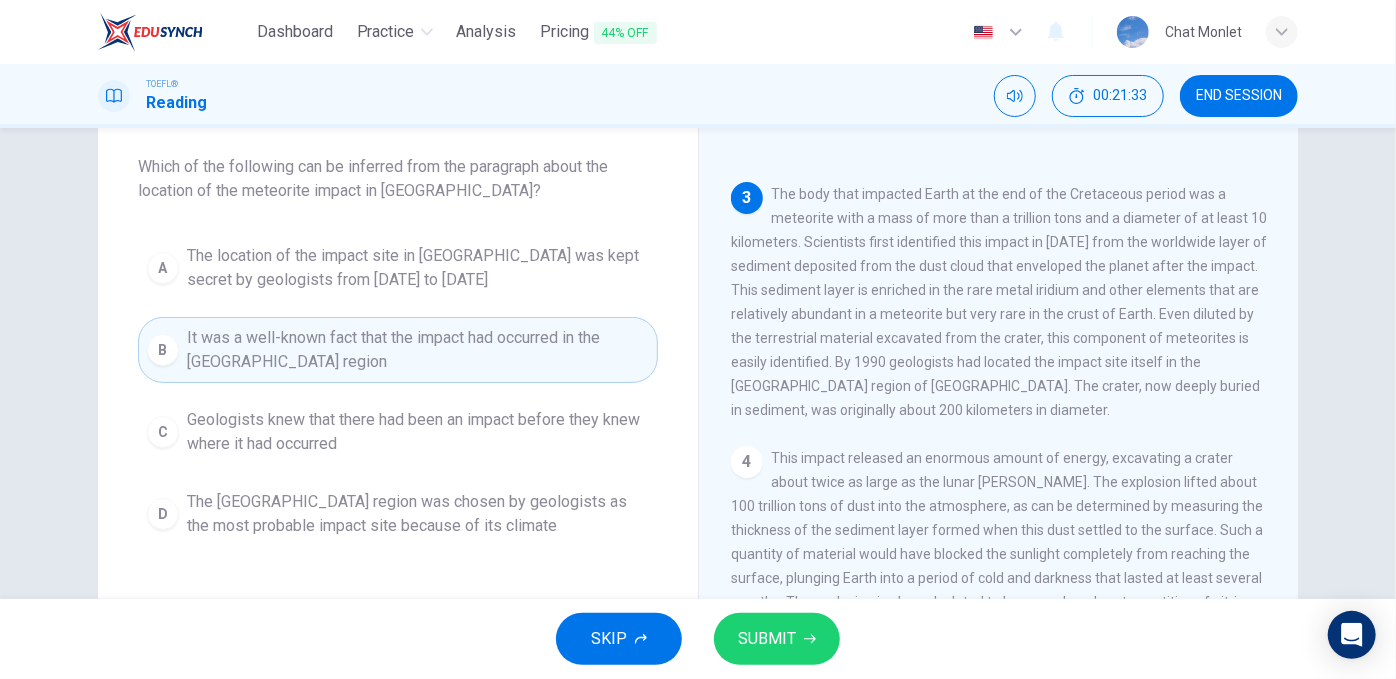 click on "SUBMIT" at bounding box center (767, 639) 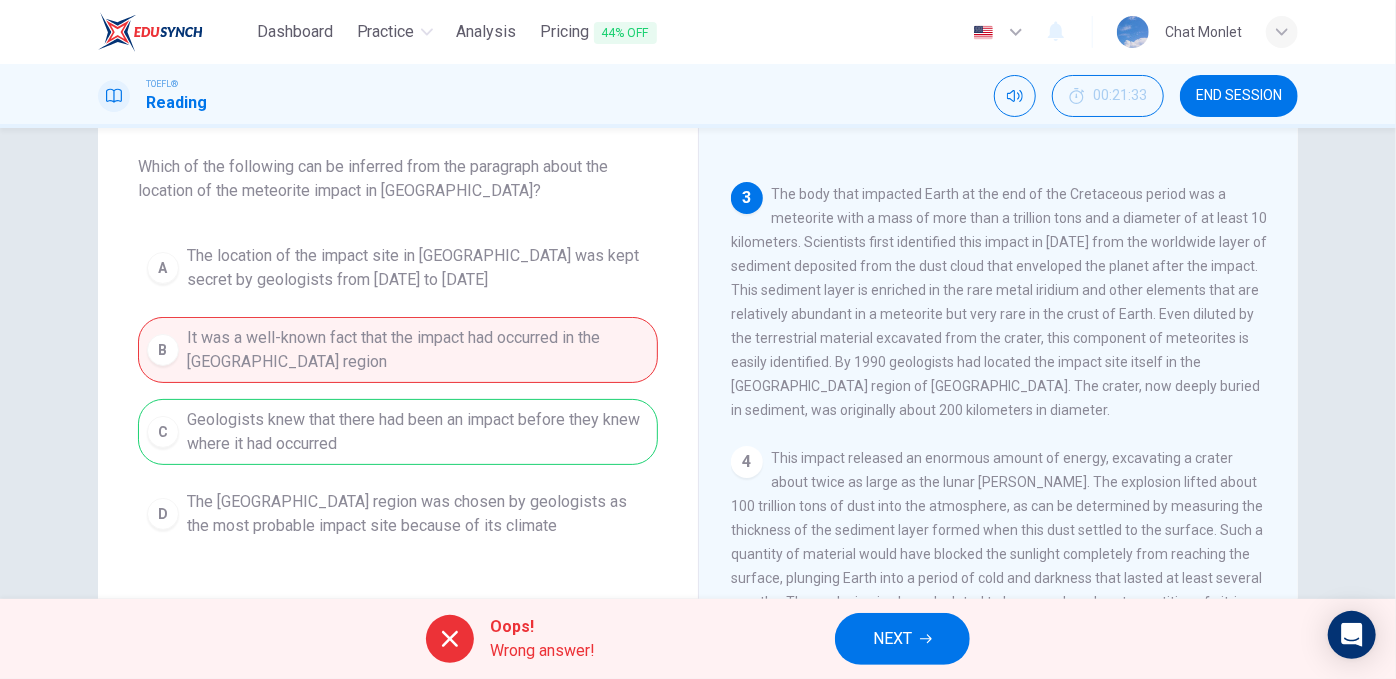 click on "NEXT" at bounding box center (892, 639) 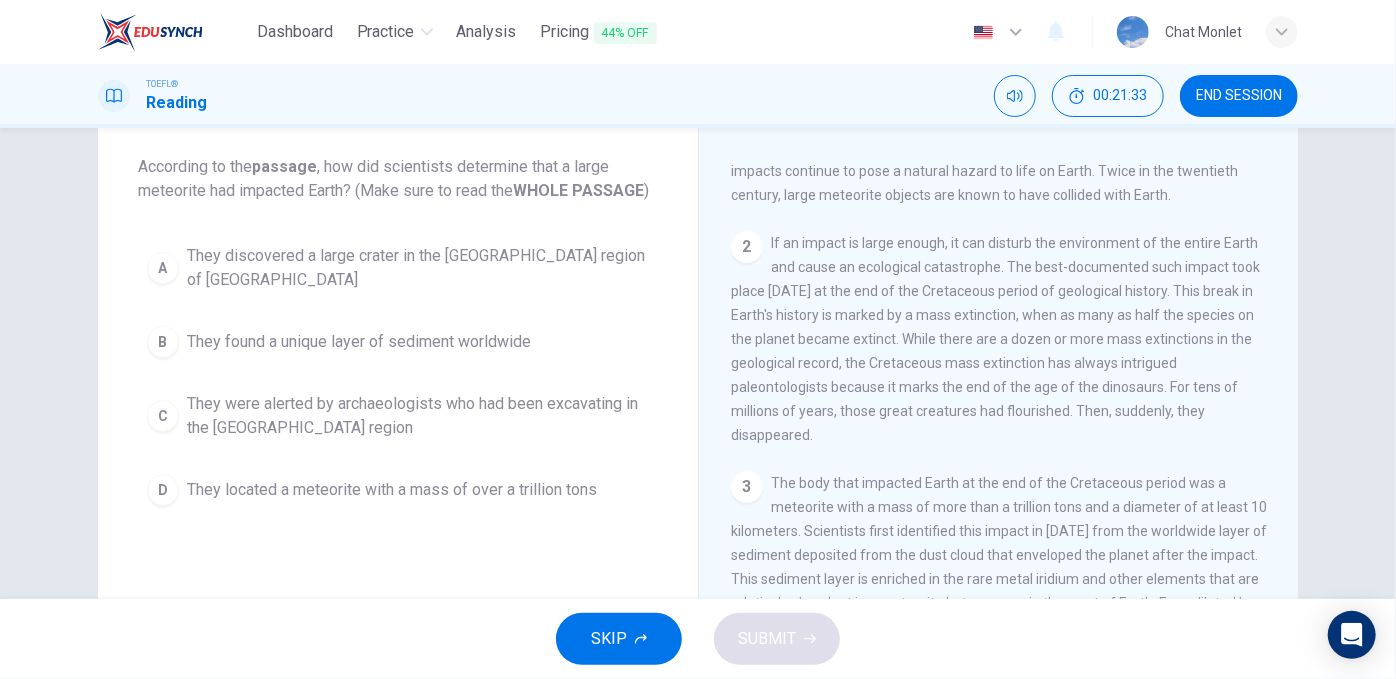 scroll, scrollTop: 0, scrollLeft: 0, axis: both 